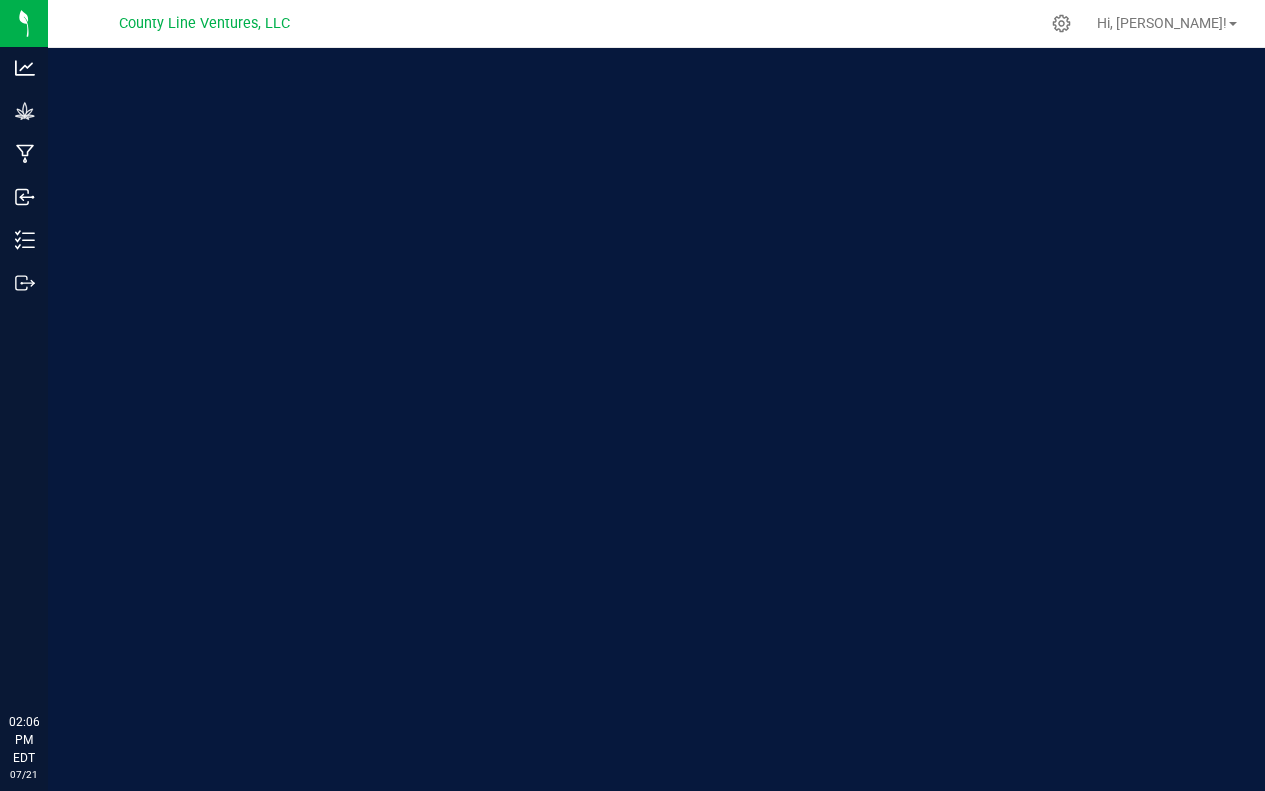 scroll, scrollTop: 0, scrollLeft: 0, axis: both 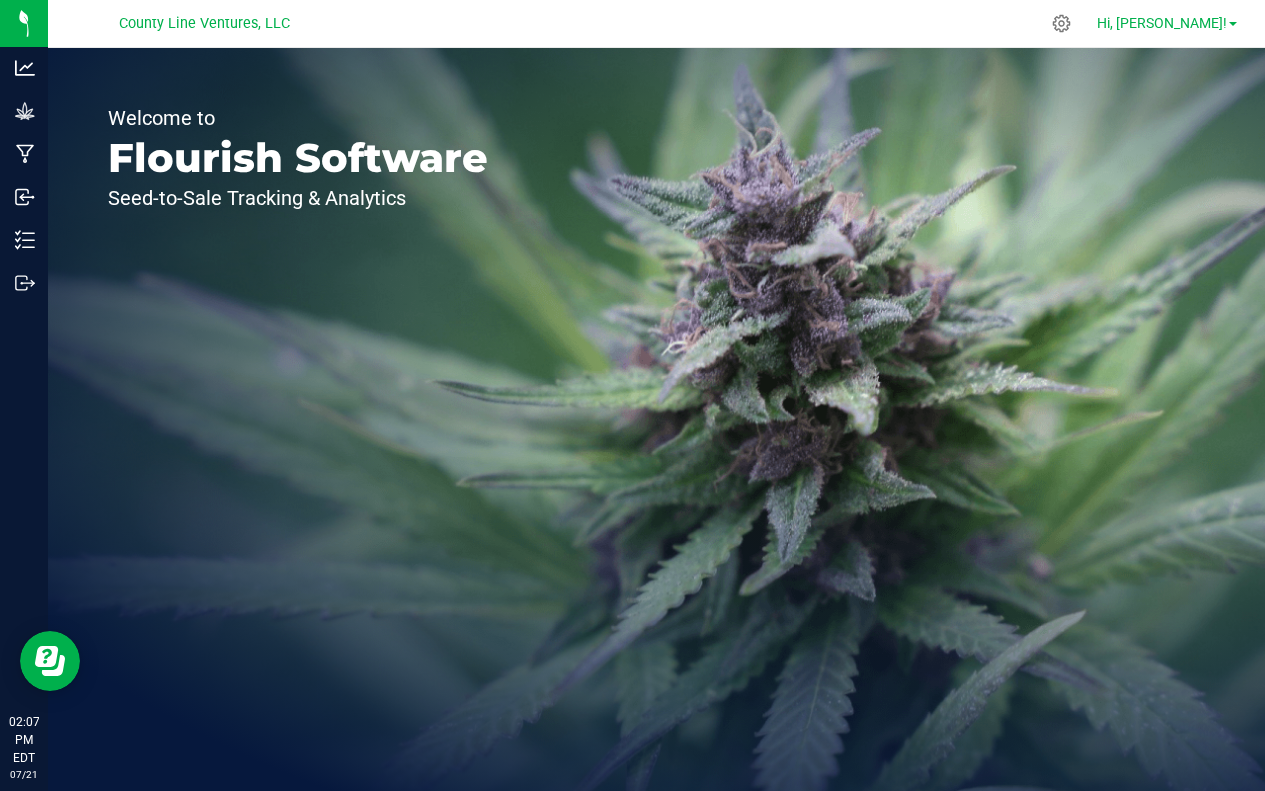 click on "Hi, [PERSON_NAME]!" at bounding box center (1162, 23) 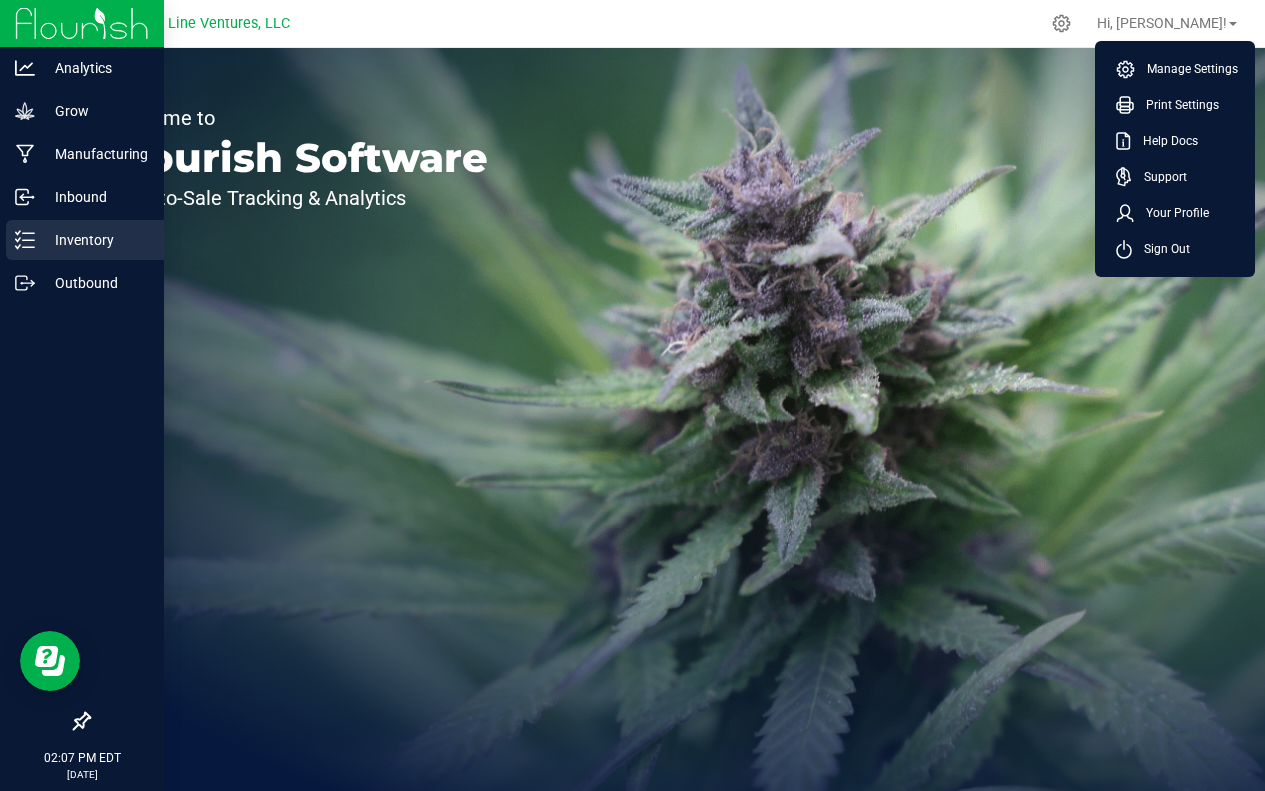 click 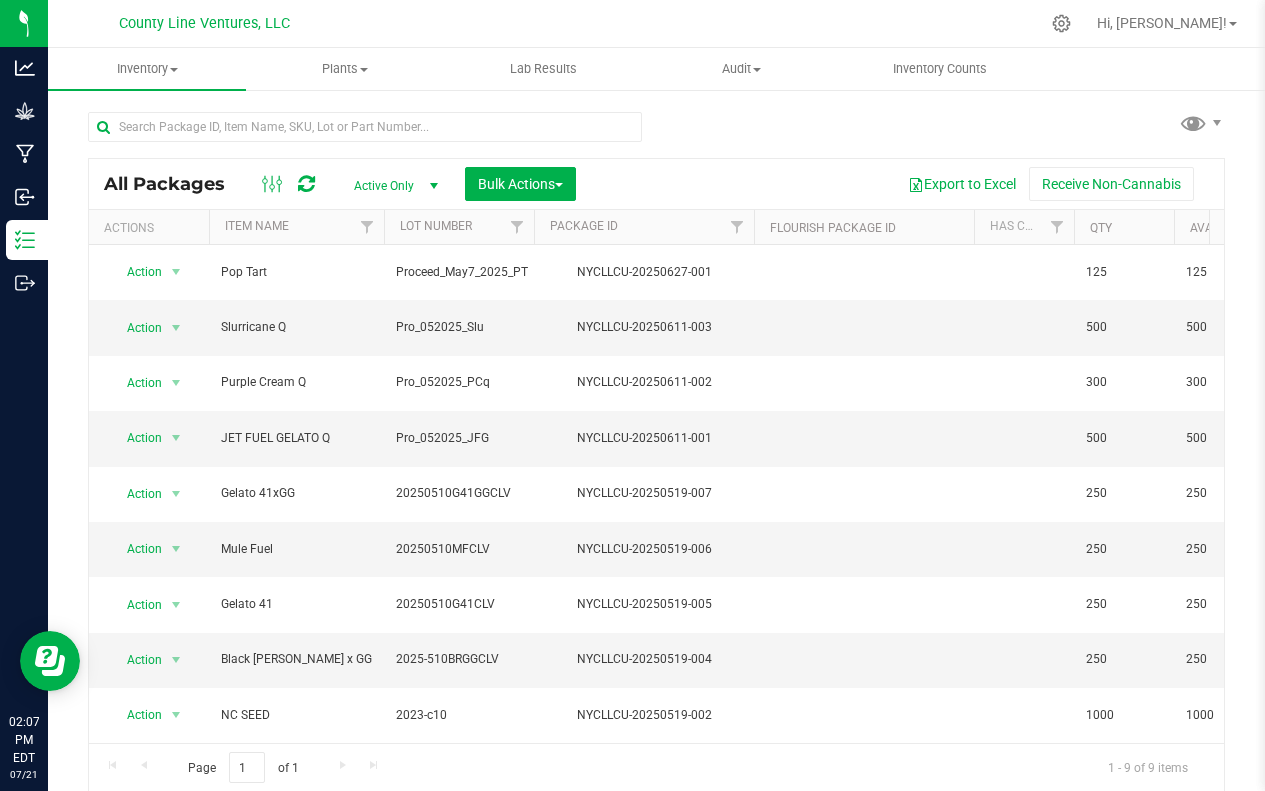 scroll, scrollTop: 1, scrollLeft: 0, axis: vertical 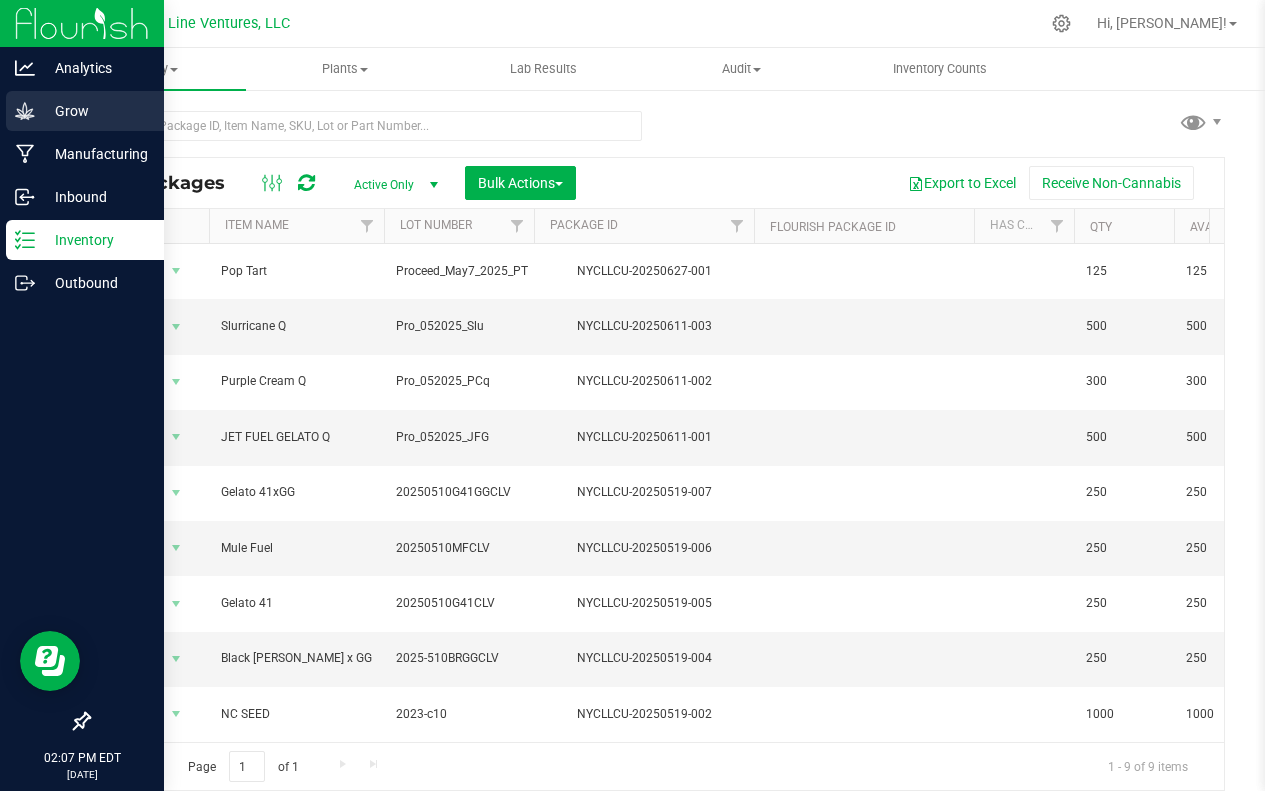 click on "Grow" at bounding box center (95, 111) 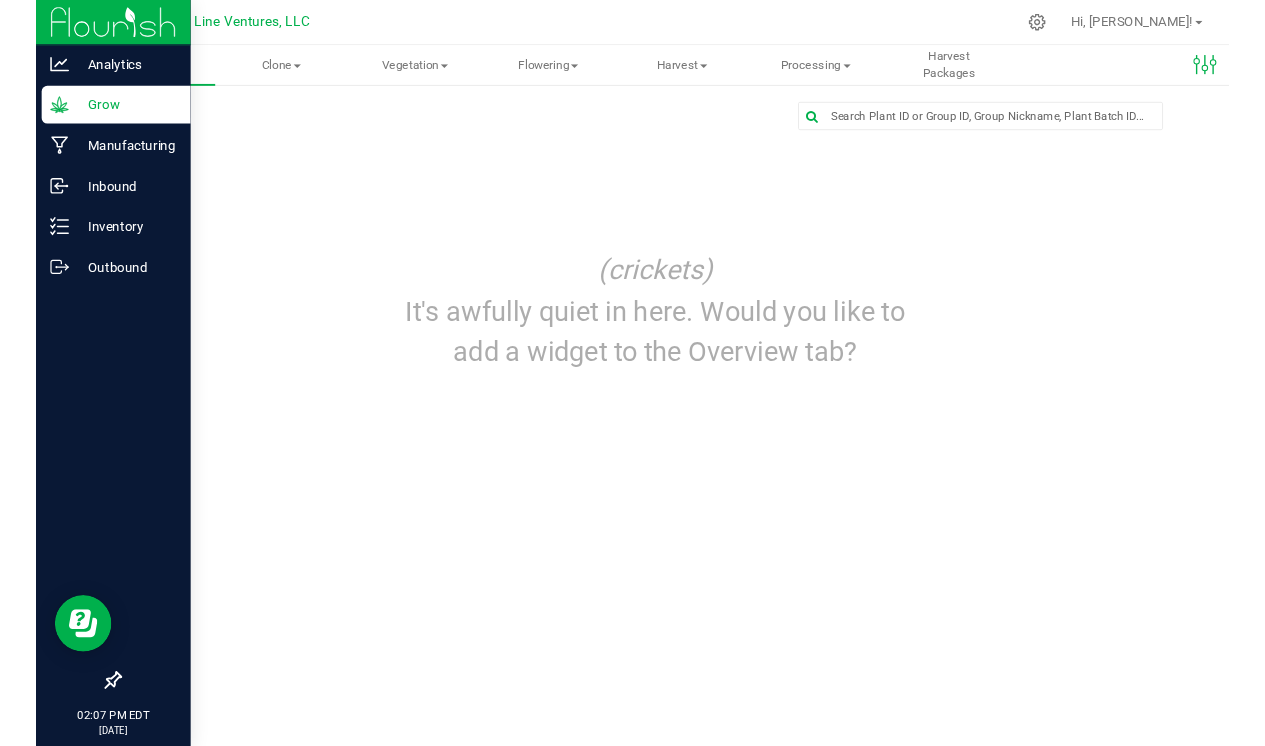 scroll, scrollTop: 0, scrollLeft: 0, axis: both 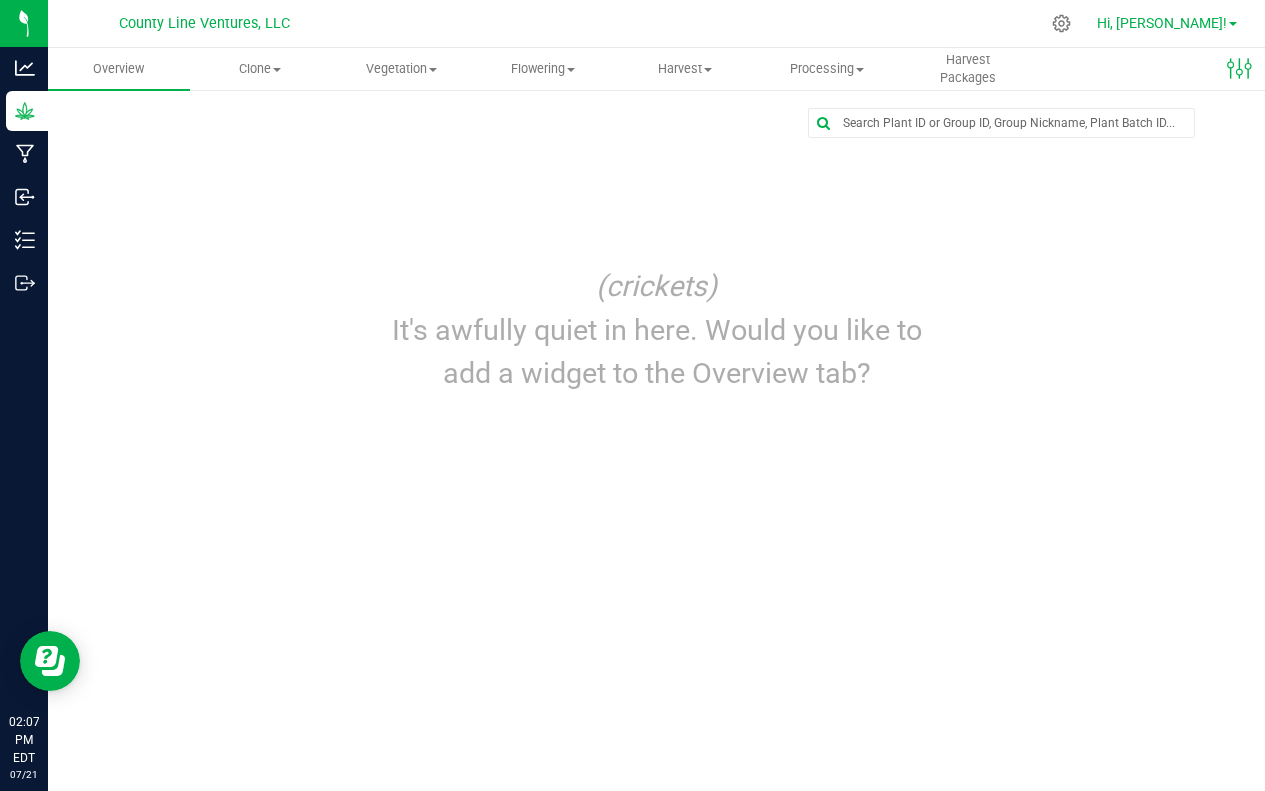 click on "Hi, [PERSON_NAME]!" at bounding box center (1162, 23) 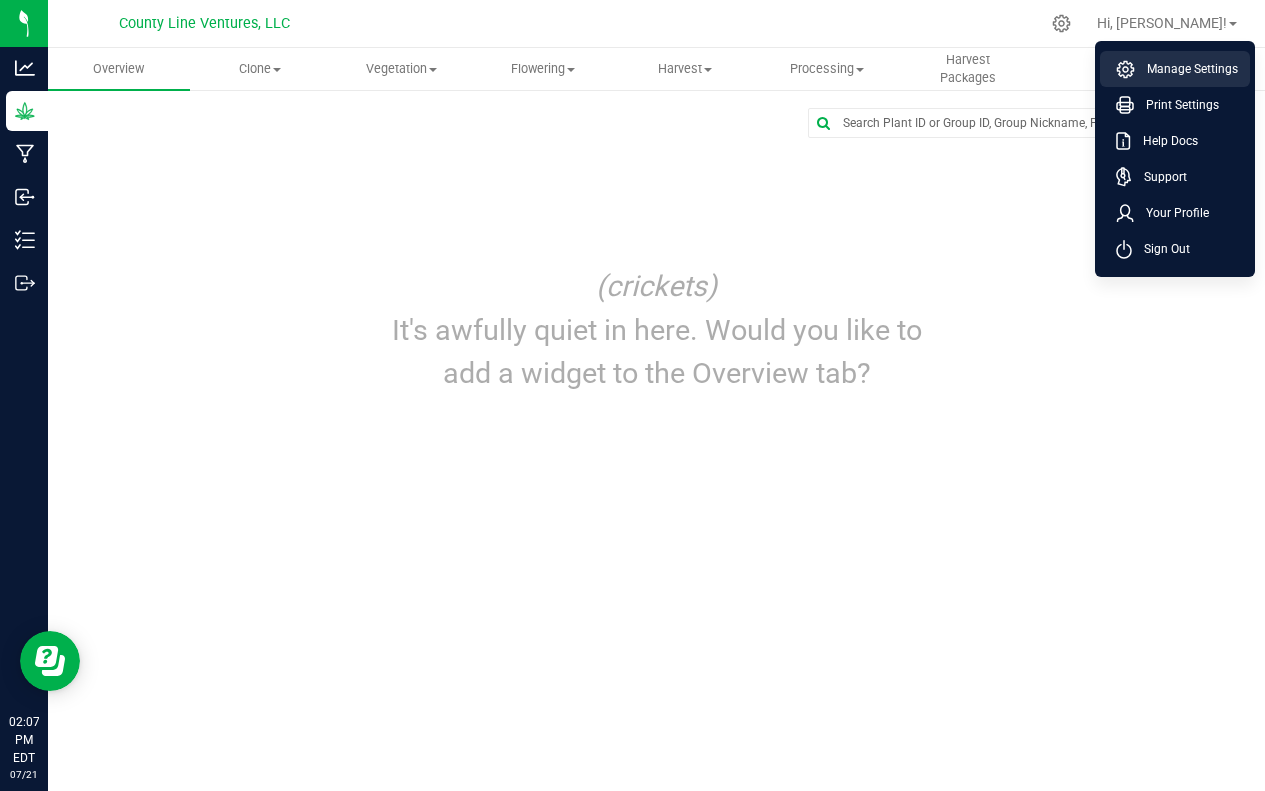 click on "Manage Settings" at bounding box center [1186, 69] 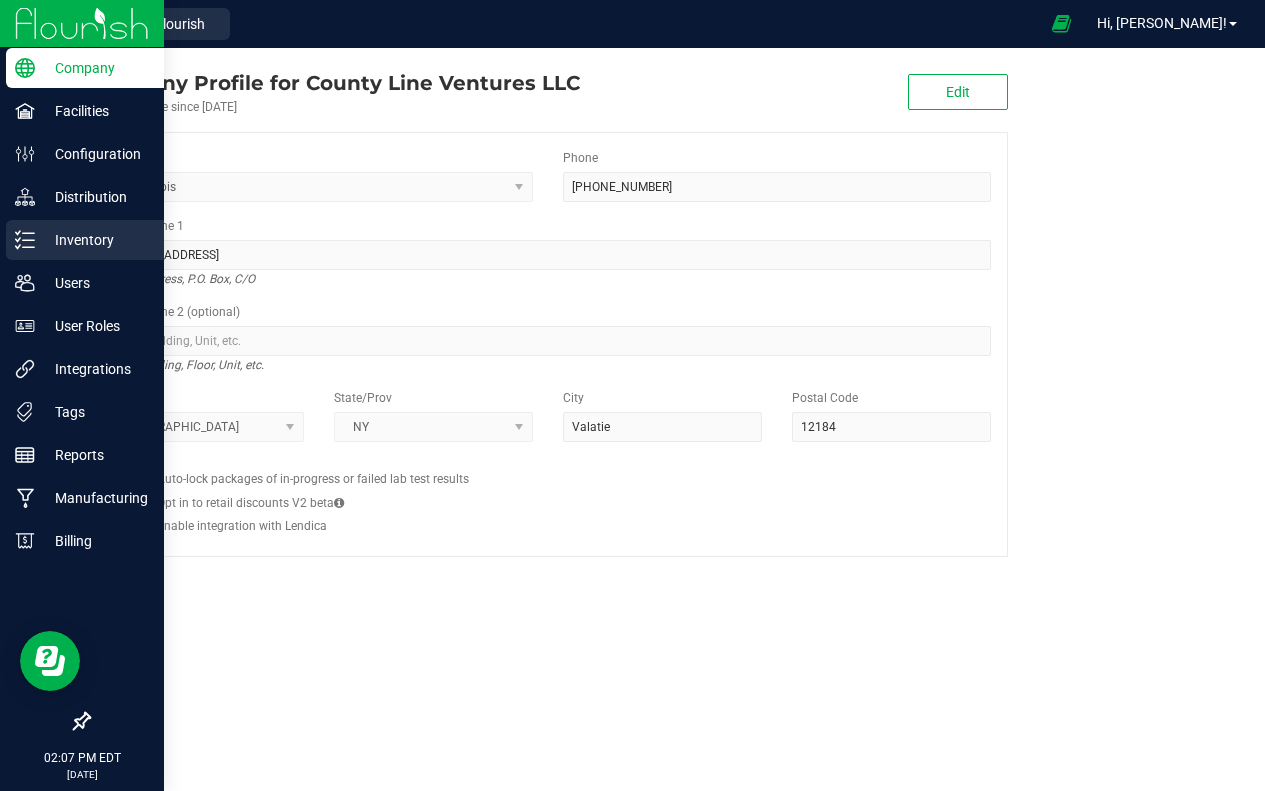 click on "Inventory" at bounding box center (95, 240) 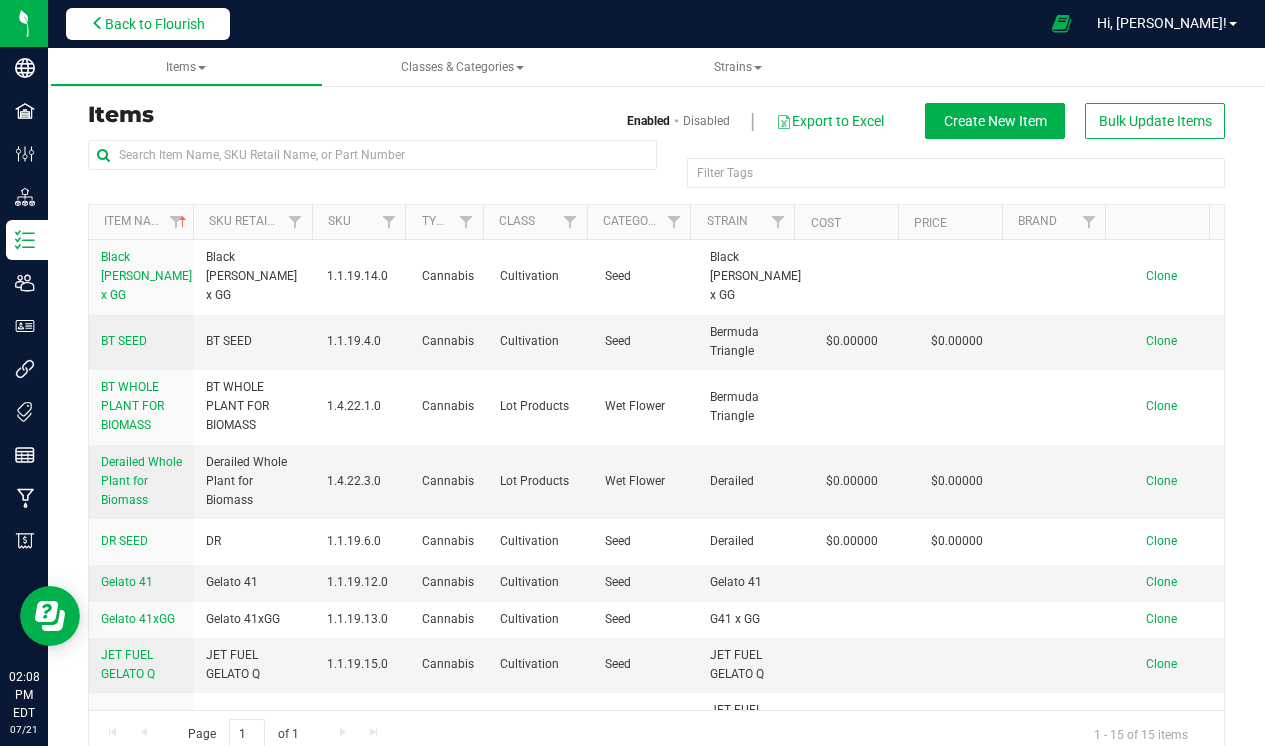 click on "Back to Flourish" at bounding box center [155, 24] 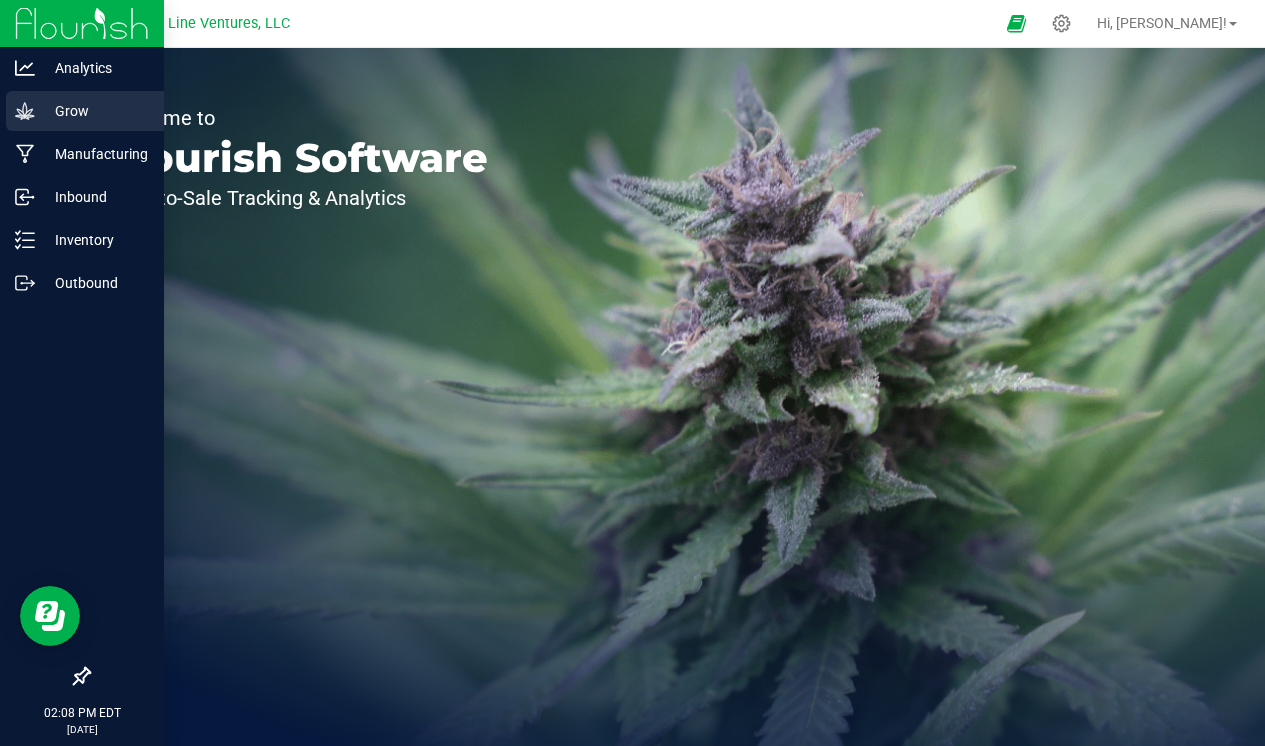 click on "Grow" at bounding box center [95, 111] 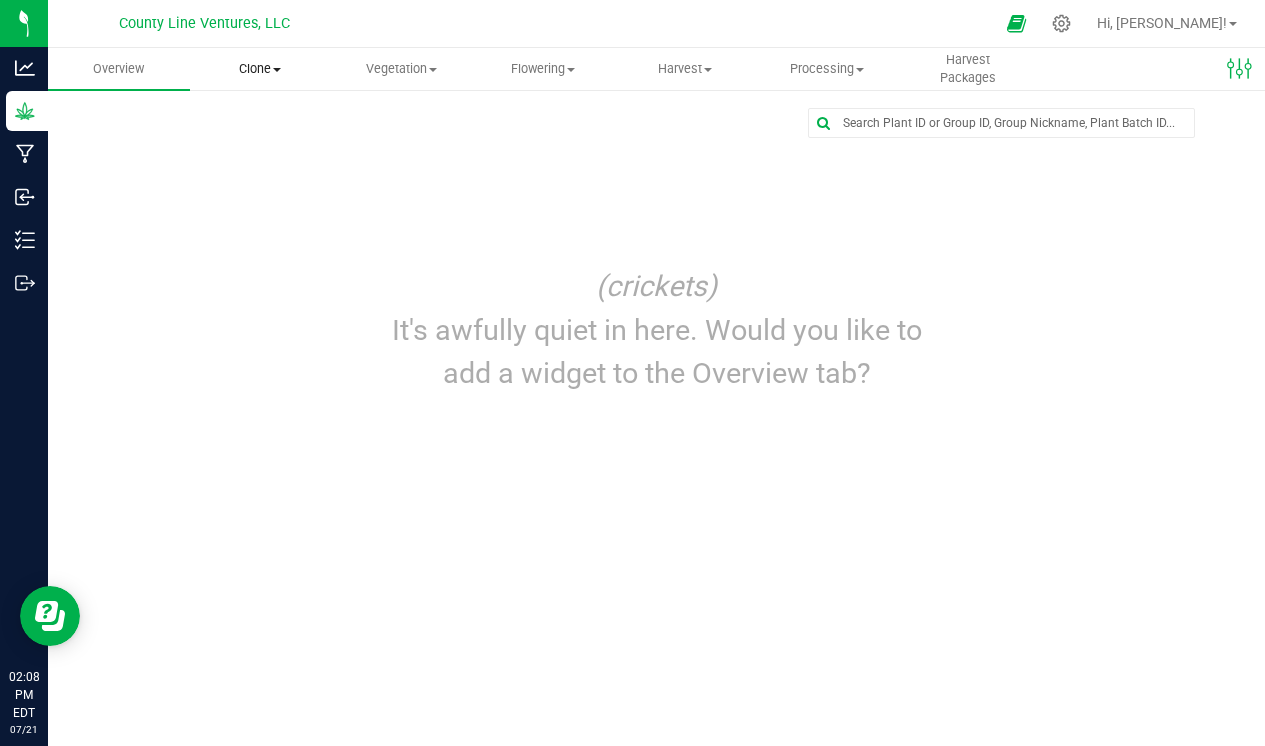 click on "Clone" at bounding box center [261, 69] 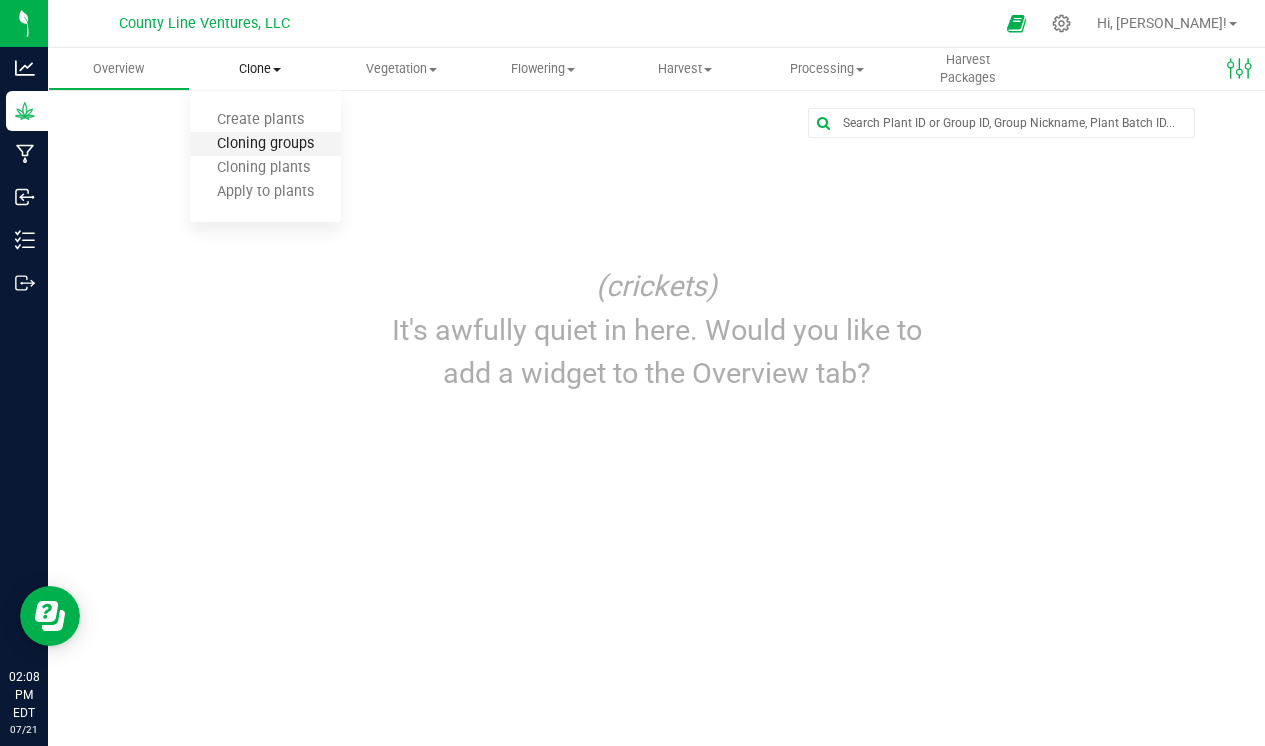 click on "Cloning groups" at bounding box center (265, 144) 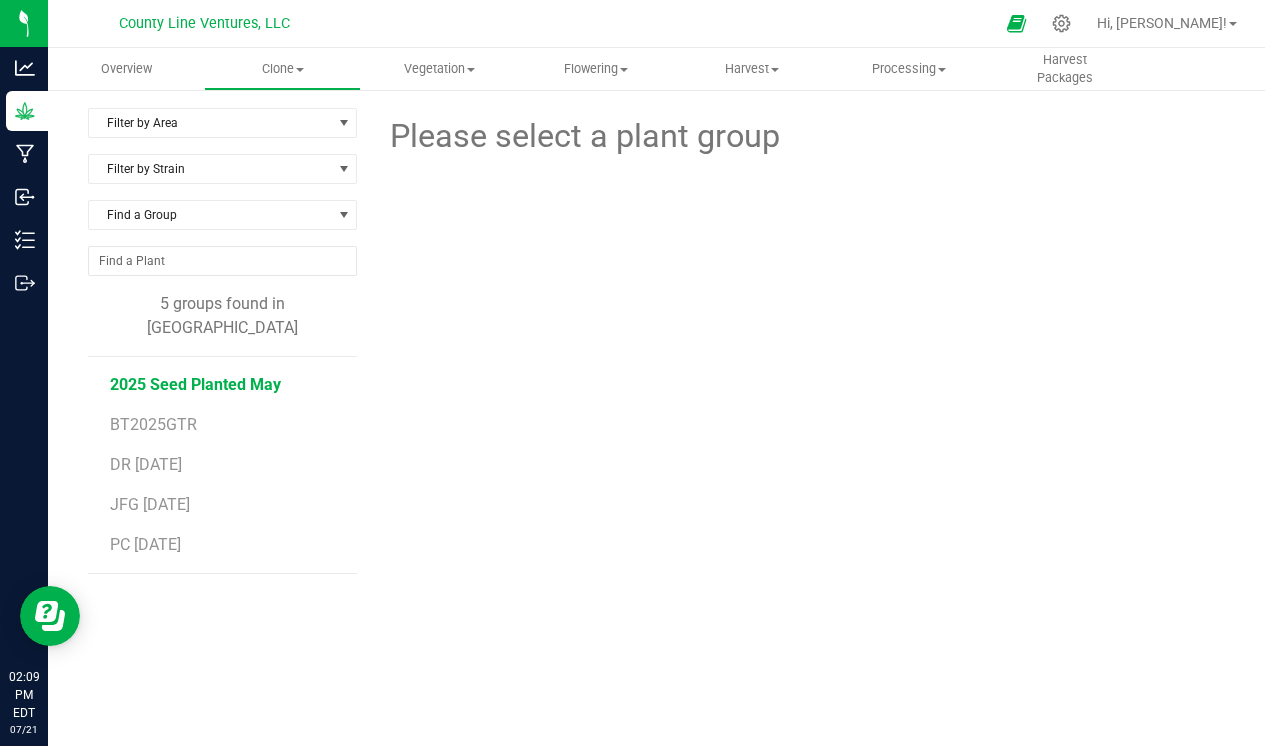 click on "2025 Seed Planted May" at bounding box center [195, 384] 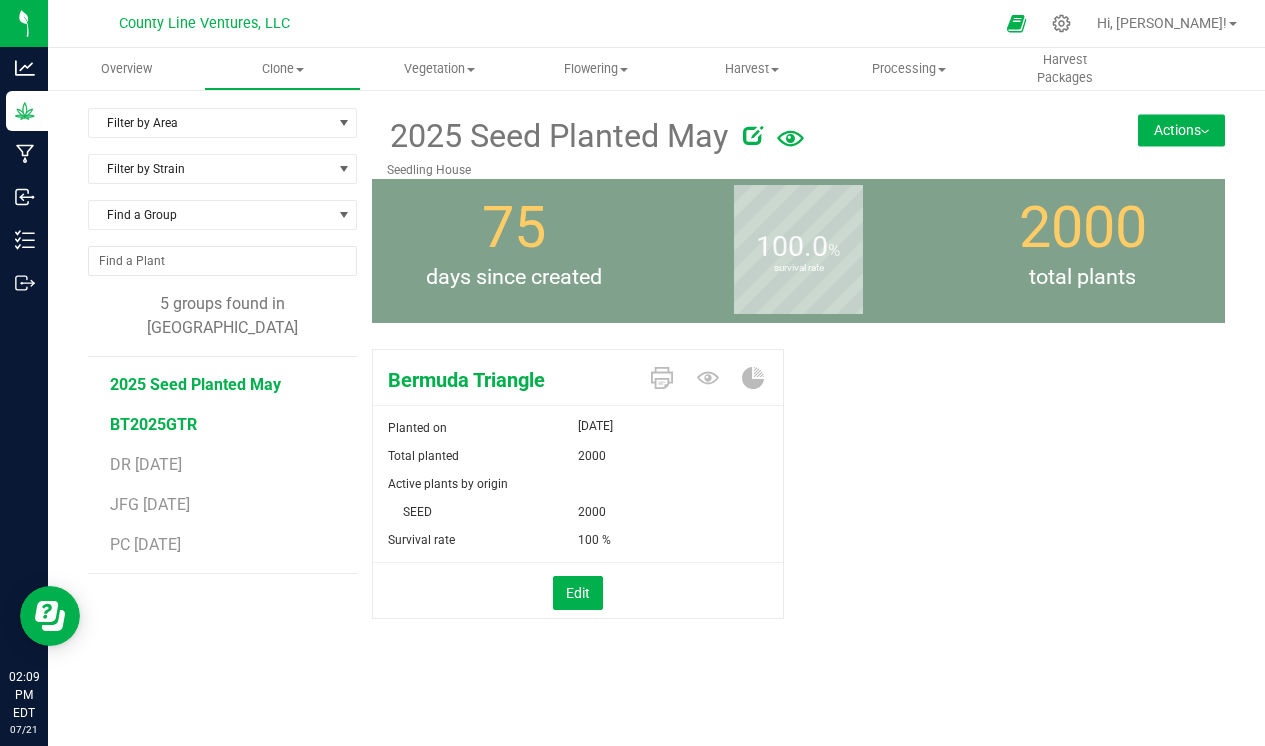 click on "BT2025GTR" at bounding box center (153, 424) 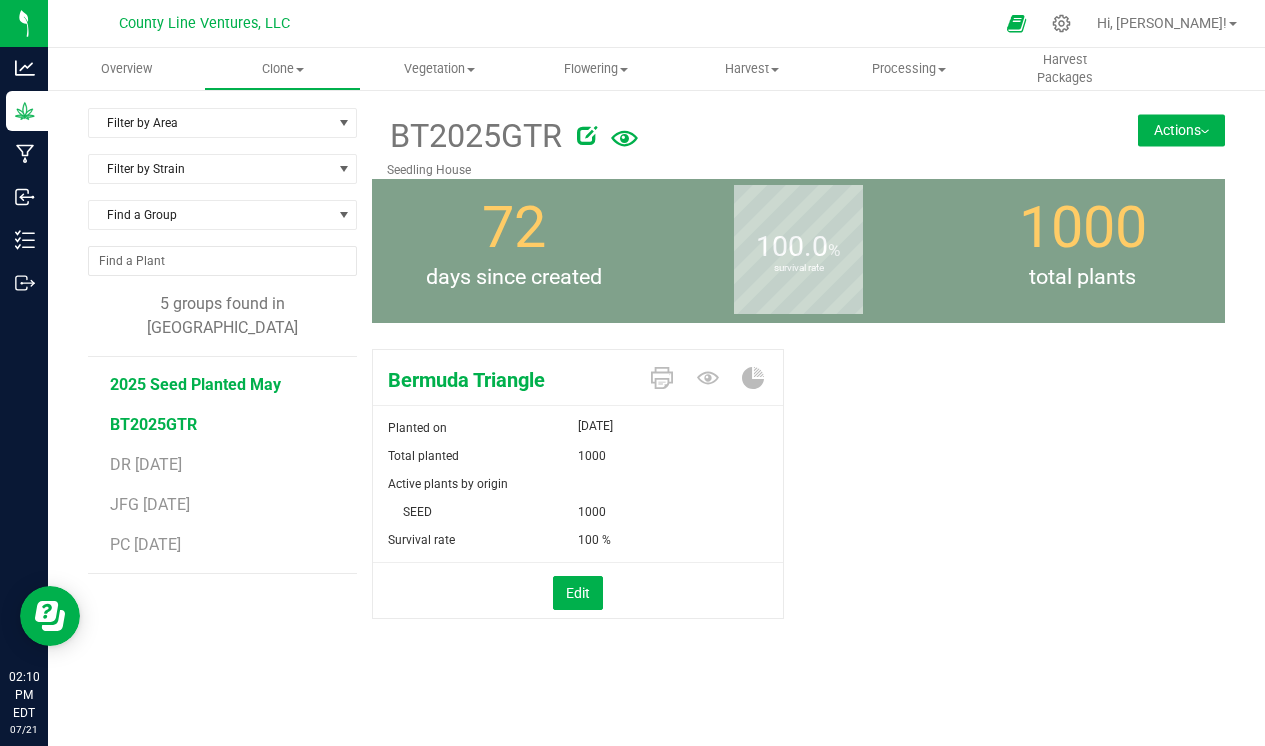 click on "2025 Seed Planted May" at bounding box center [195, 384] 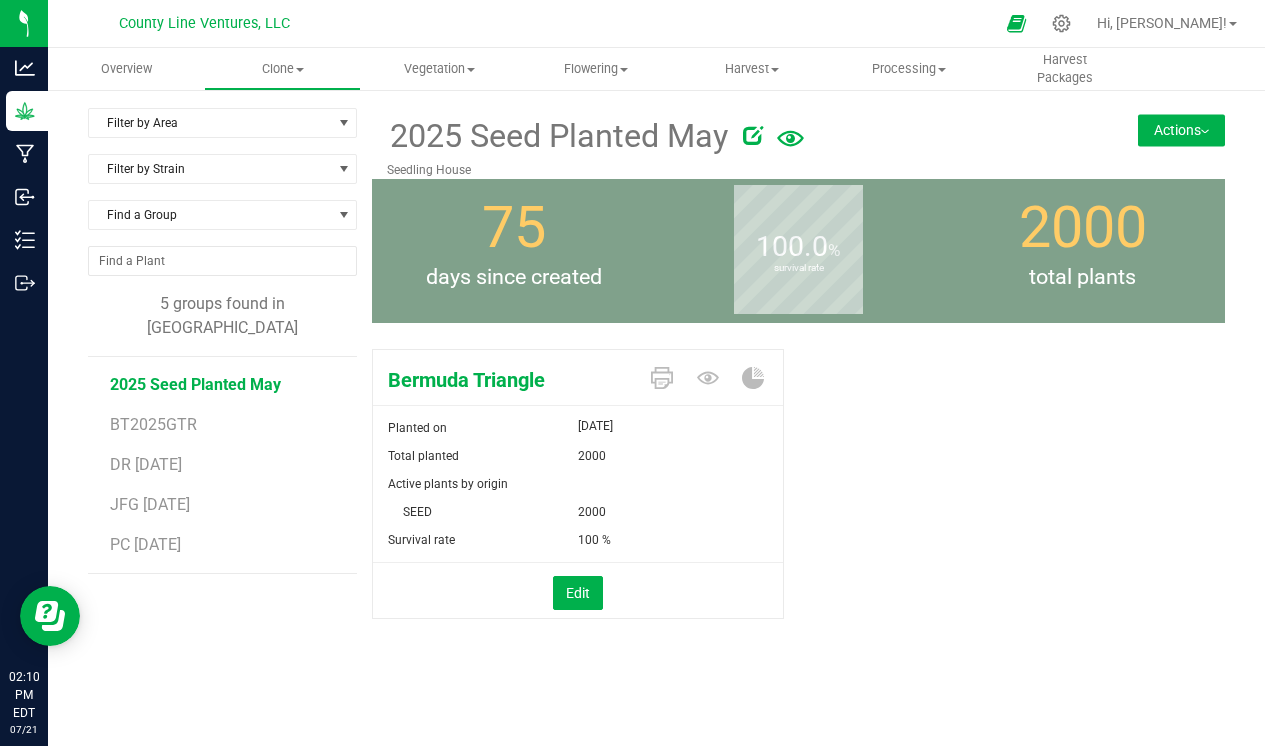 click on "2025 Seed Planted May" at bounding box center (195, 384) 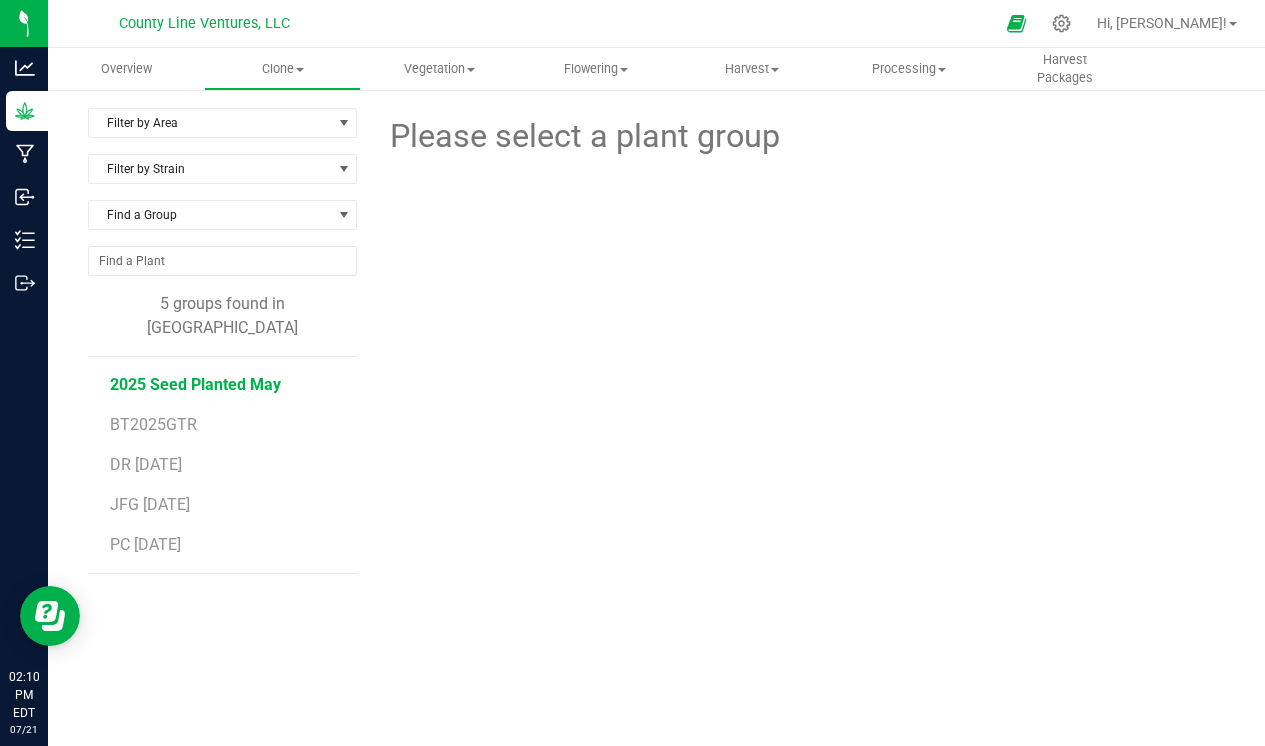 click on "2025 Seed Planted May" at bounding box center (195, 384) 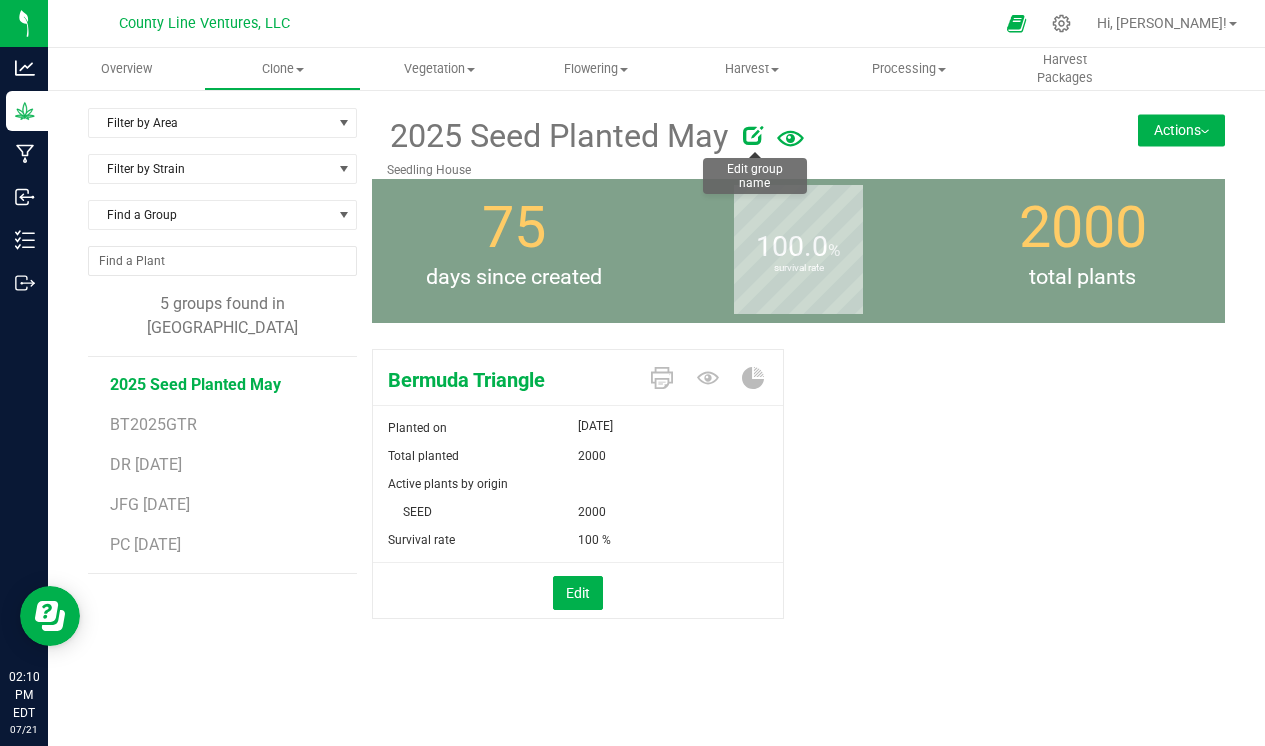 click at bounding box center [753, 135] 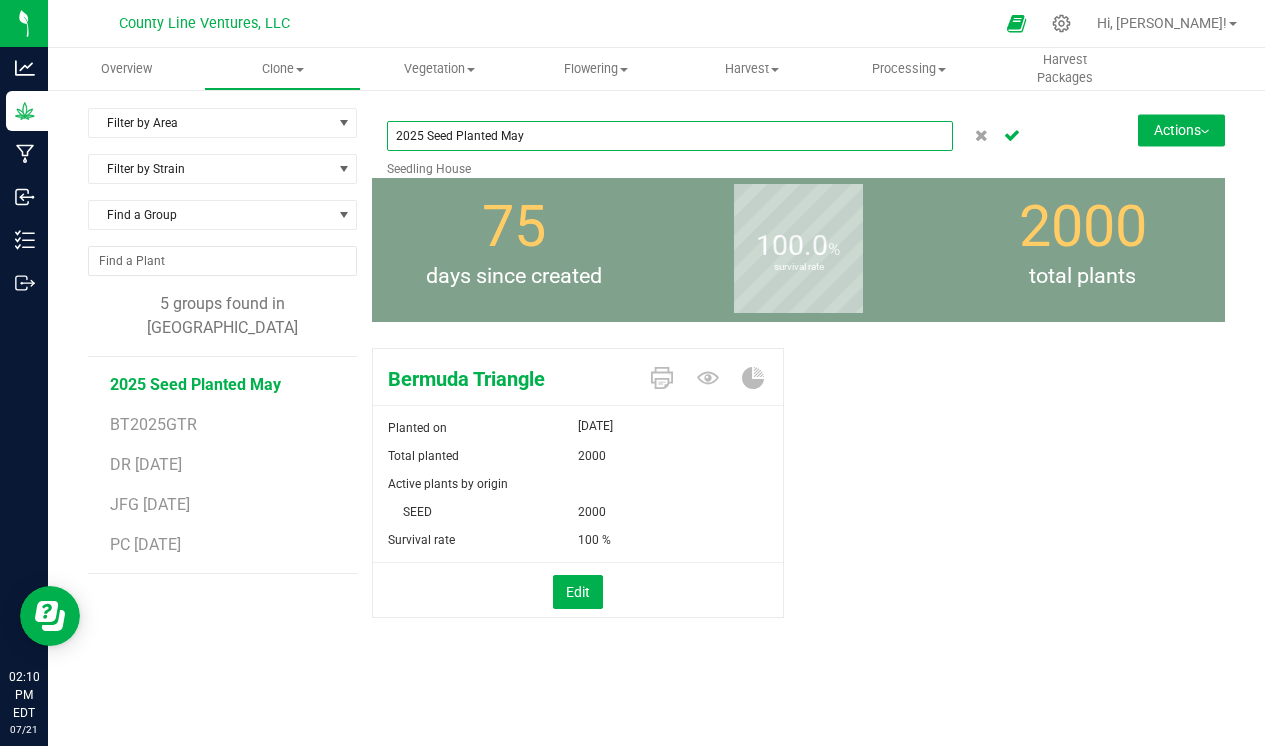 click on "2025 Seed Planted May" at bounding box center (669, 136) 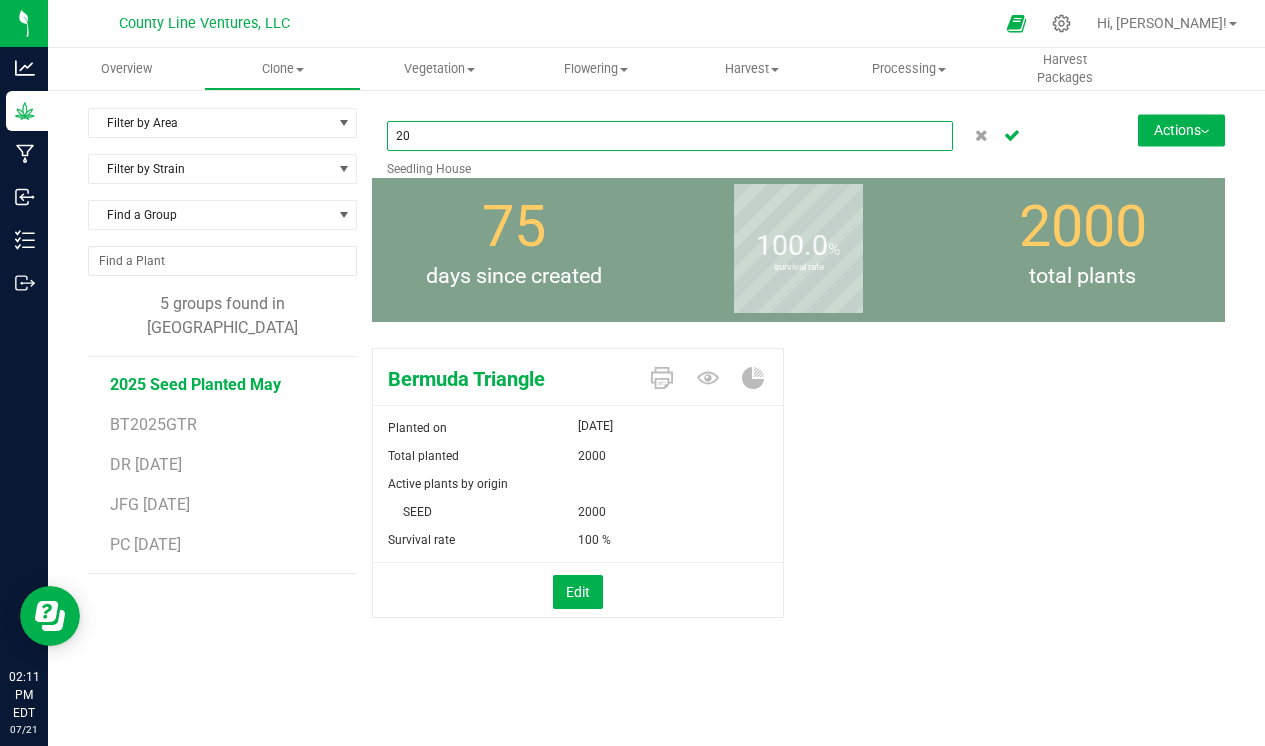 type on "2" 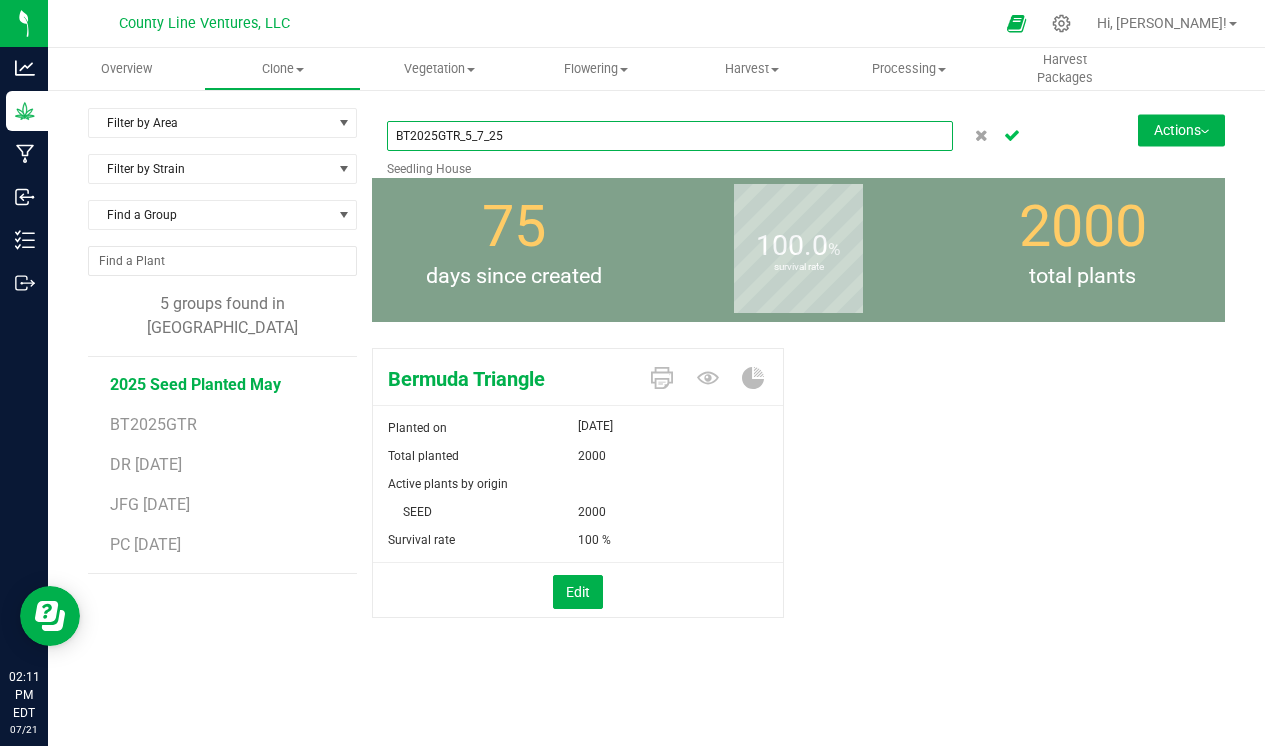 type on "BT2025GTR_5_7_25" 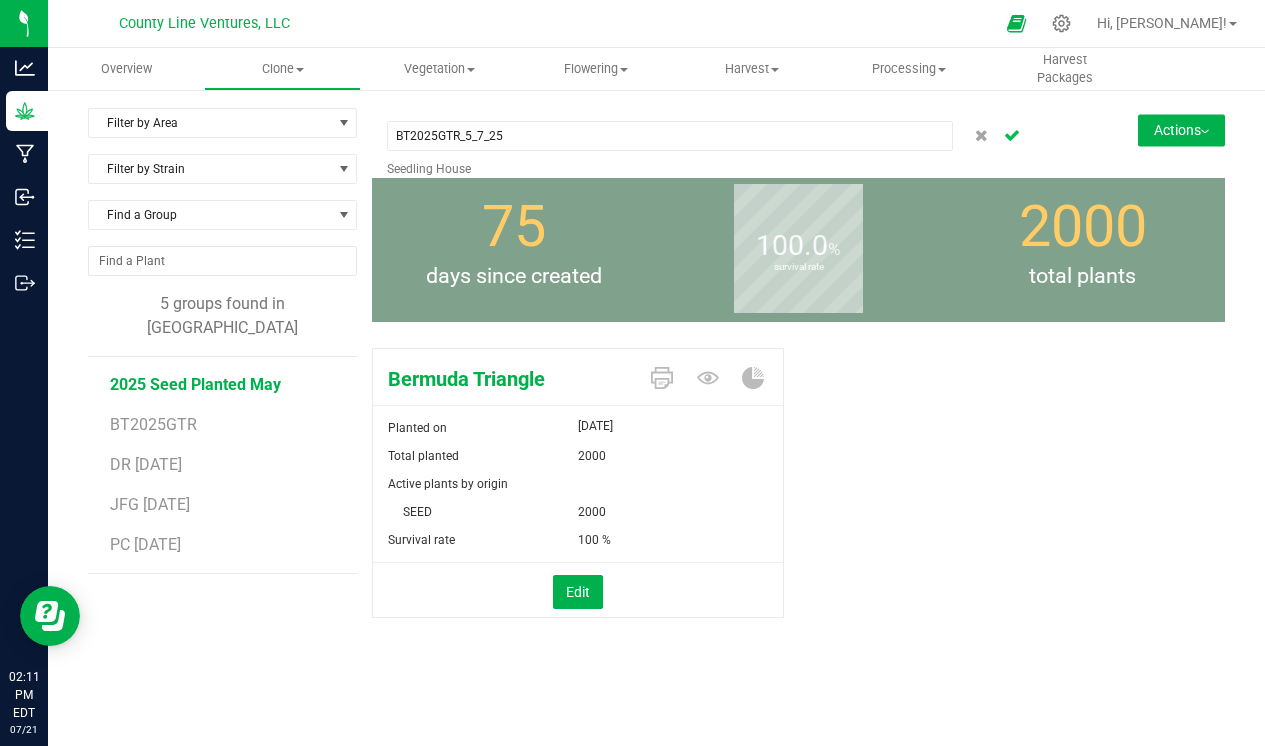 click 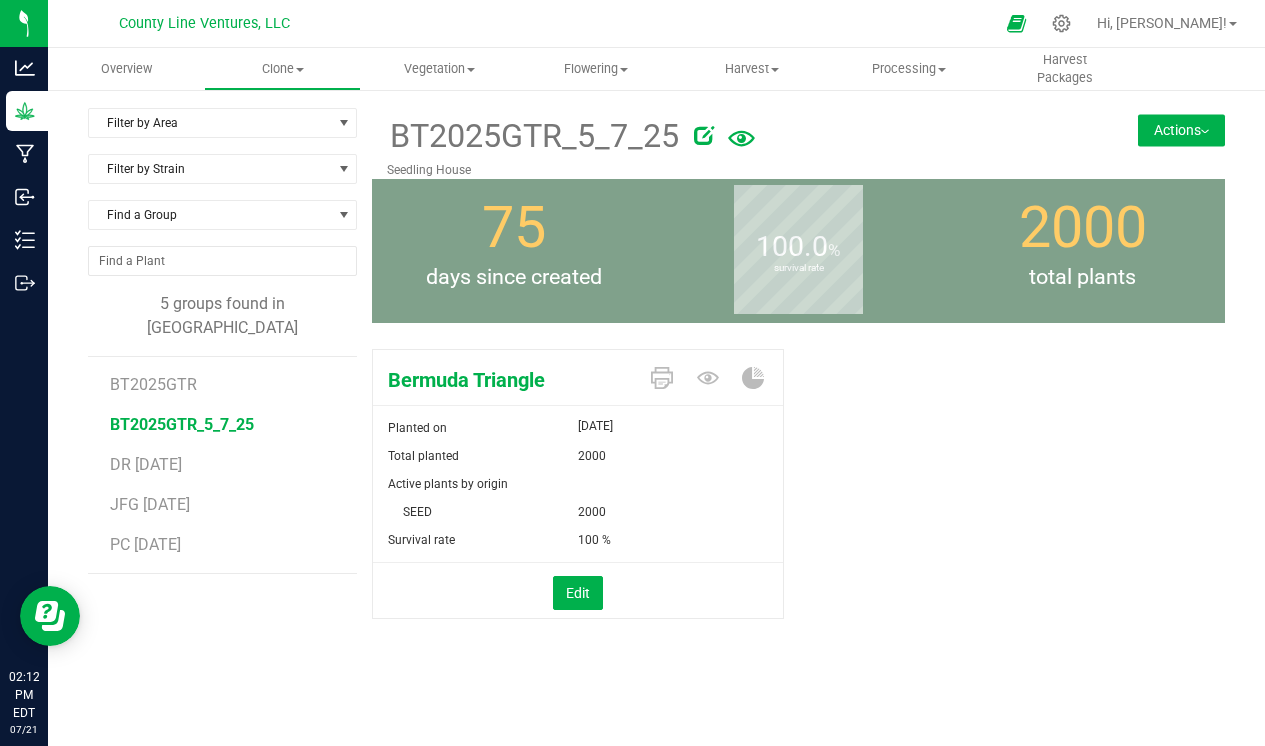 click on "Actions" at bounding box center [1181, 130] 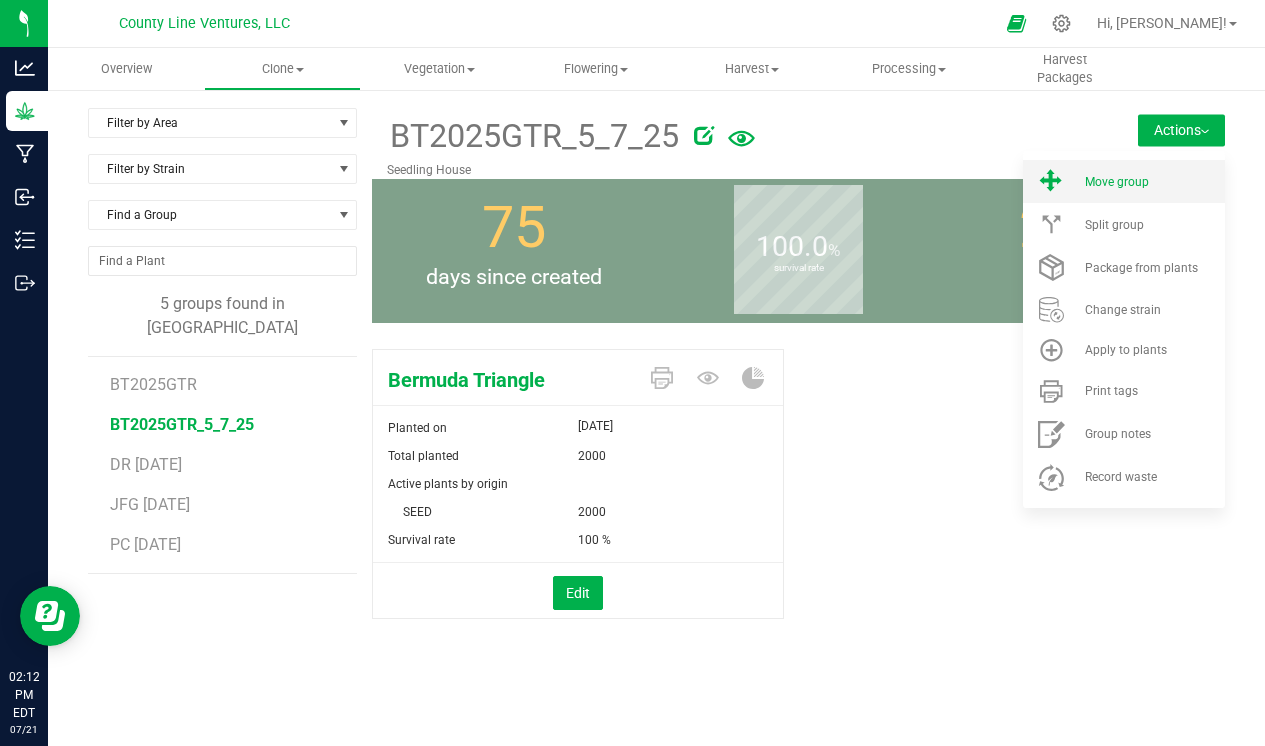 click on "Move group" at bounding box center [1117, 182] 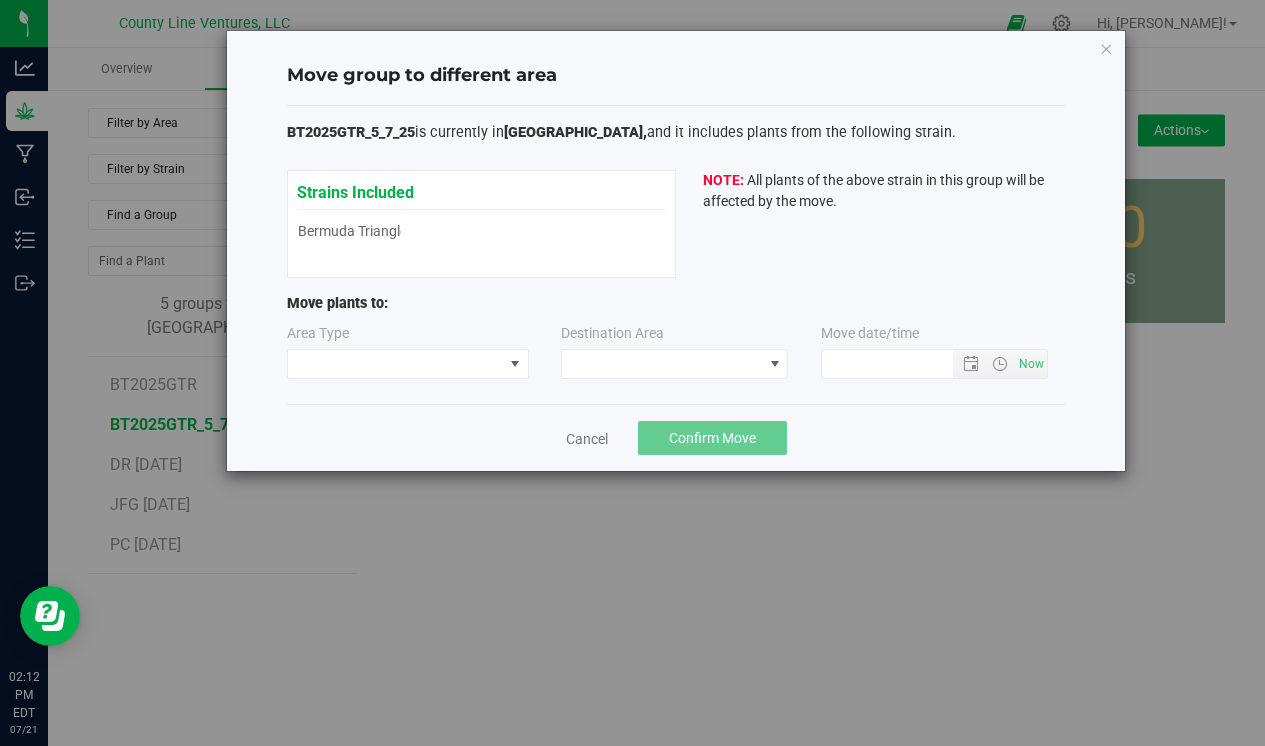 type on "[DATE] 2:12 PM" 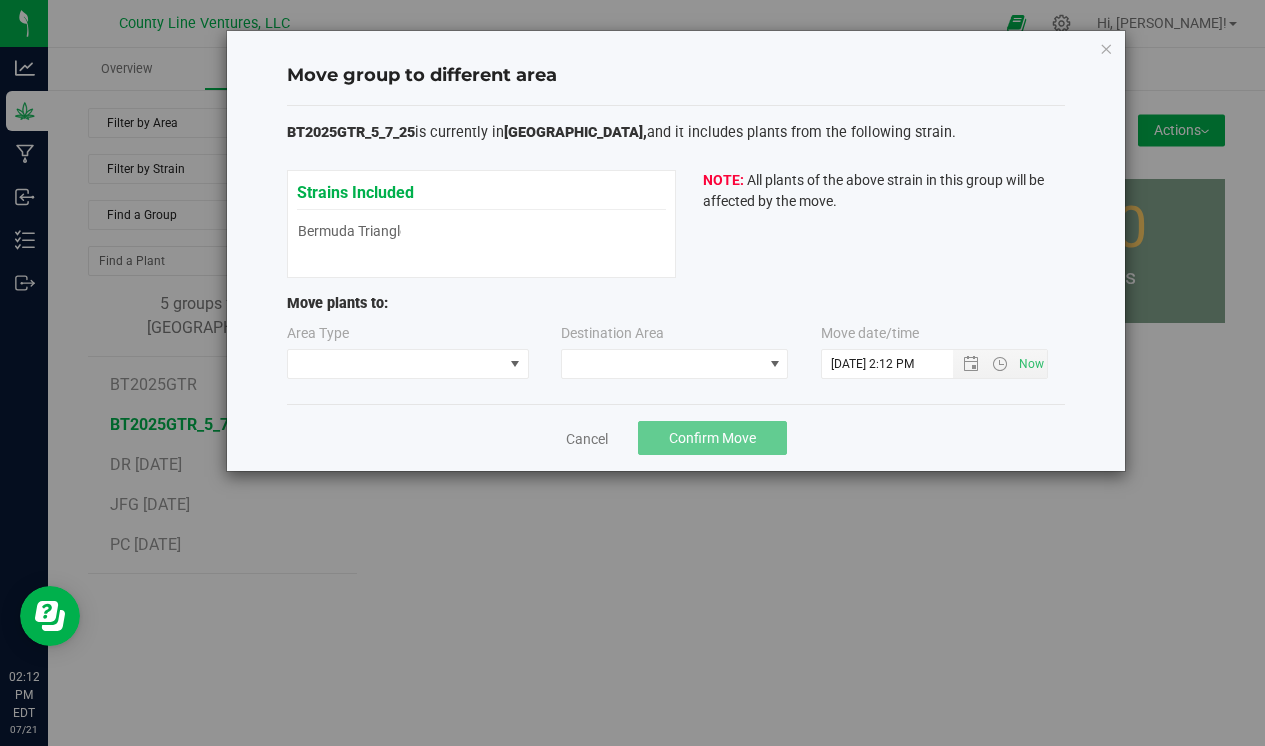 type 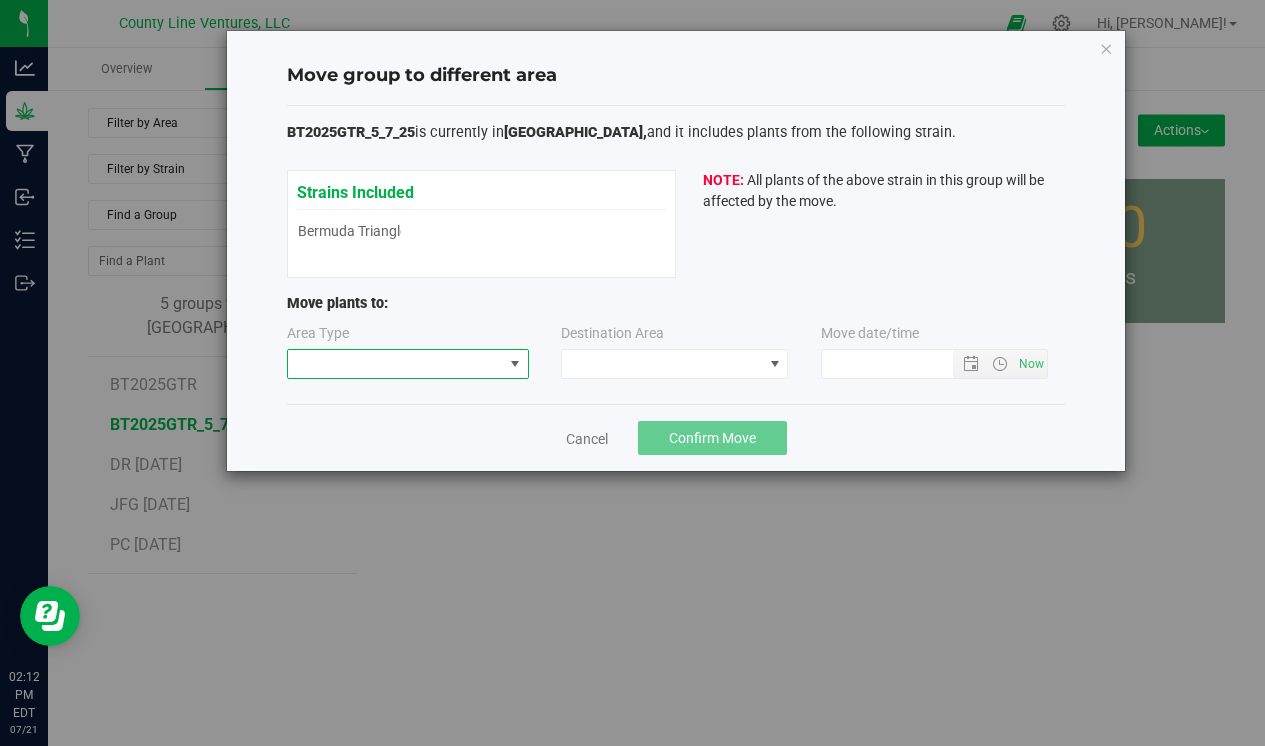 click at bounding box center (515, 364) 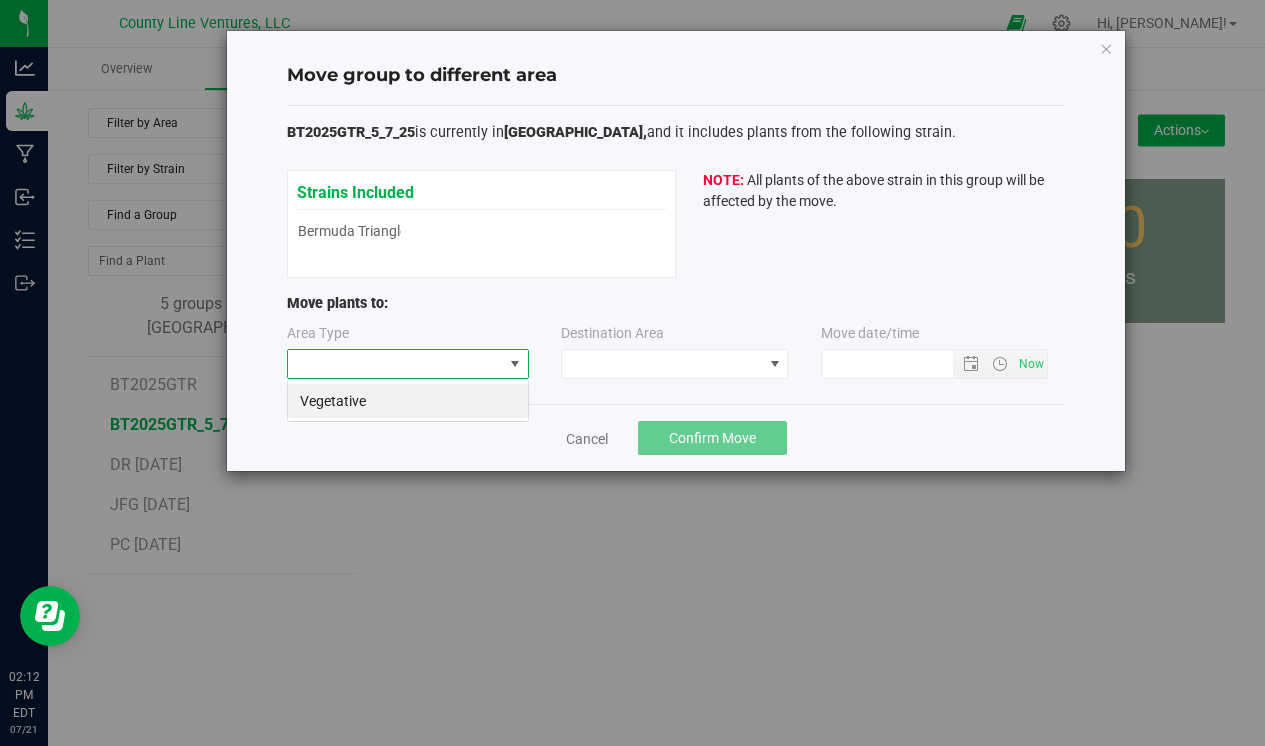 scroll, scrollTop: 99970, scrollLeft: 99758, axis: both 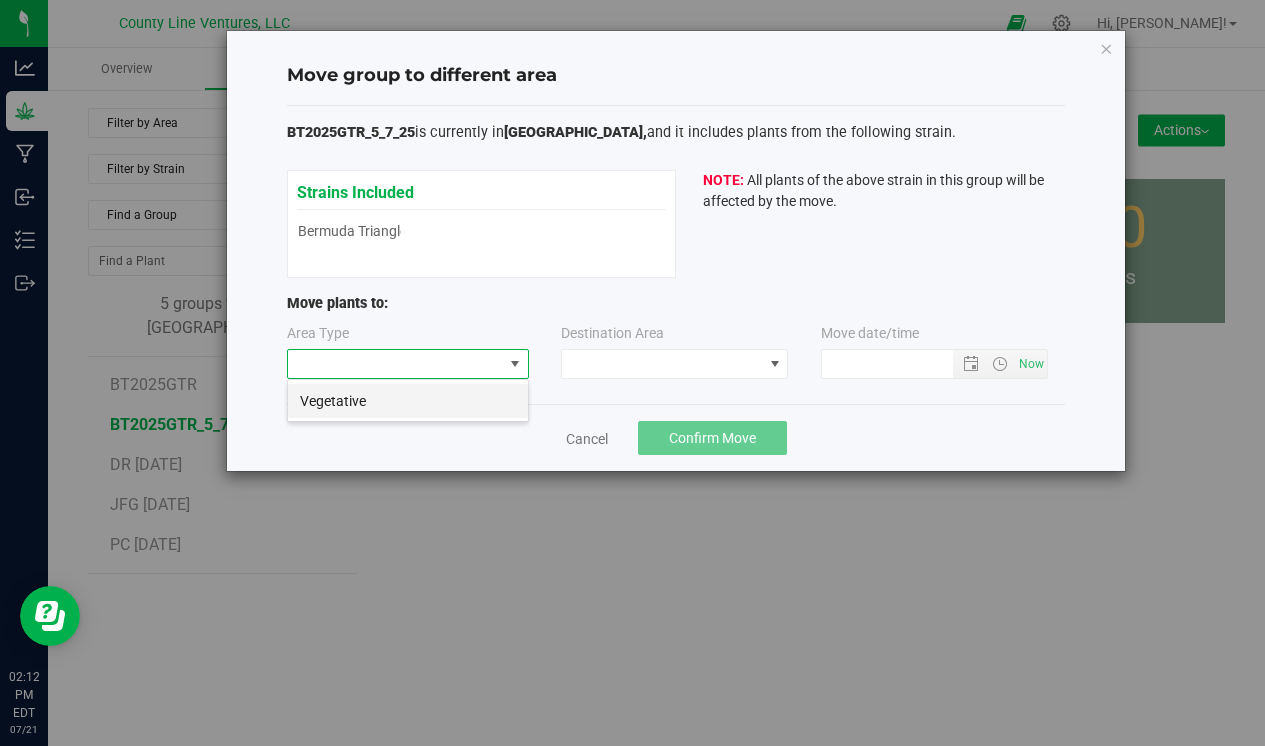 click on "Vegetative" at bounding box center [408, 401] 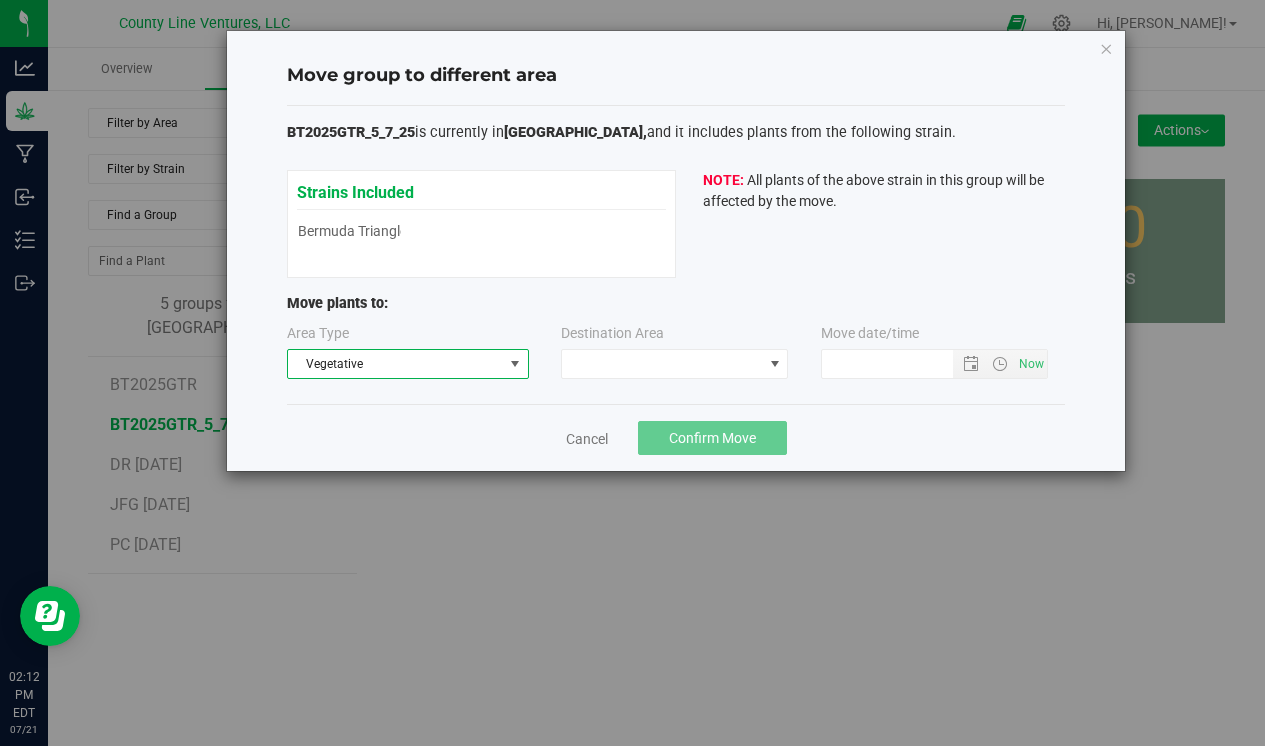 click at bounding box center [515, 364] 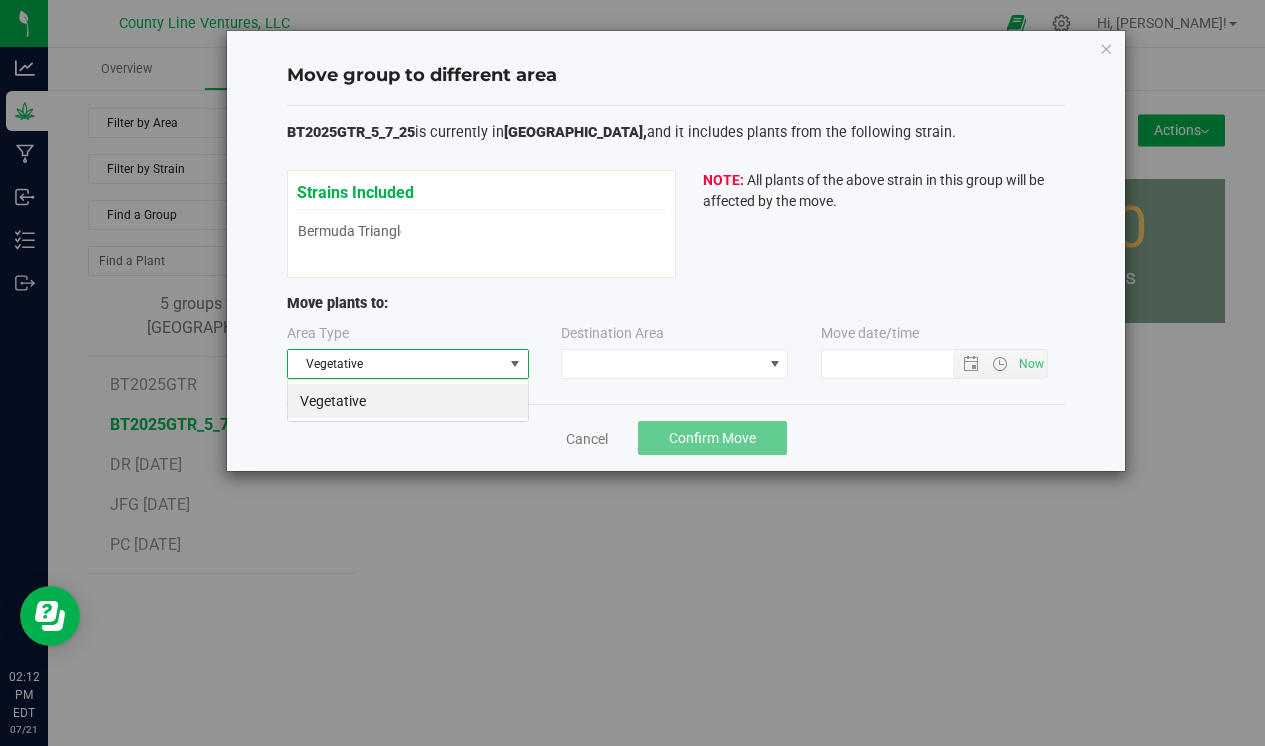 scroll, scrollTop: 99970, scrollLeft: 99758, axis: both 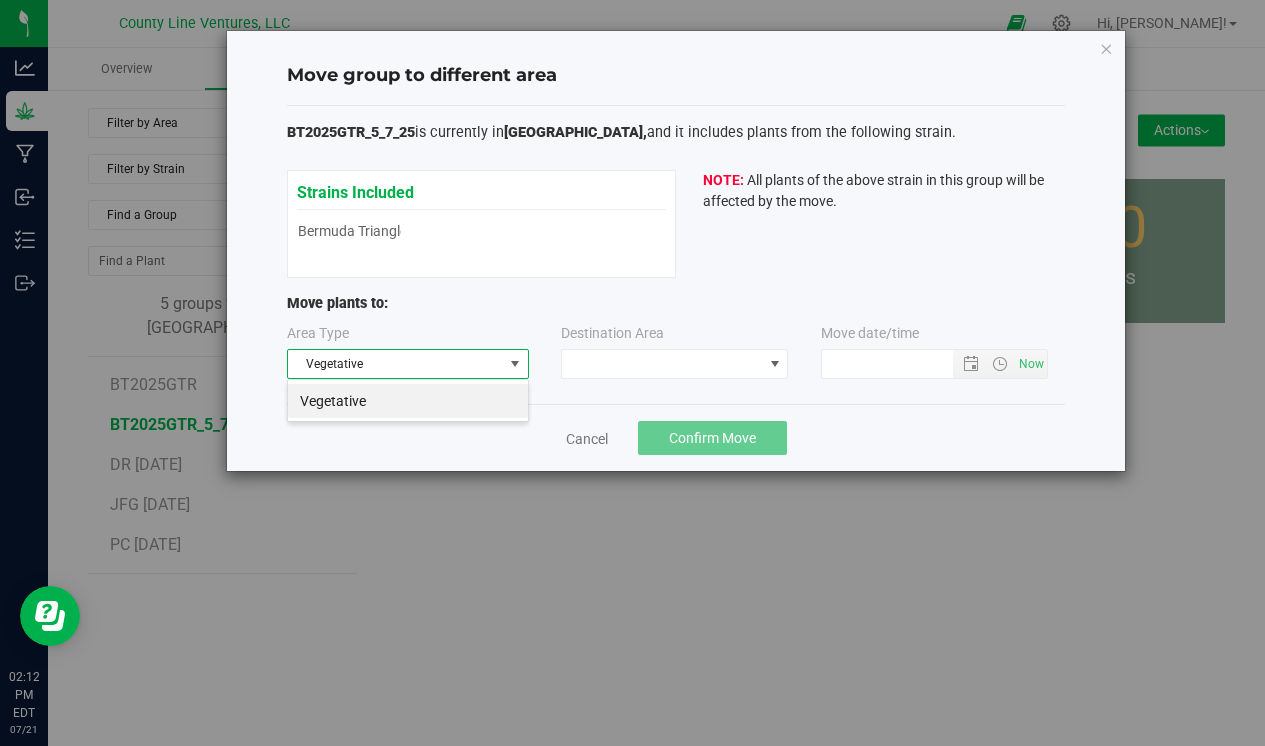 click at bounding box center (515, 364) 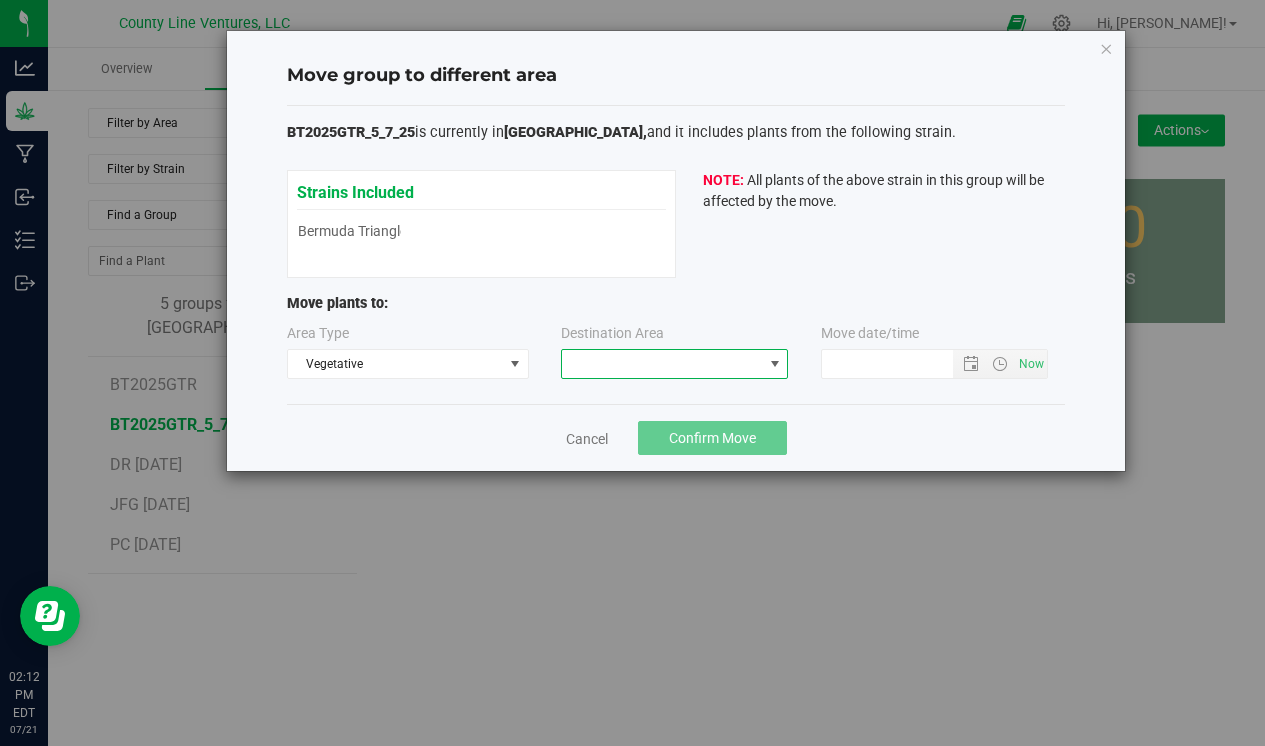 click at bounding box center [662, 364] 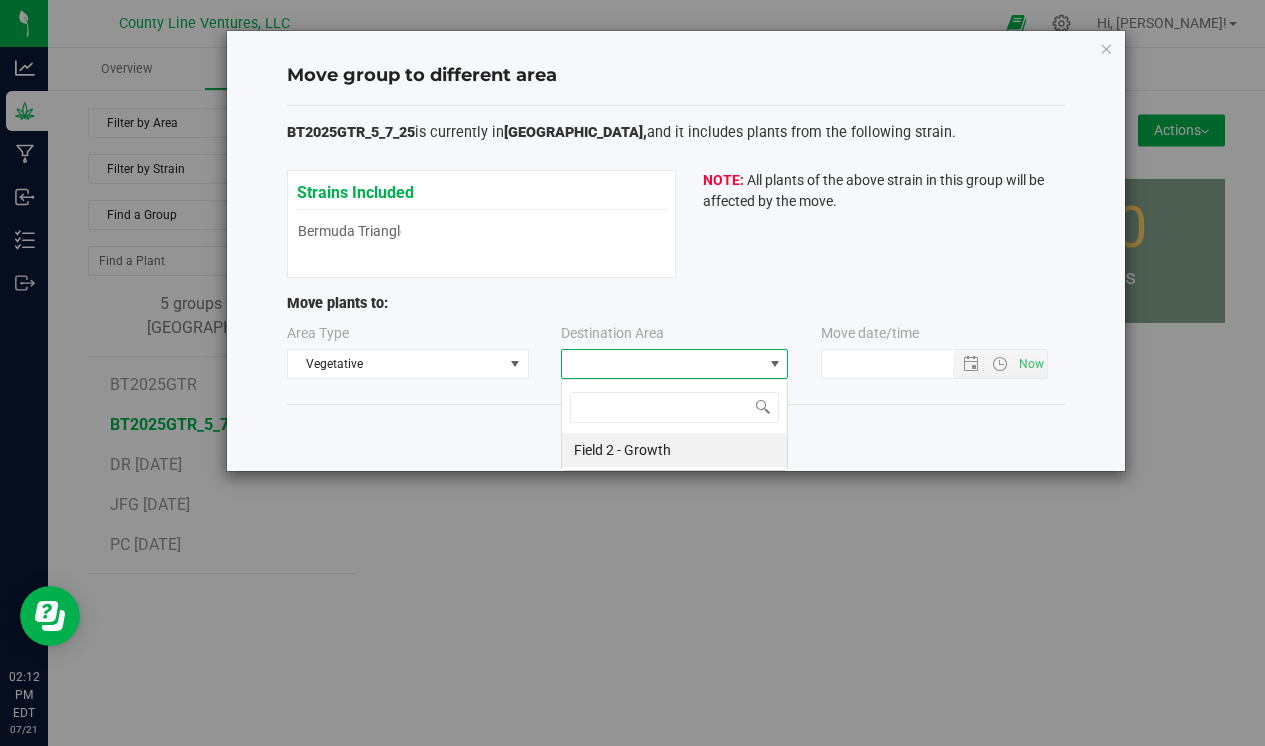 scroll, scrollTop: 99970, scrollLeft: 99773, axis: both 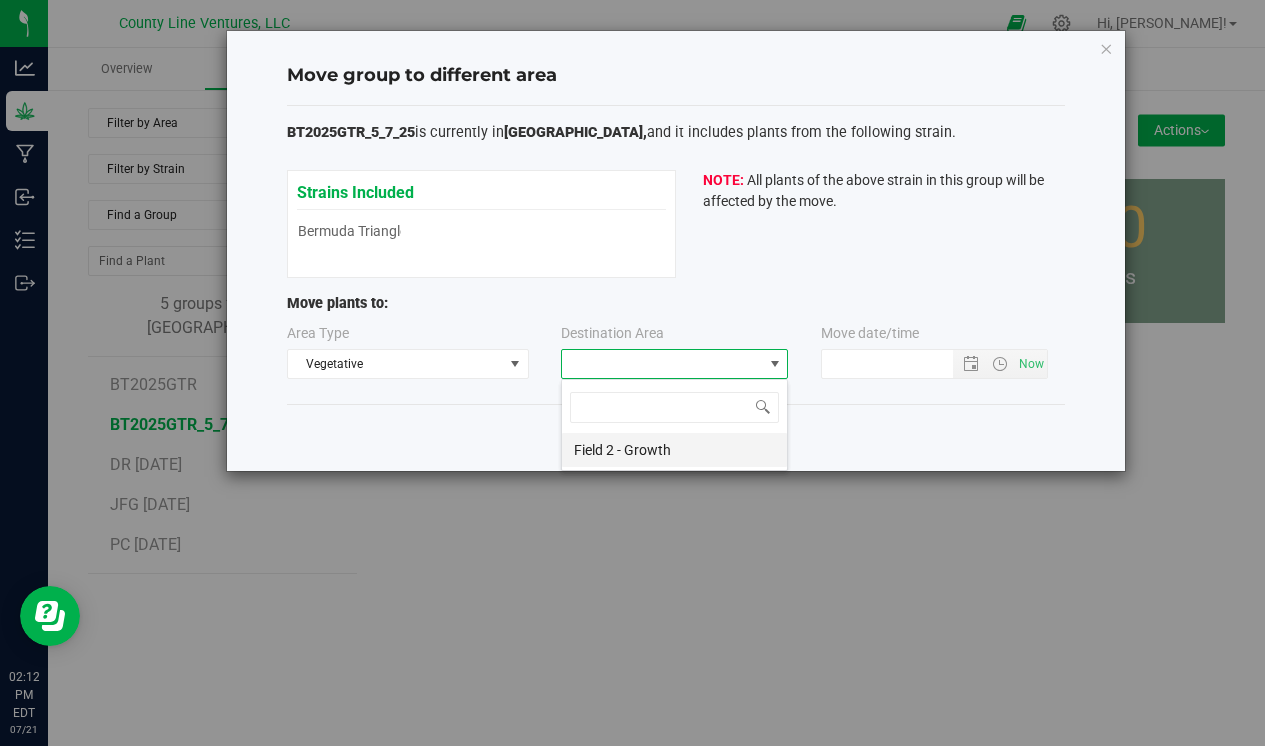click on "Field 2 - Growth" at bounding box center (674, 450) 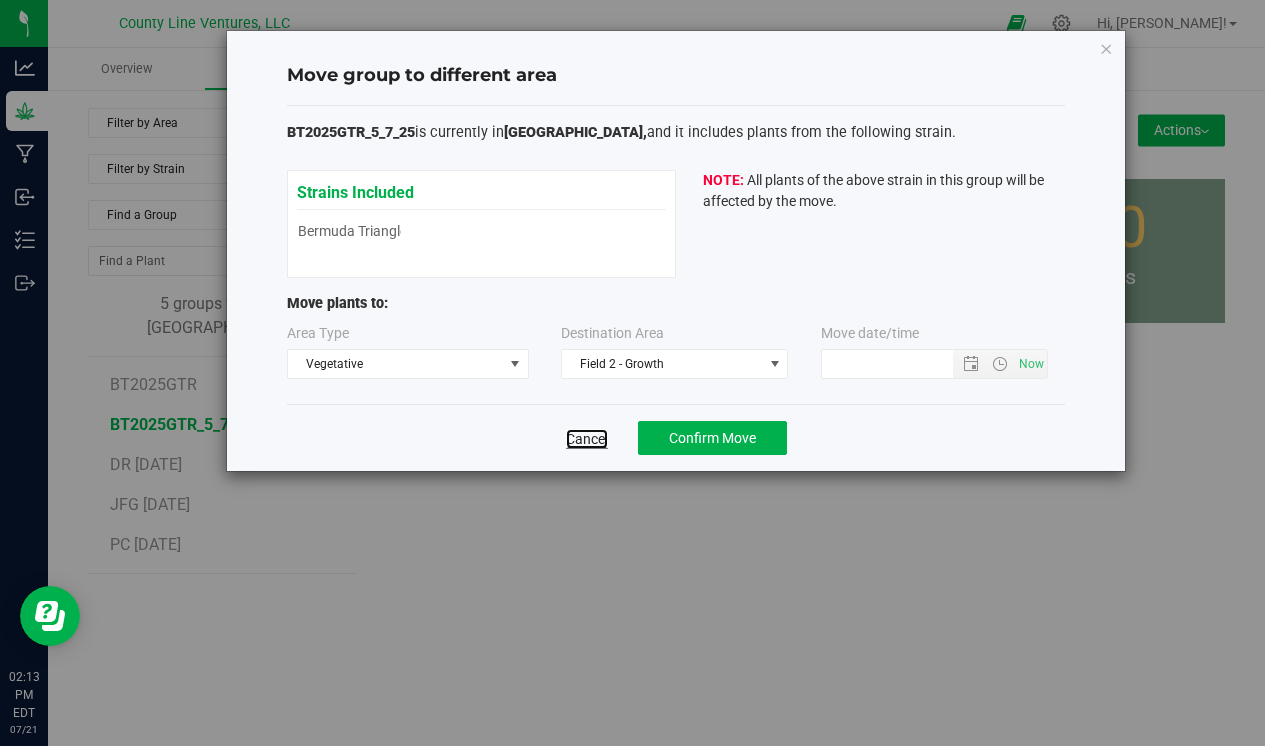 click on "Cancel" at bounding box center (587, 439) 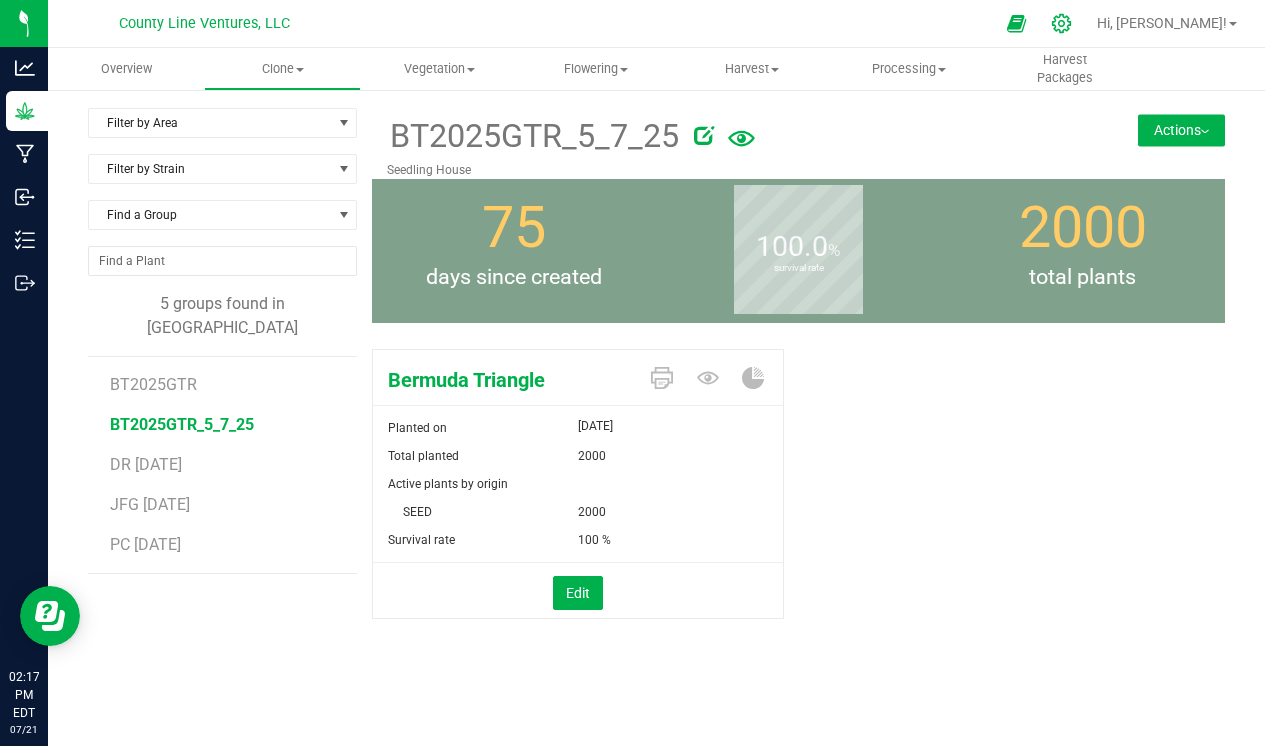 click 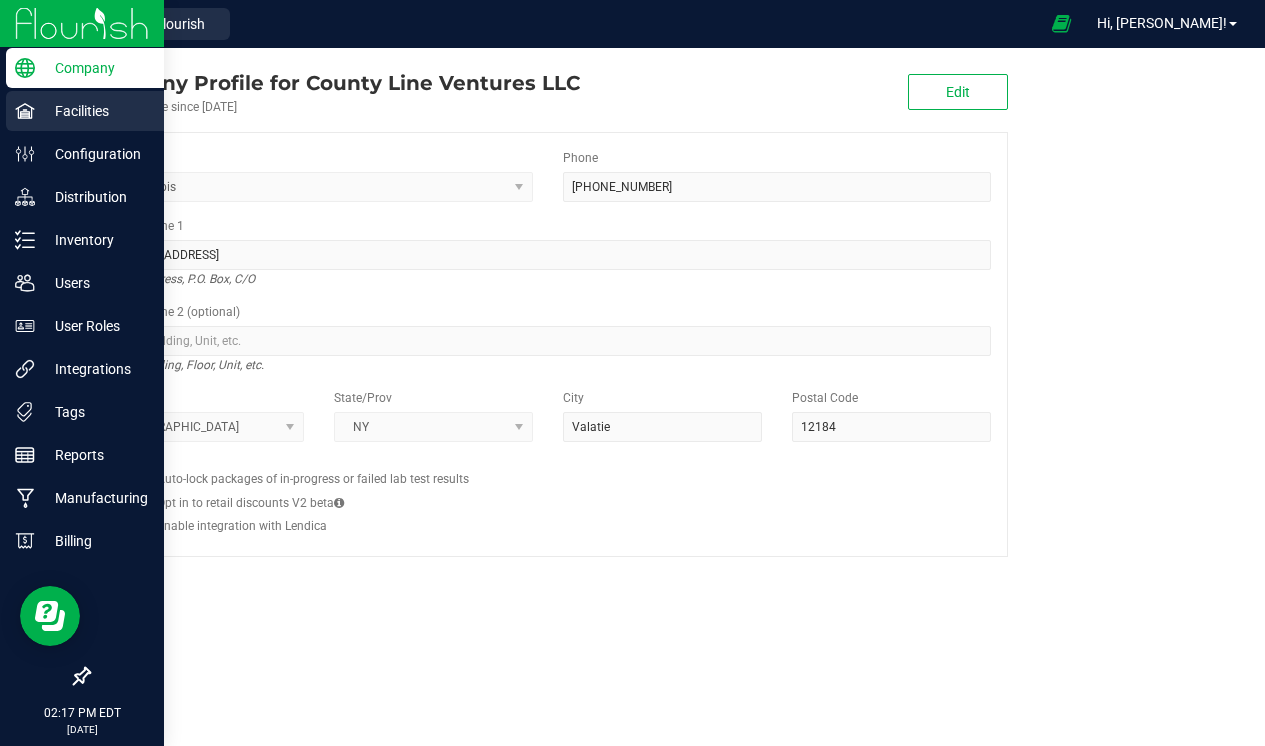 click on "Facilities" at bounding box center [95, 111] 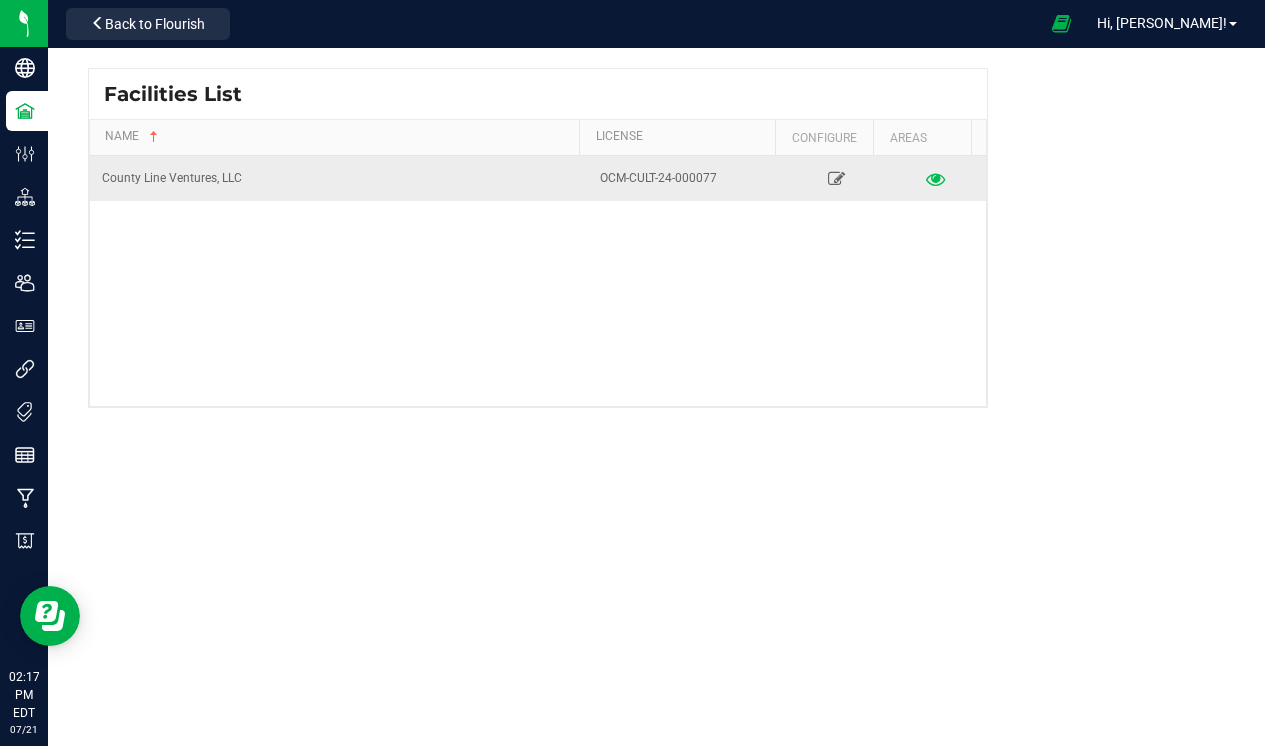 click at bounding box center (936, 178) 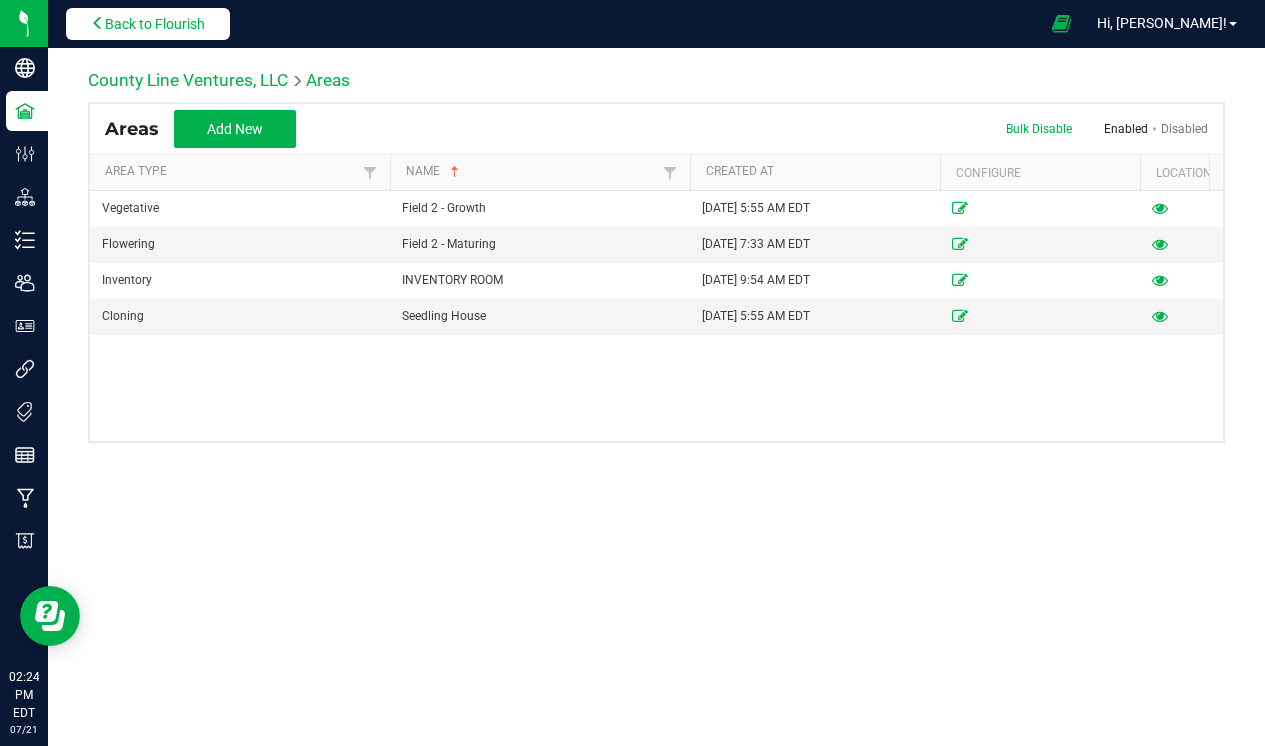 click on "Back to Flourish" at bounding box center [155, 24] 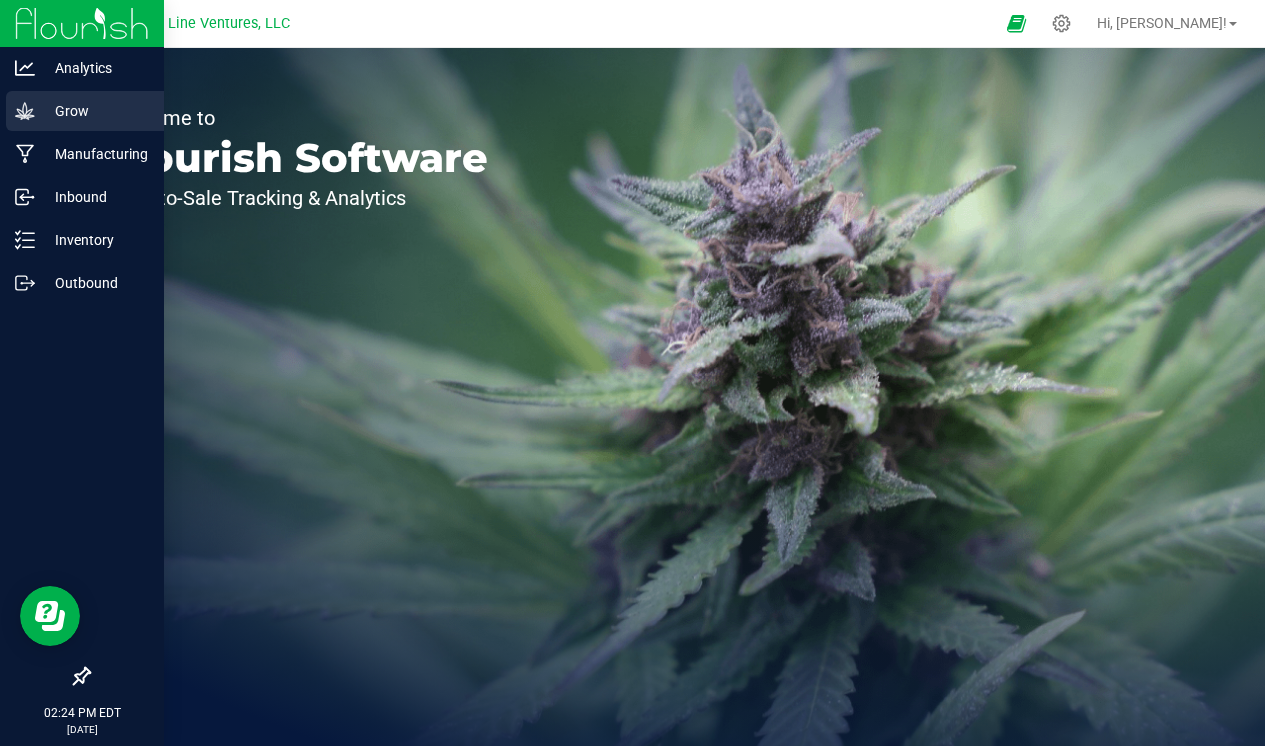 click 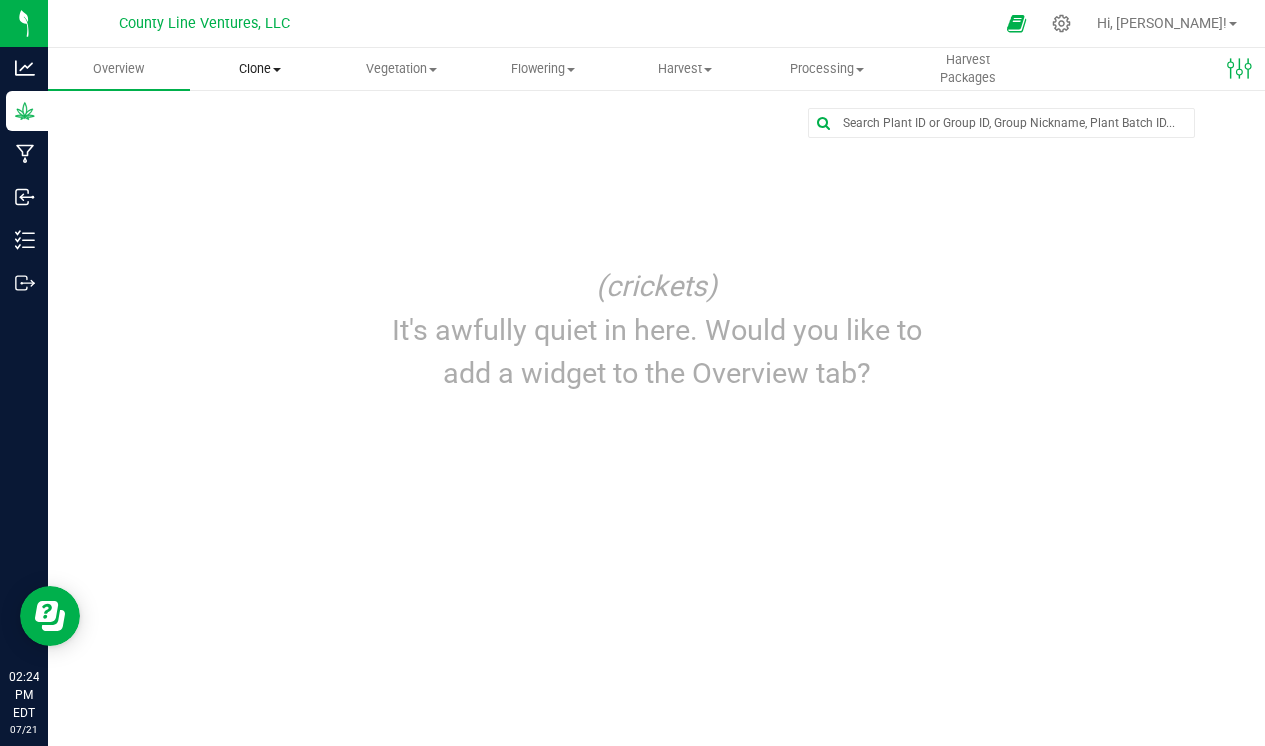click at bounding box center (277, 70) 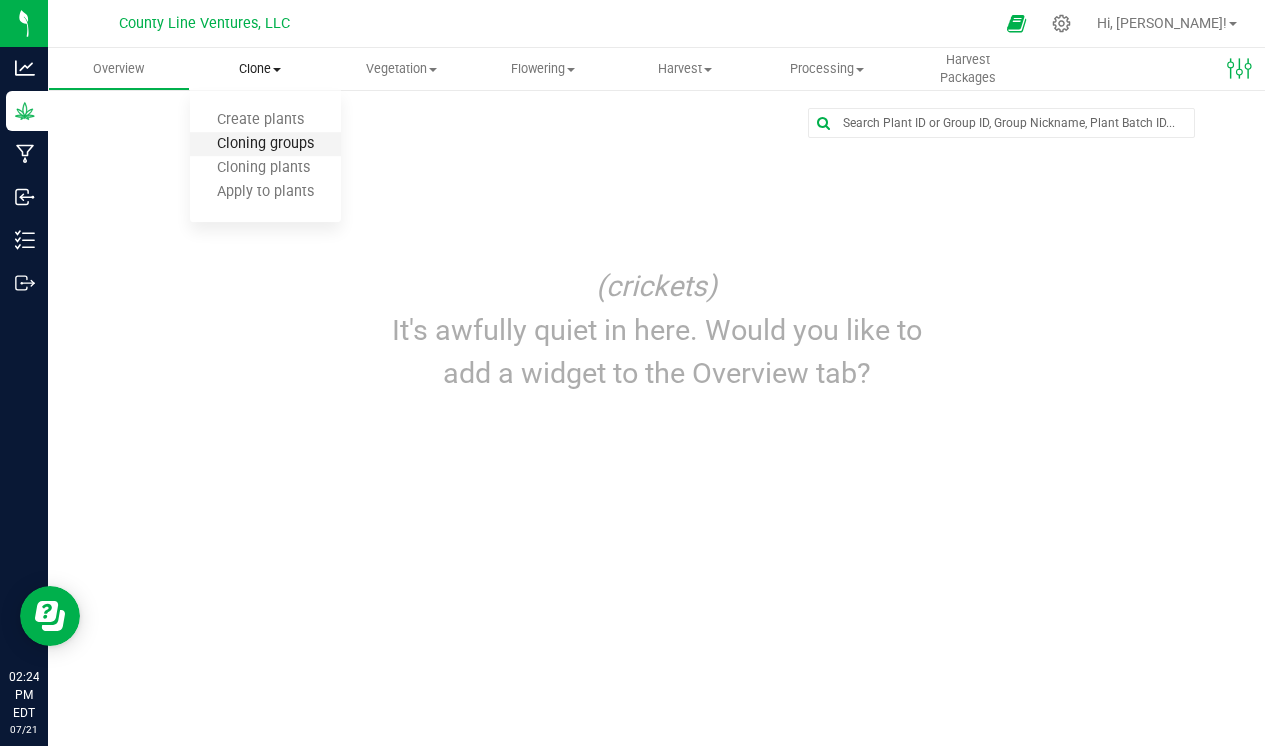 click on "Cloning groups" at bounding box center (265, 144) 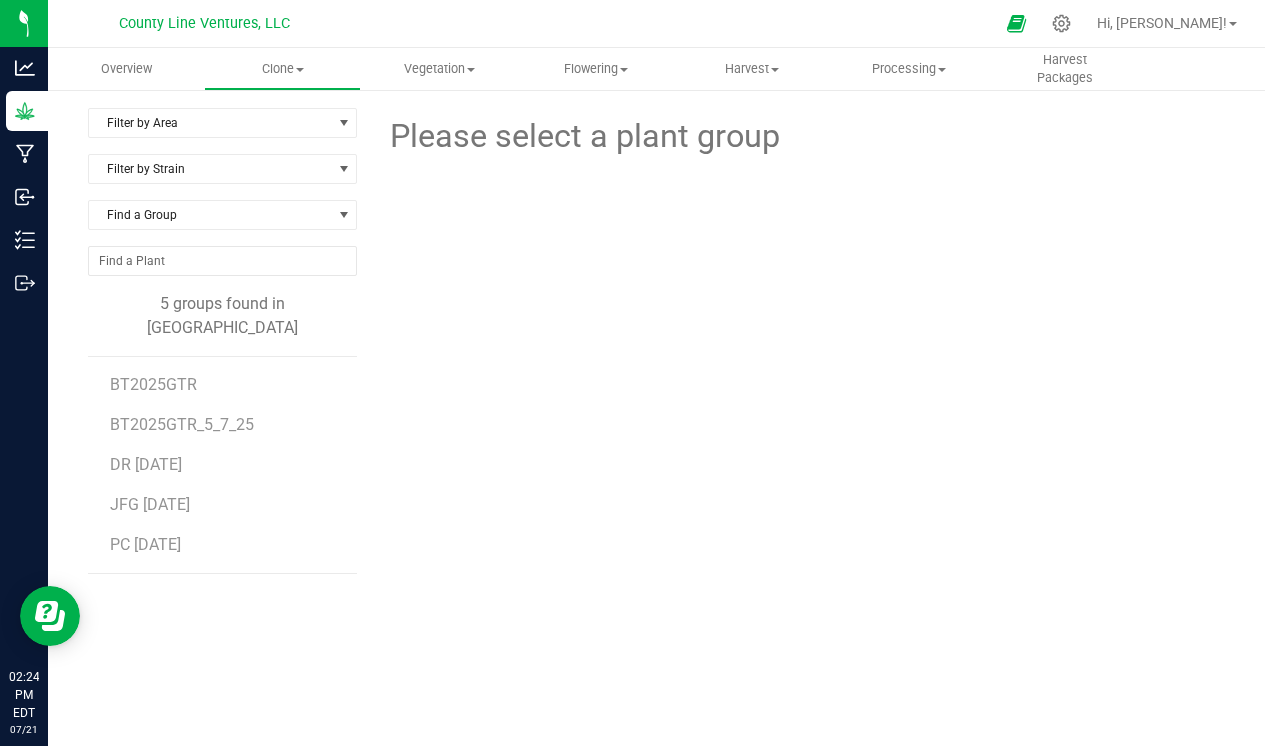 click on "DR [DATE]" at bounding box center [226, 457] 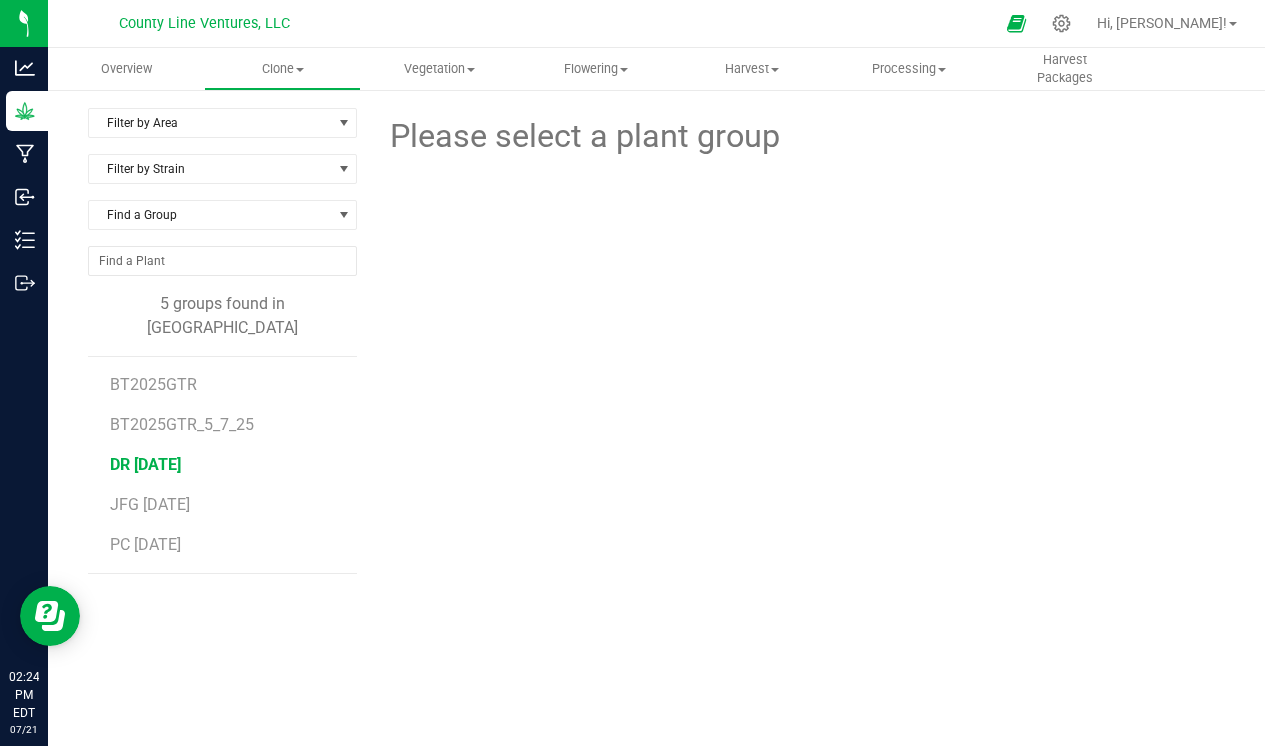 click on "DR [DATE]" at bounding box center (145, 464) 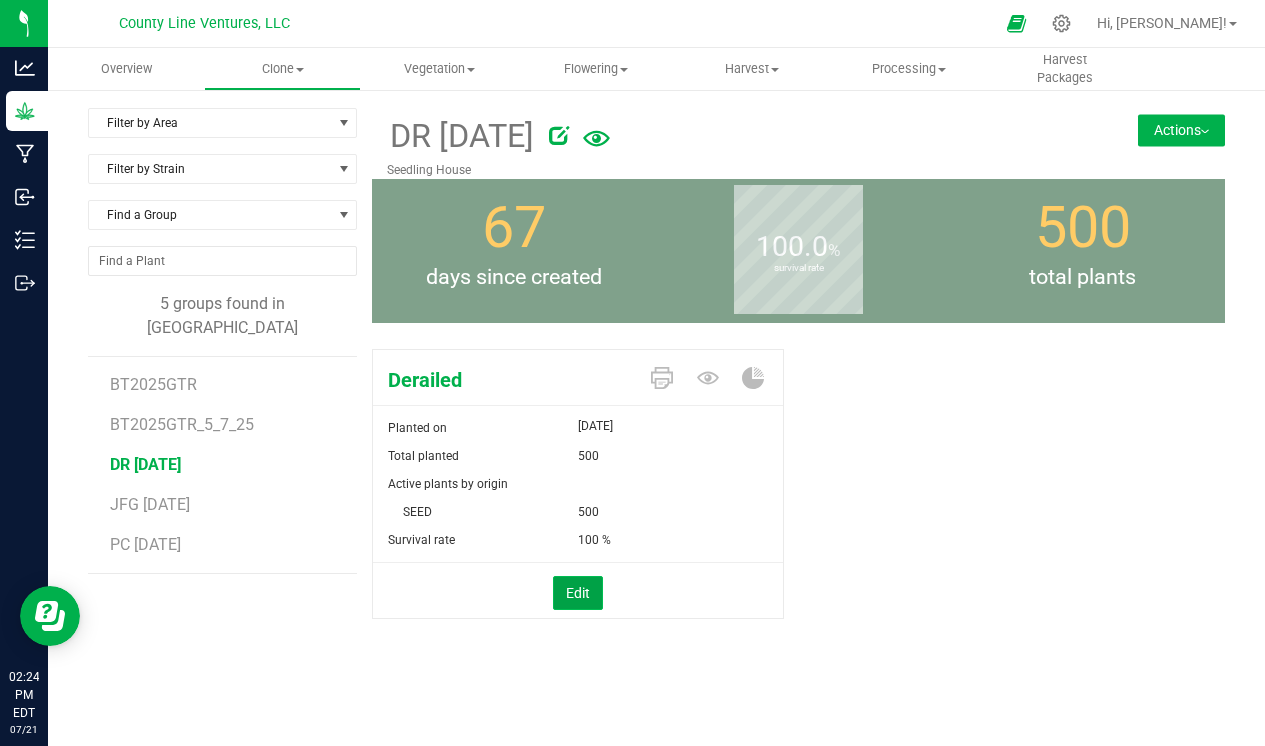 click on "Edit" at bounding box center [578, 593] 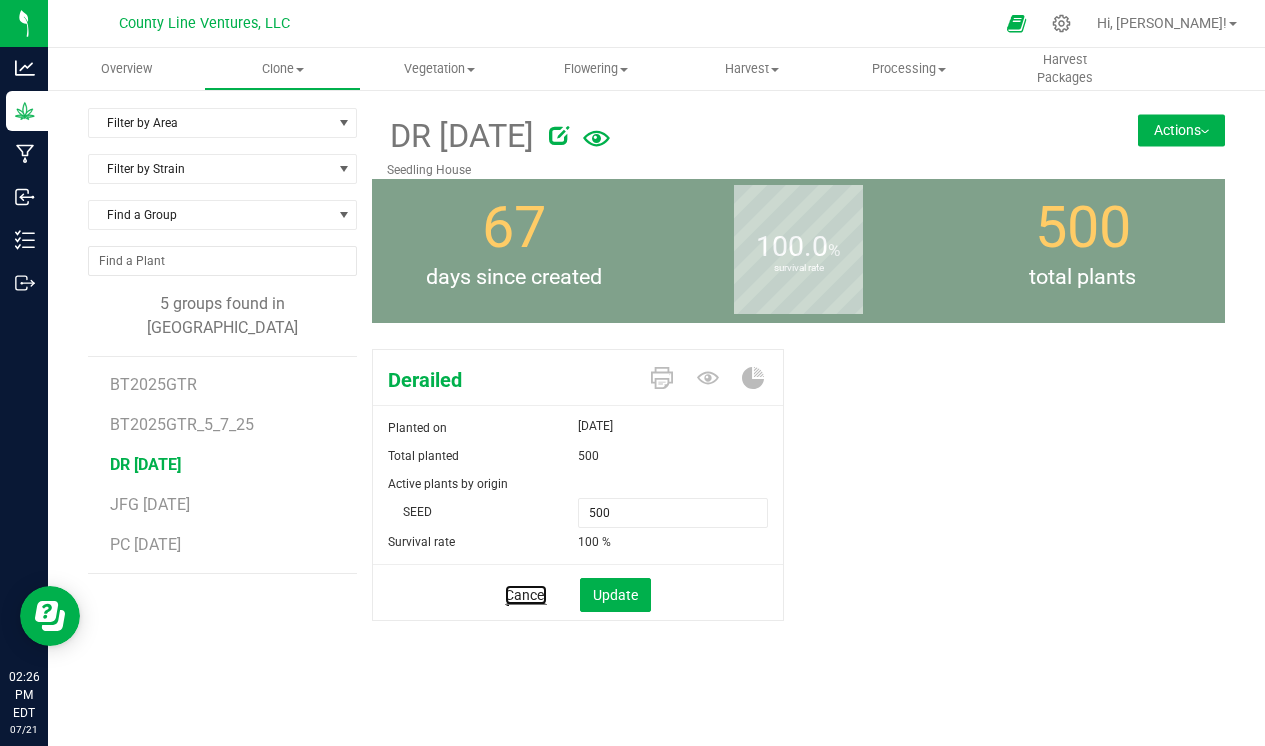 click on "Cancel" at bounding box center (526, 595) 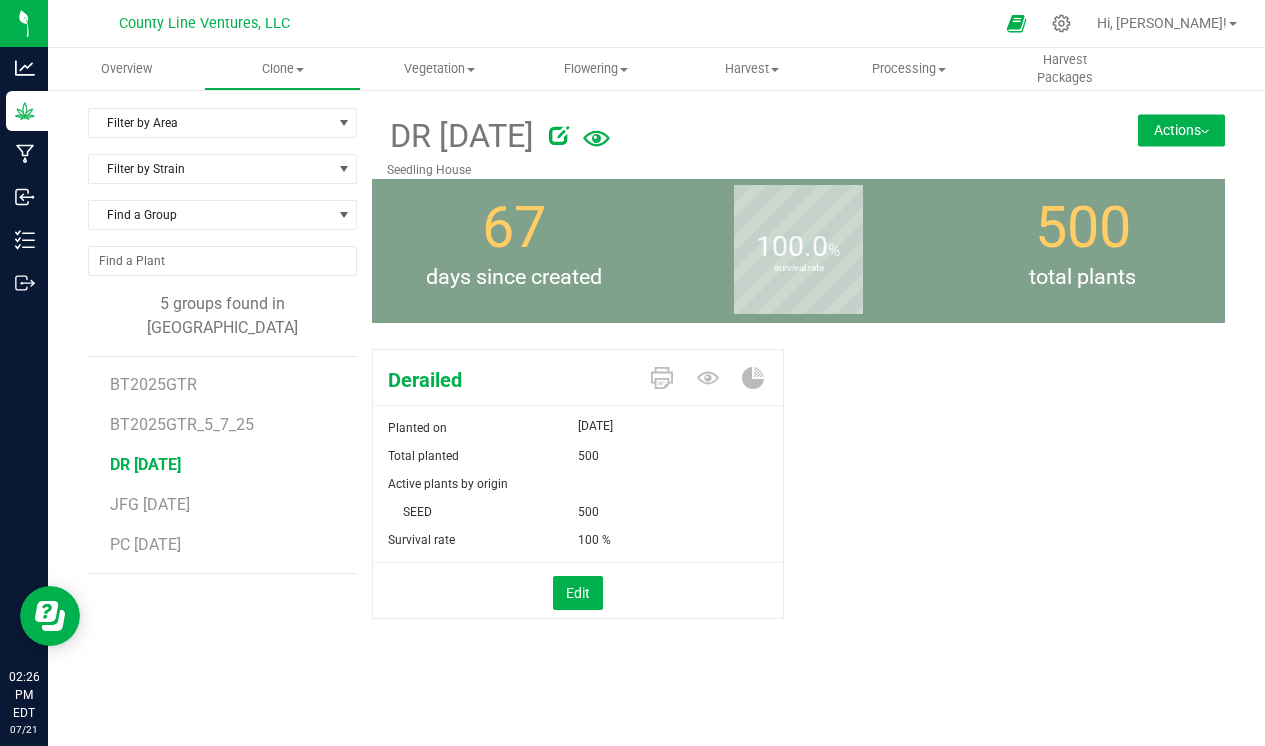 click on "Actions" at bounding box center [1181, 130] 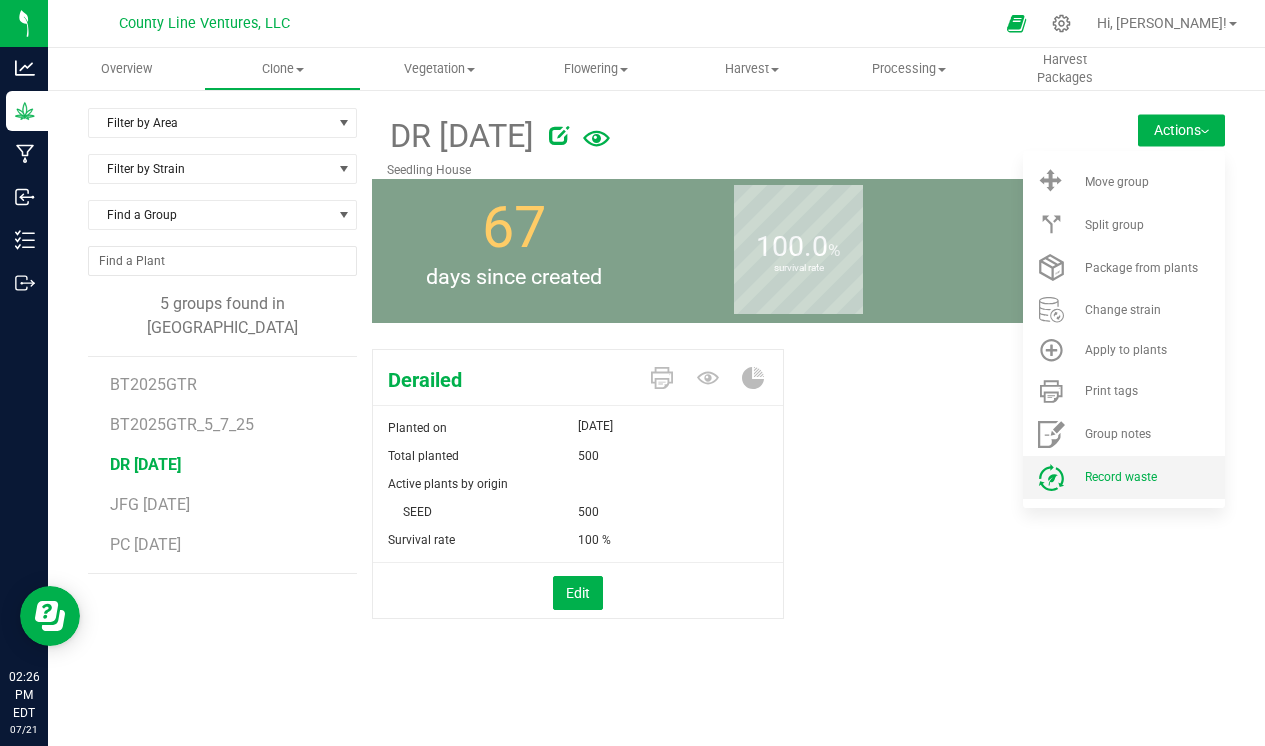 click on "Record waste" at bounding box center [1124, 477] 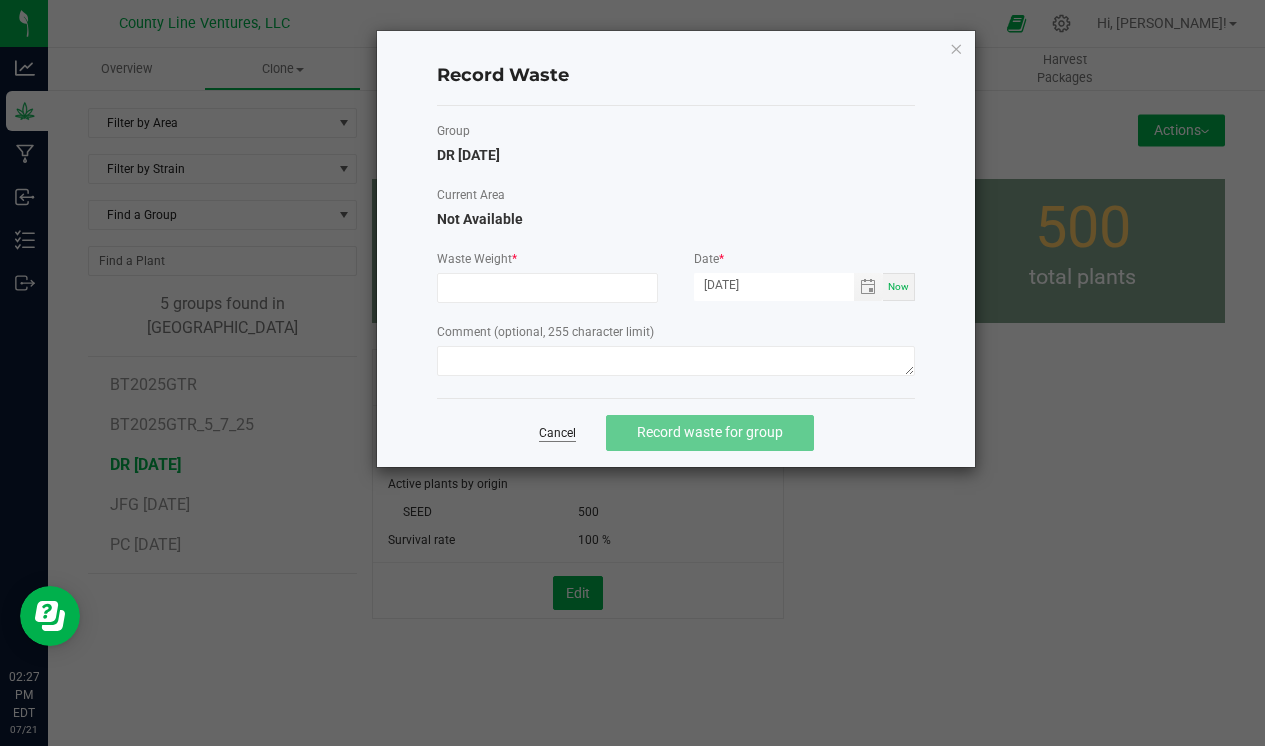 click on "Cancel" 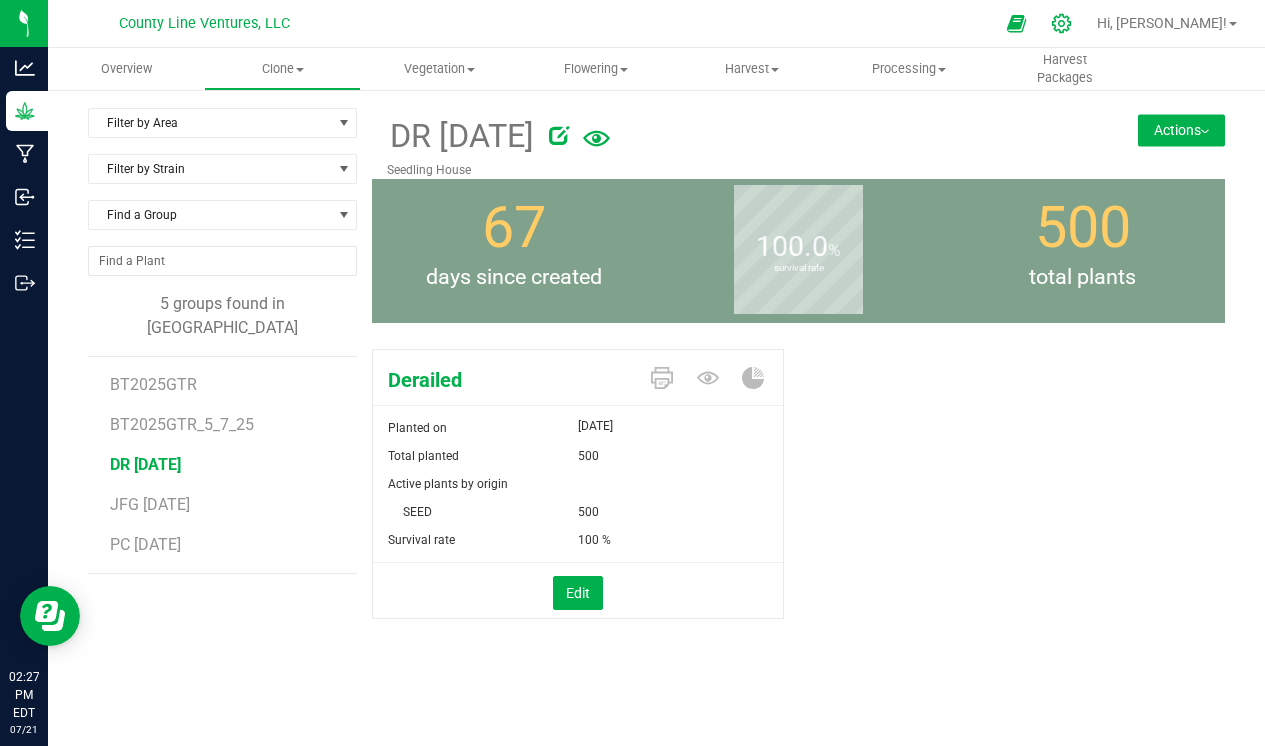 click 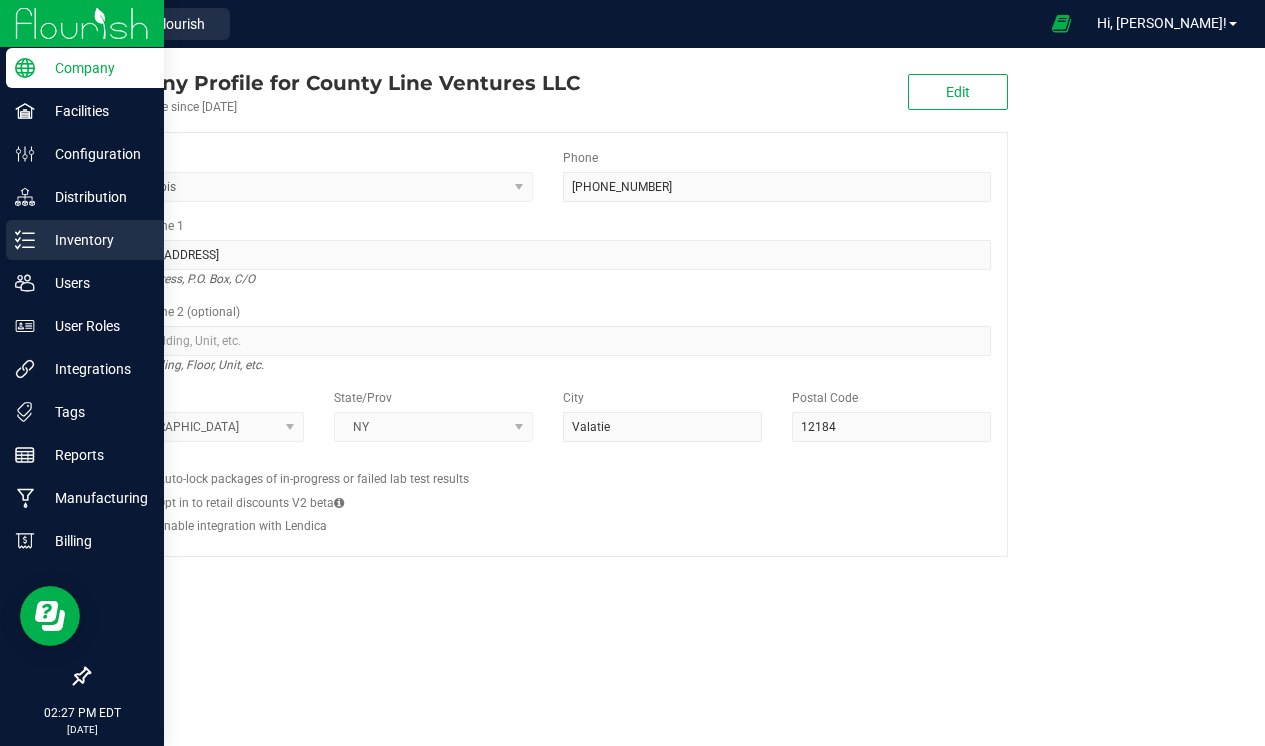 click 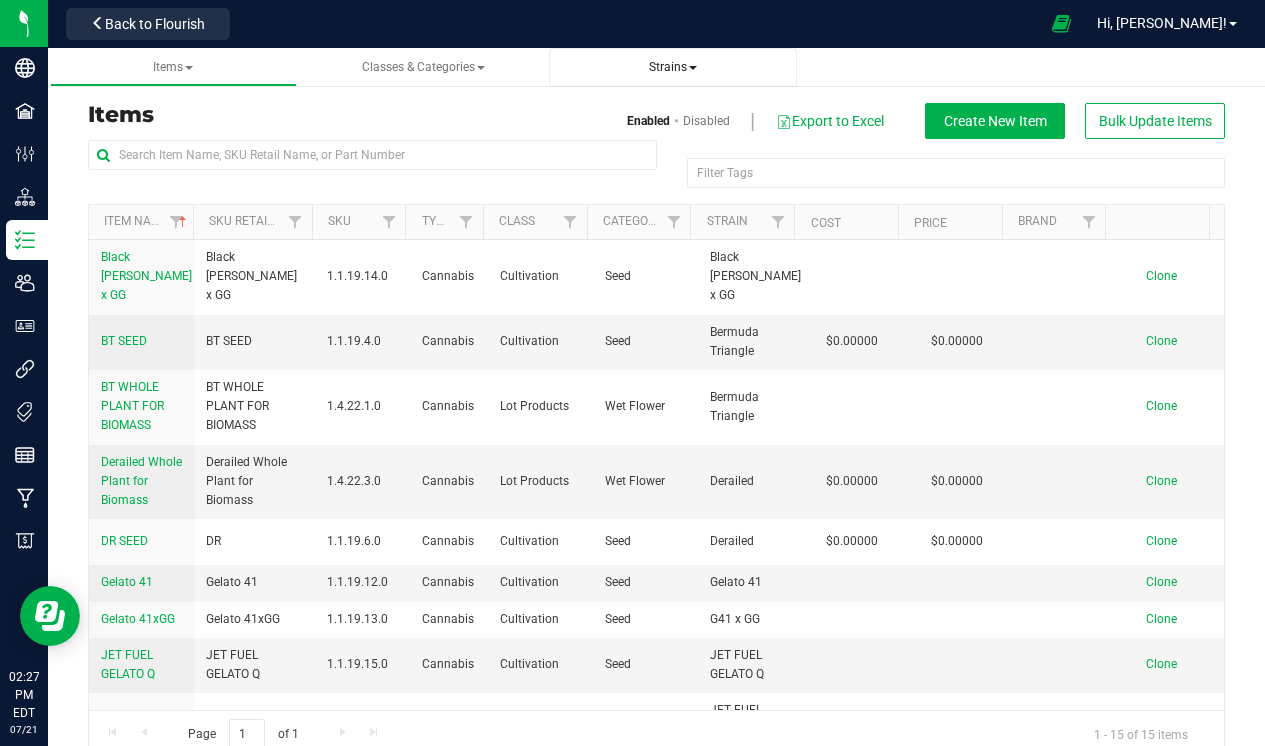 click on "Strains" at bounding box center [673, 67] 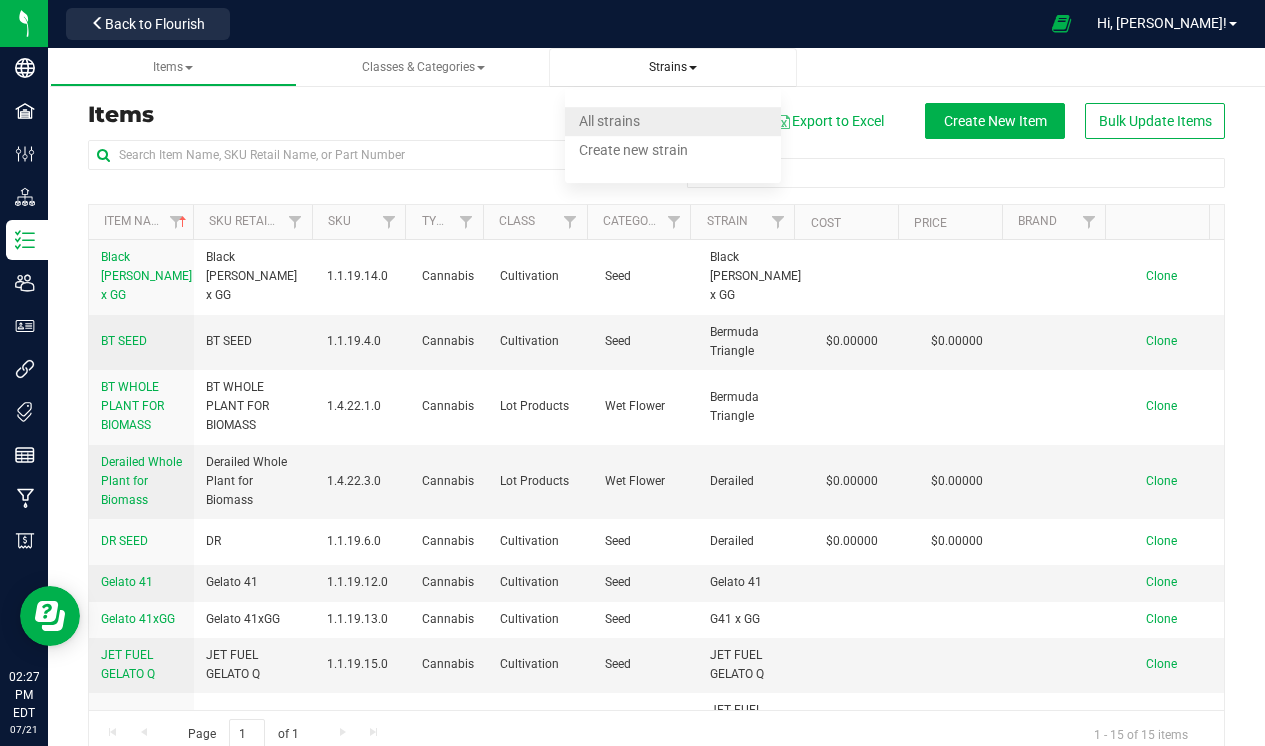 click on "All strains" at bounding box center (609, 121) 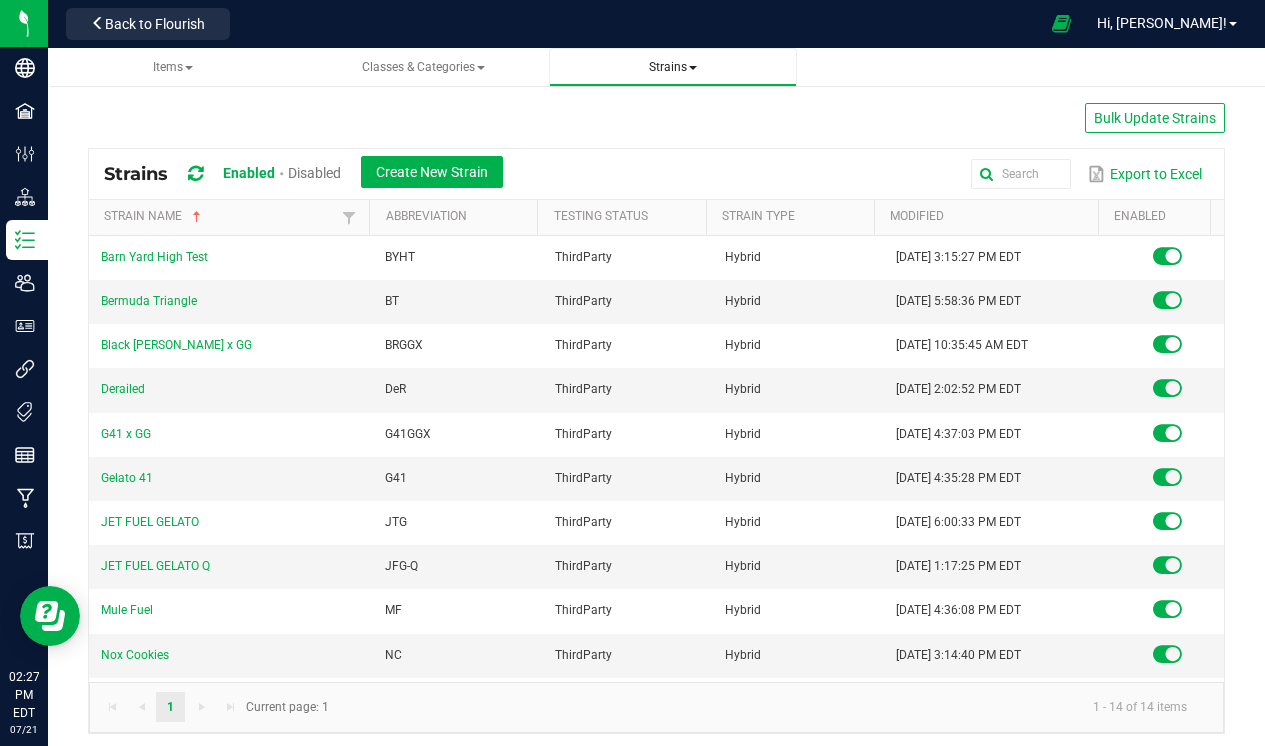 click on "Strains" at bounding box center (673, 67) 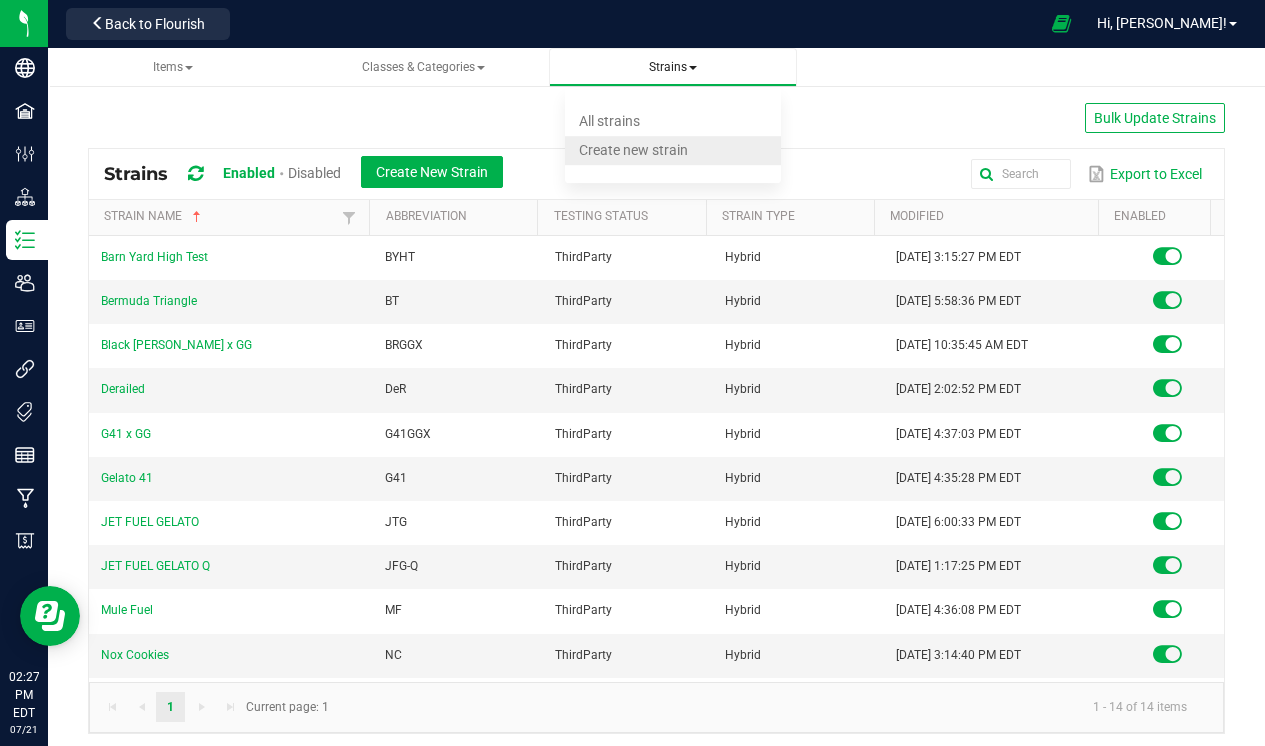 click on "Create new strain" at bounding box center [633, 150] 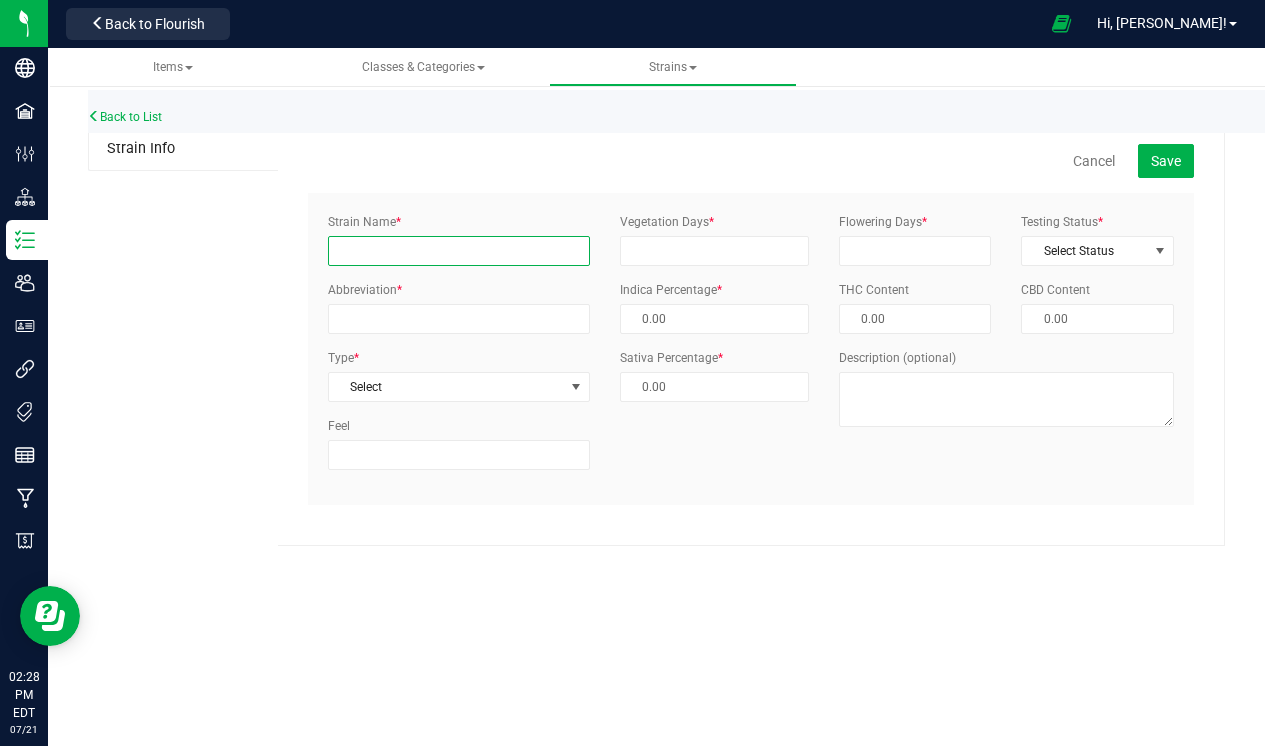 click on "Strain Name
*" at bounding box center (459, 251) 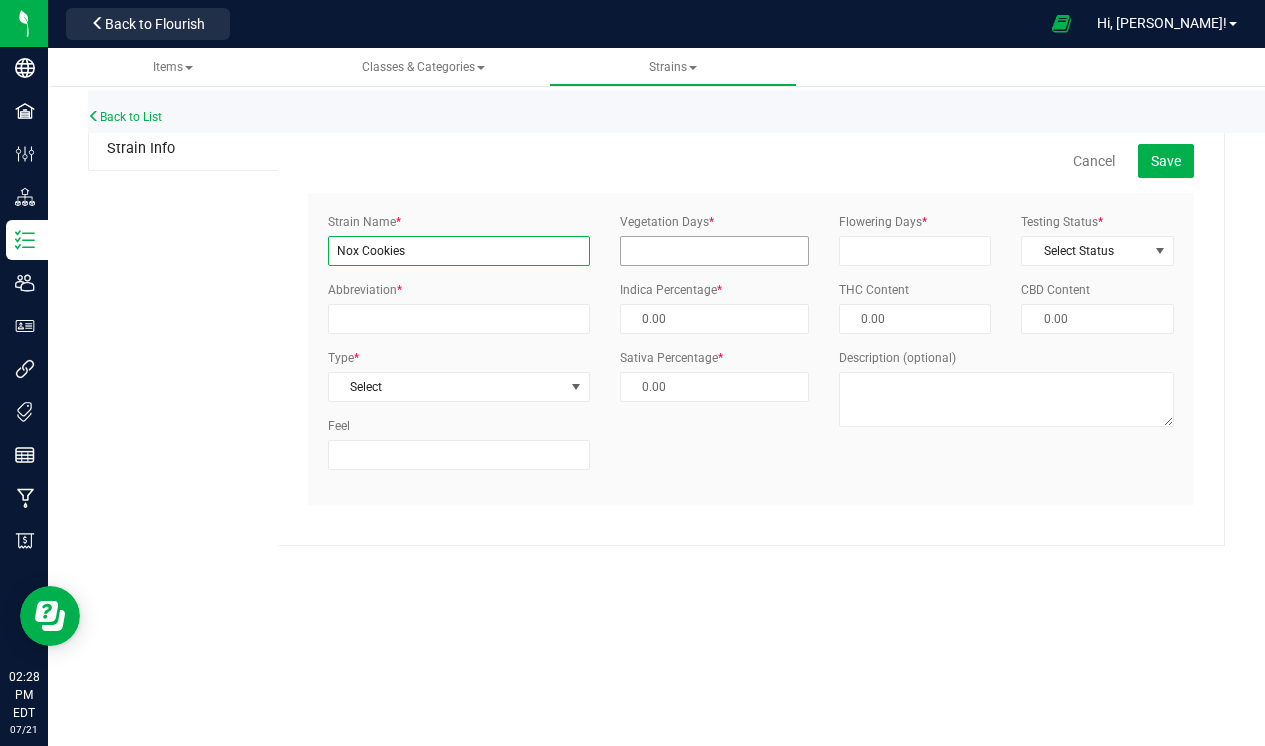 type on "Nox Cookies" 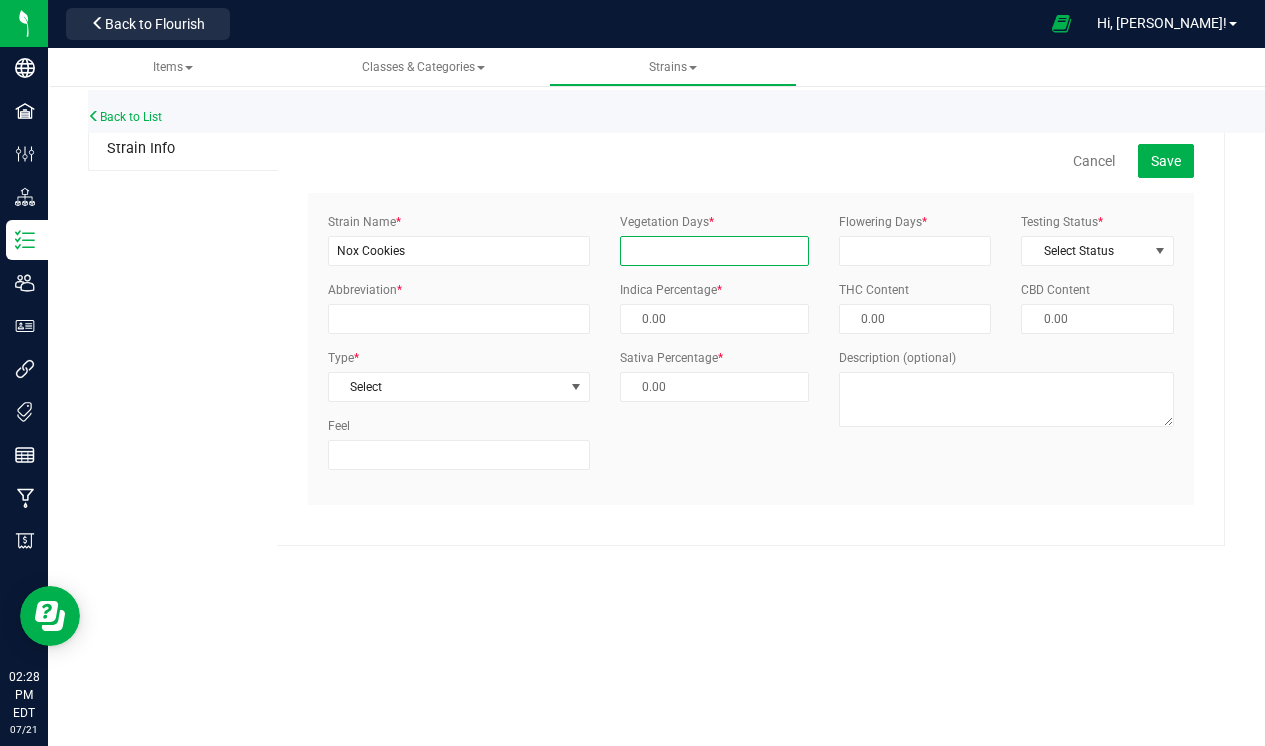 click on "Vegetation Days
*" at bounding box center (714, 251) 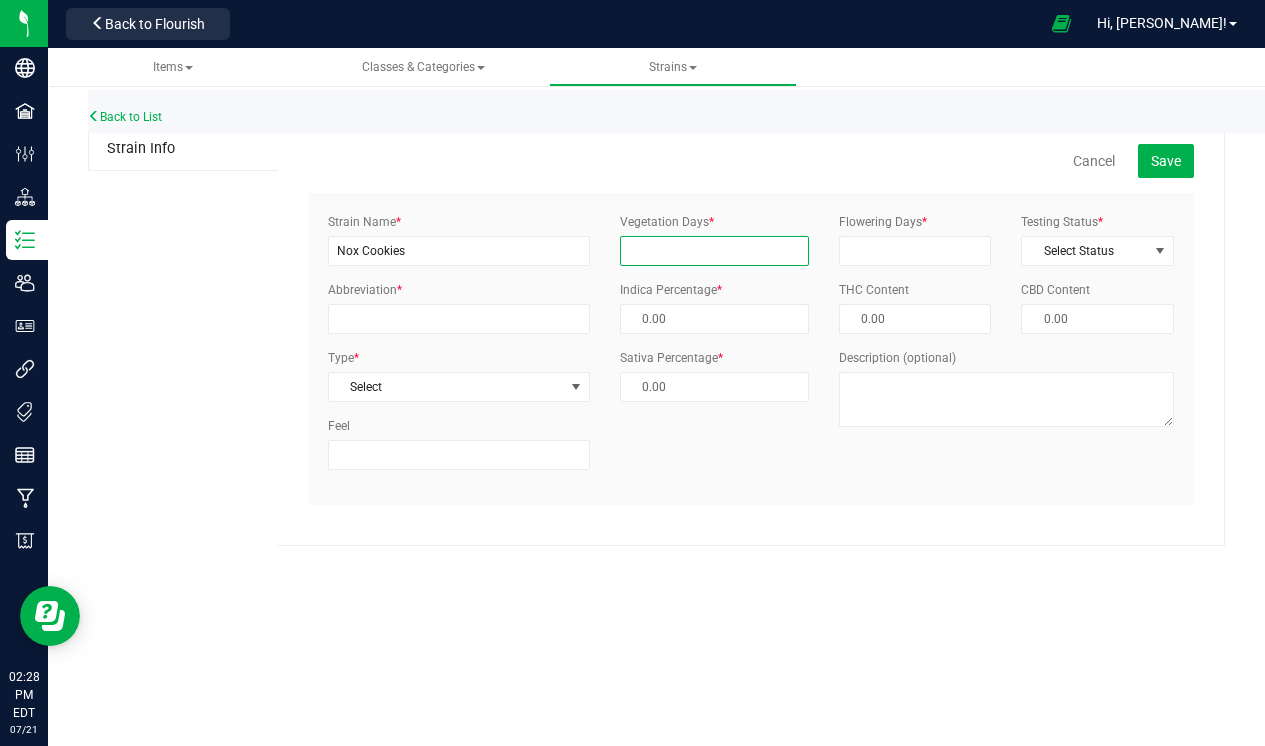 type on "60" 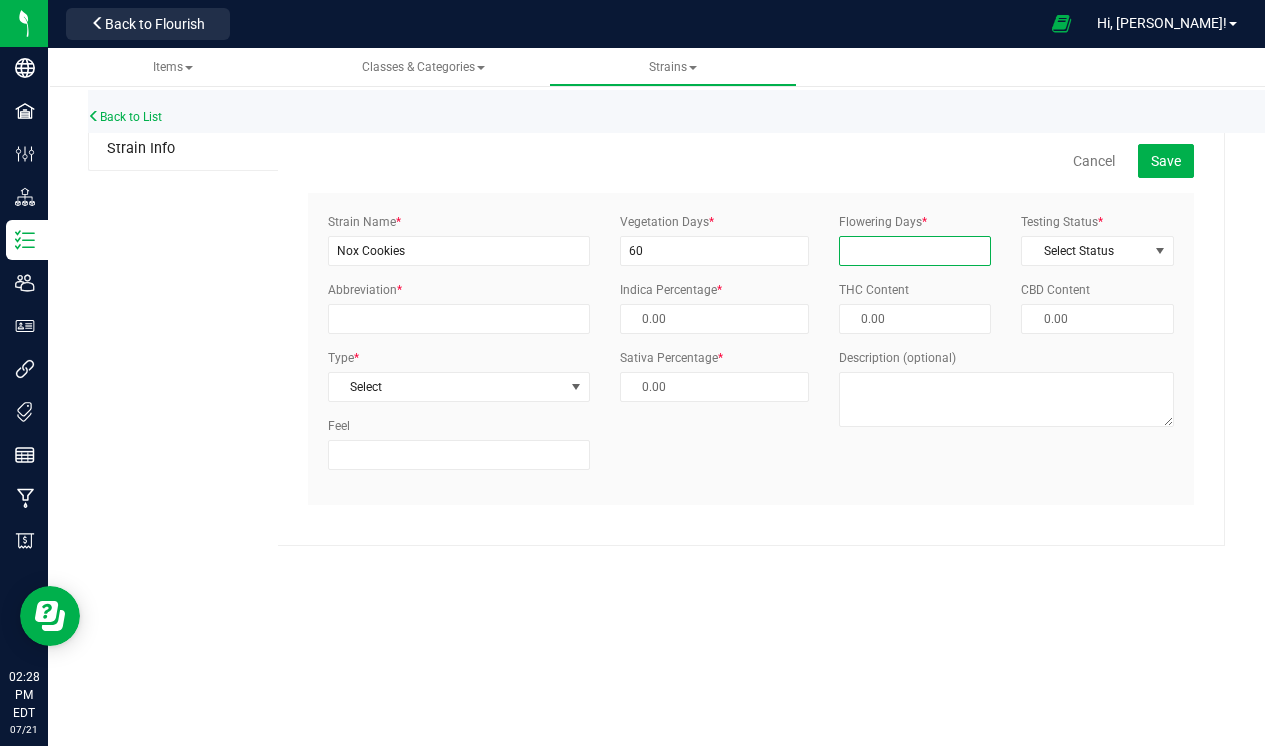 click on "Flowering Days
*" at bounding box center (915, 251) 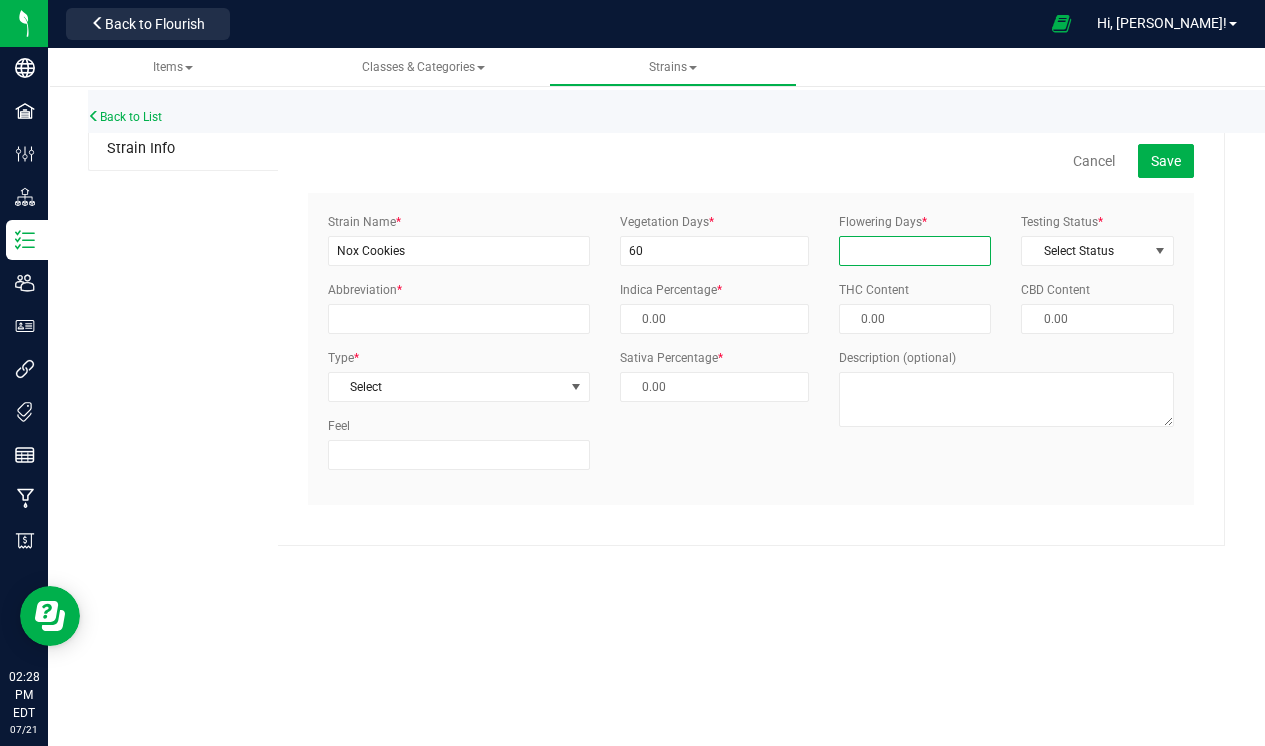type on "30" 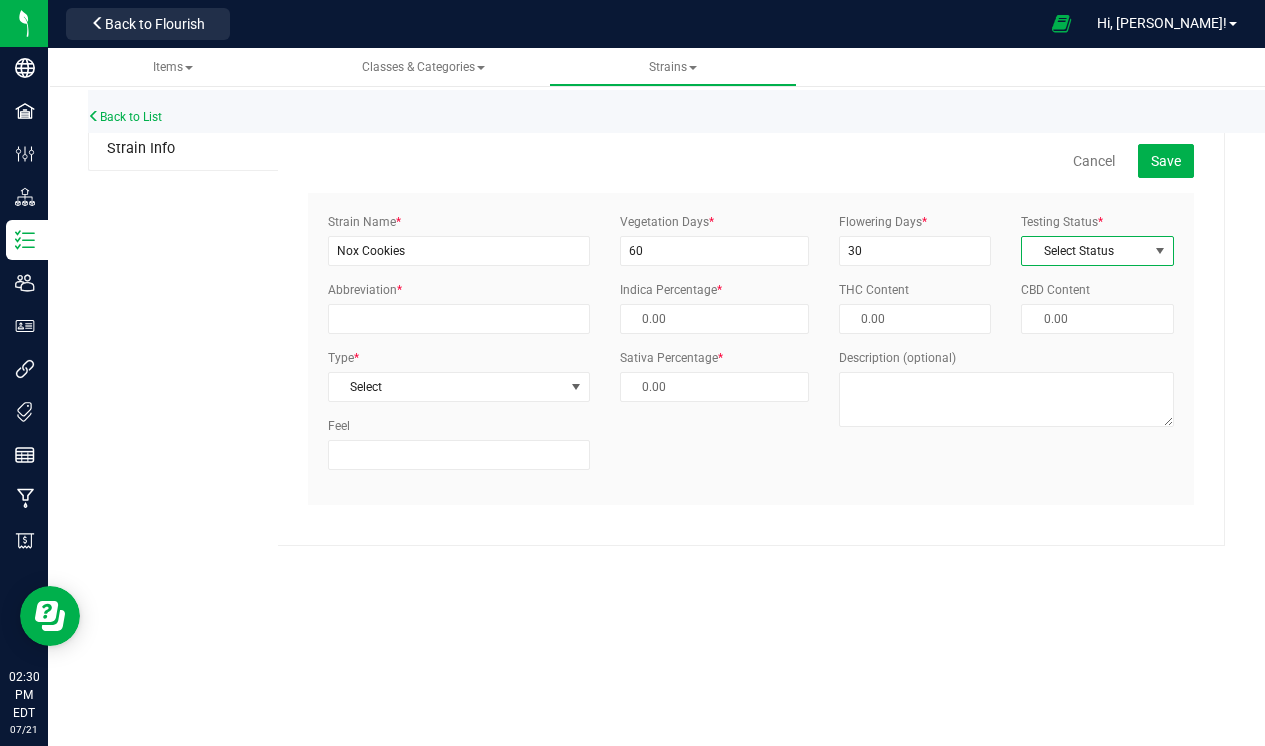 click at bounding box center [1160, 251] 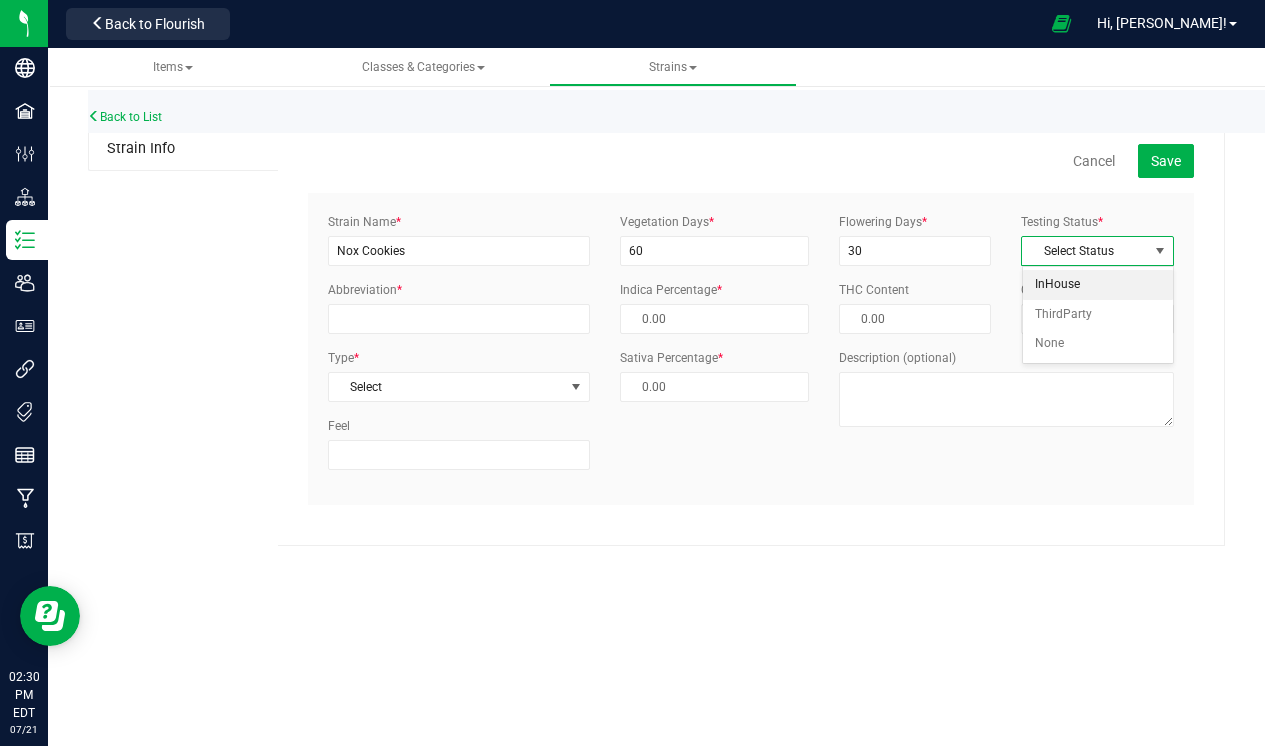 click on "InHouse" at bounding box center [1098, 285] 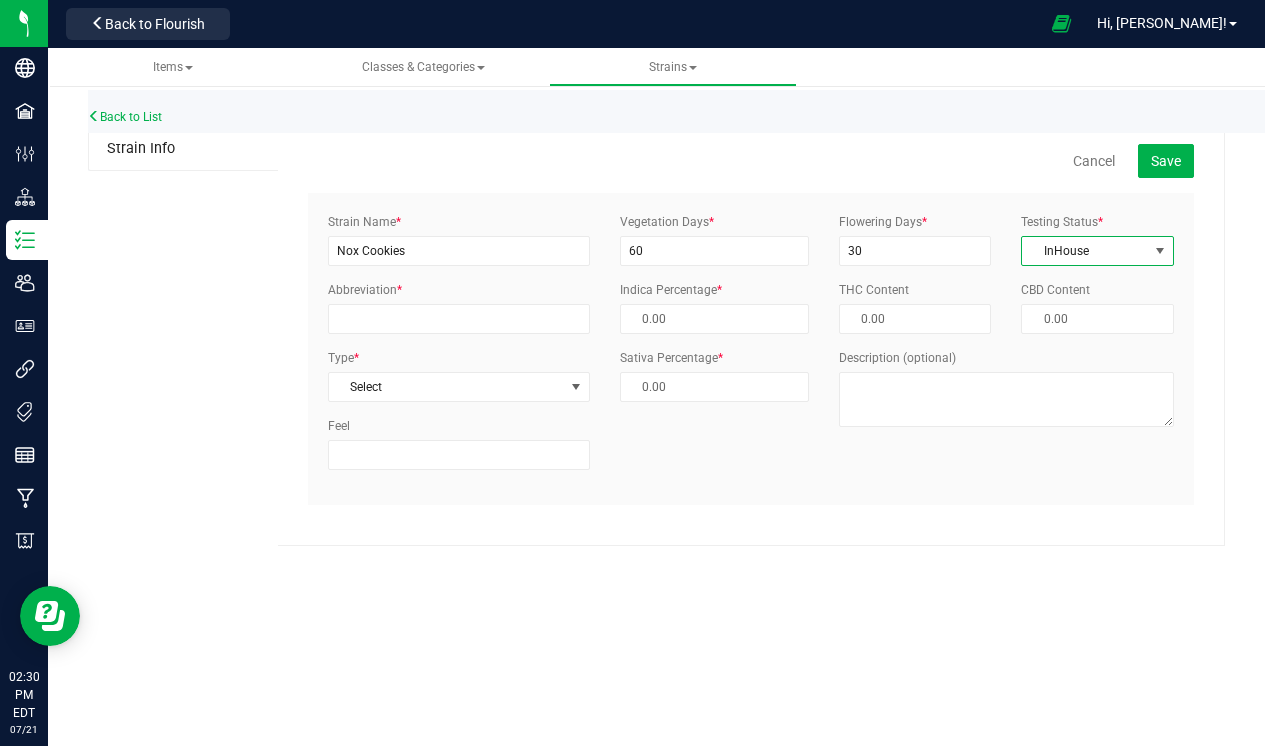 click at bounding box center (1160, 251) 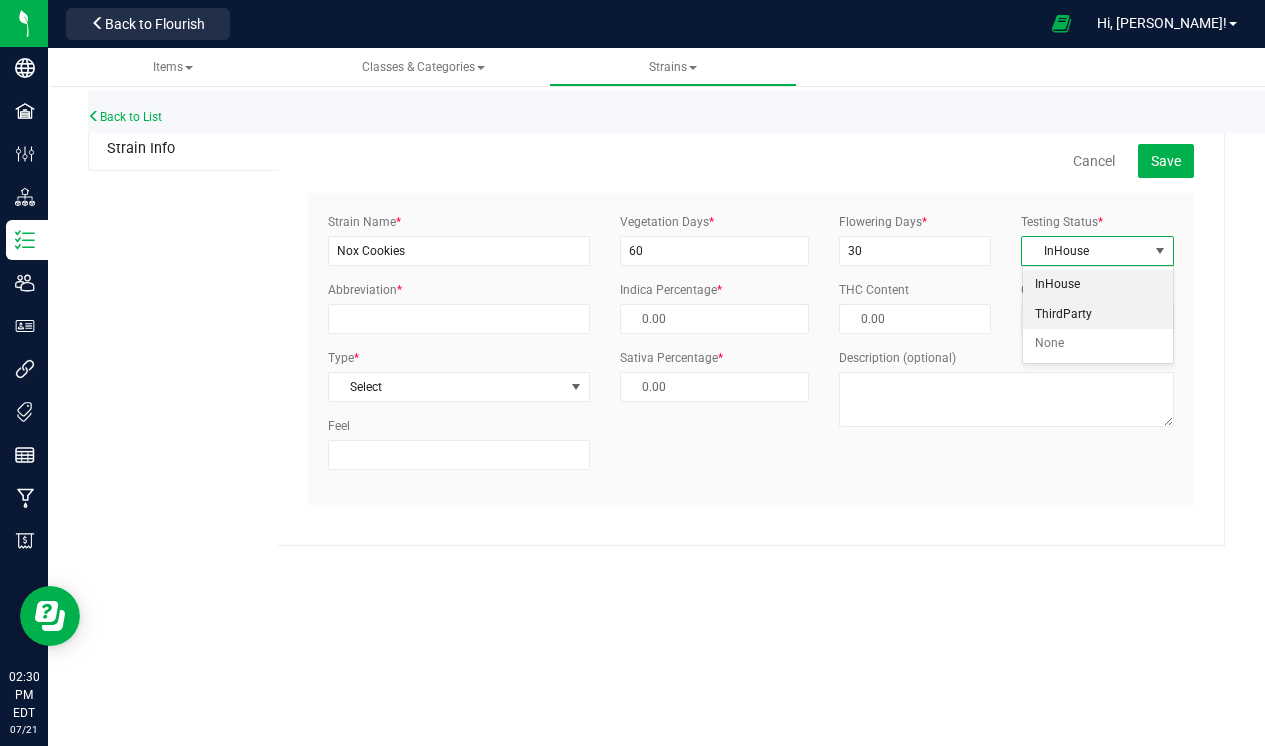click on "ThirdParty" at bounding box center (1098, 315) 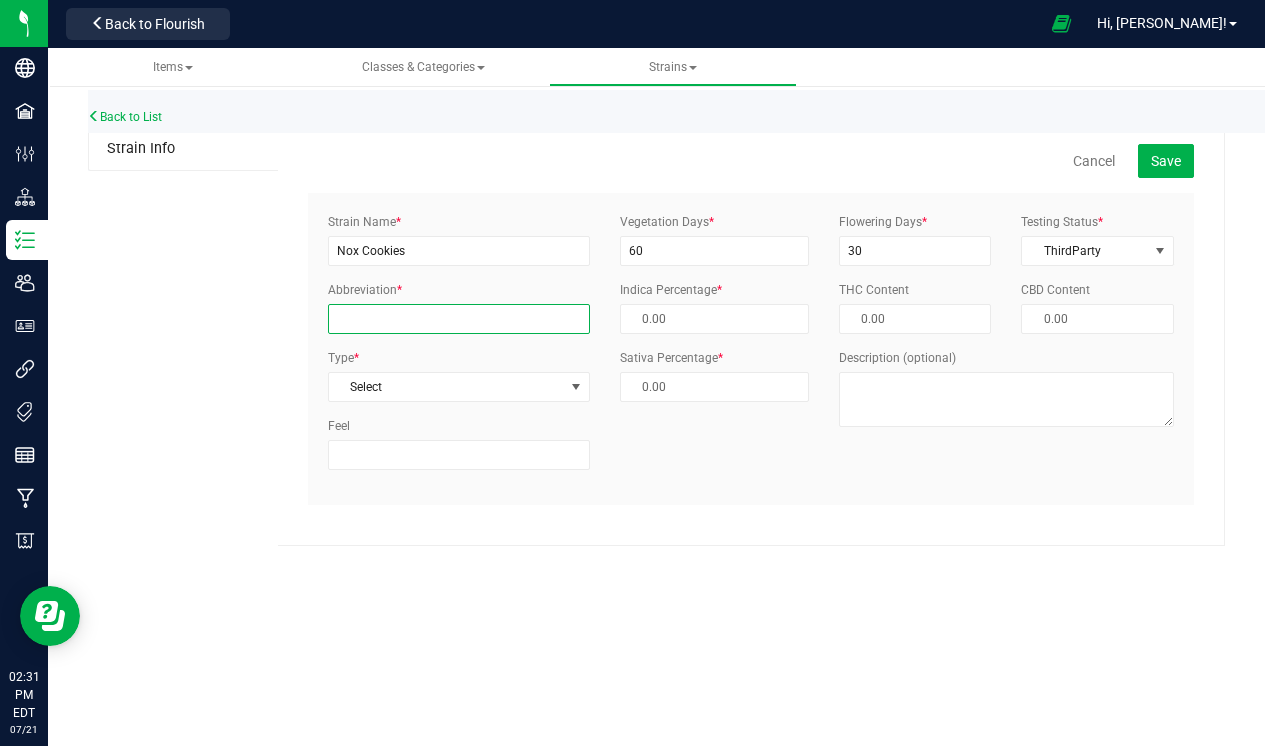 click on "Abbreviation
*" at bounding box center [459, 319] 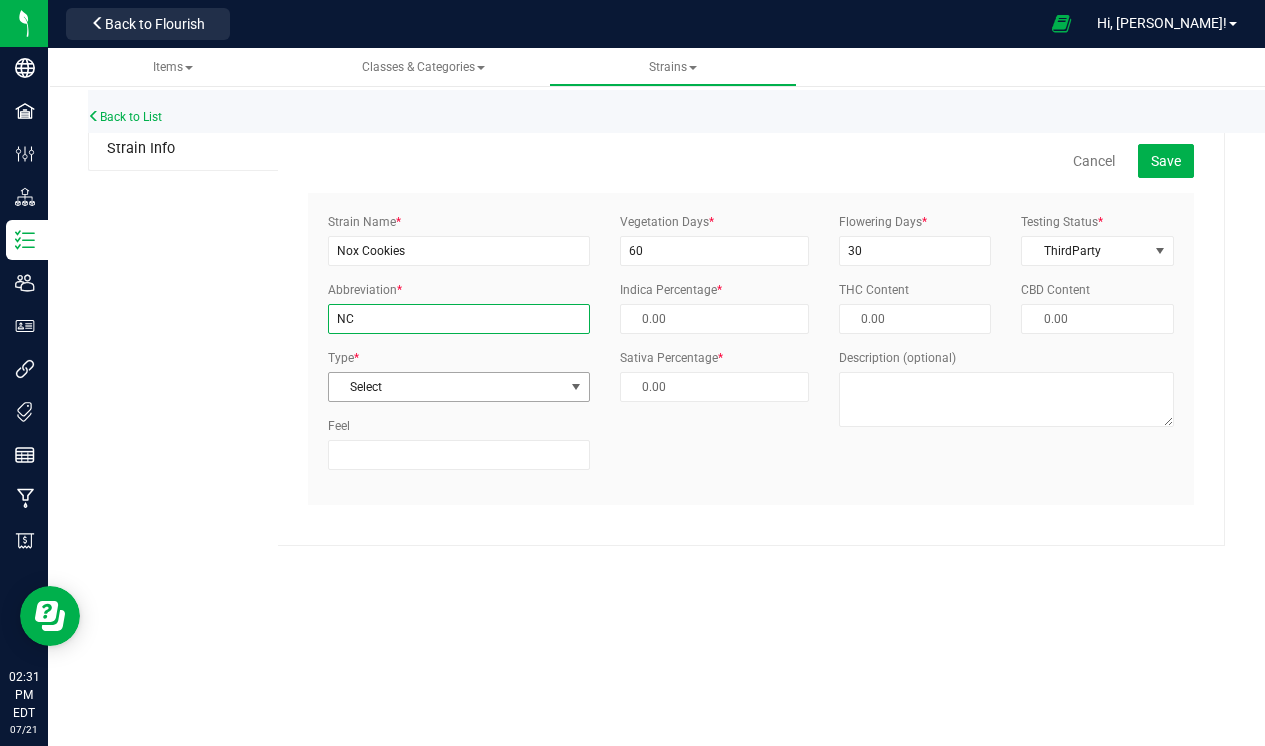 type on "NC" 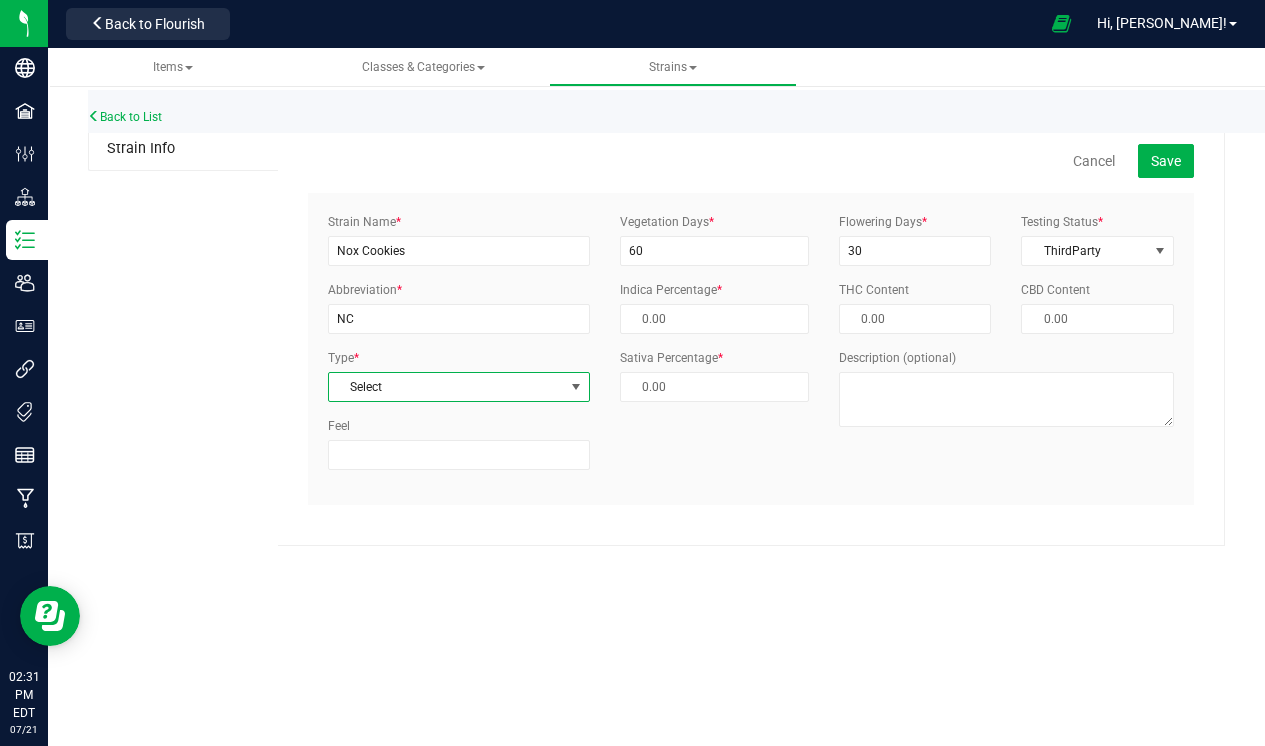 click on "Select" at bounding box center (446, 387) 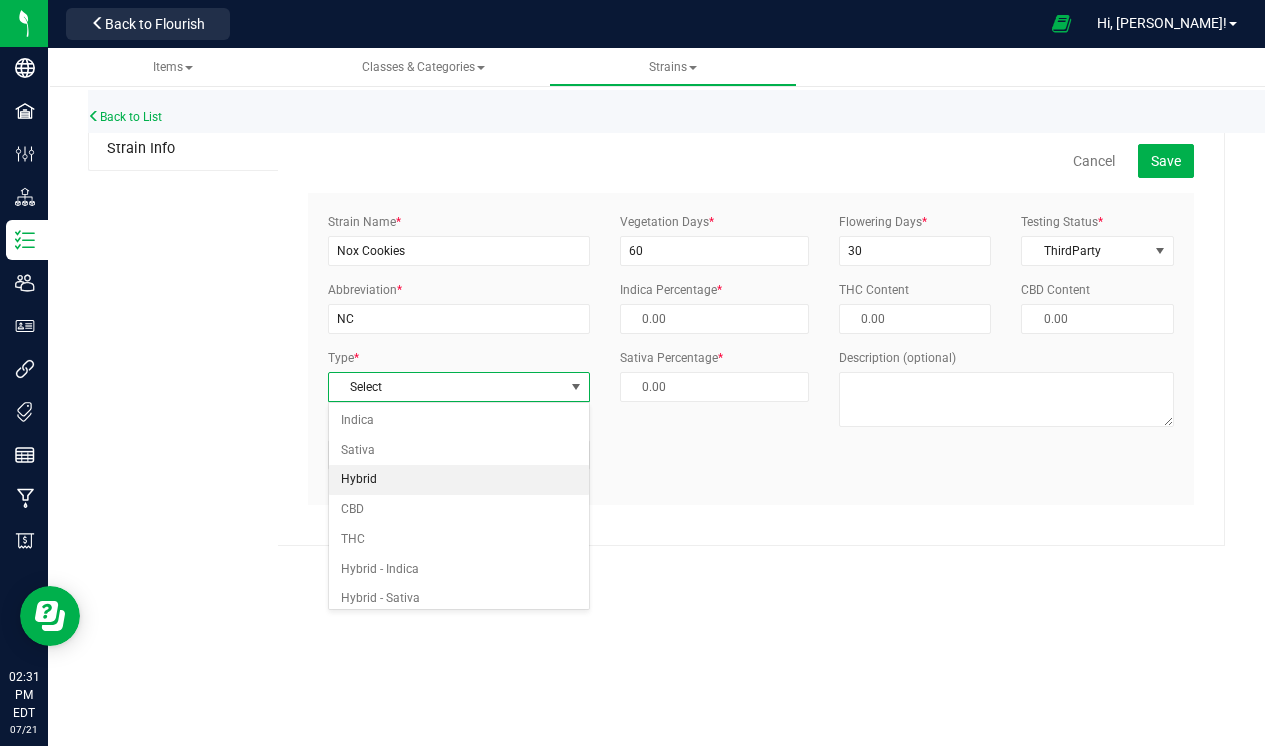 click on "Hybrid" at bounding box center [459, 480] 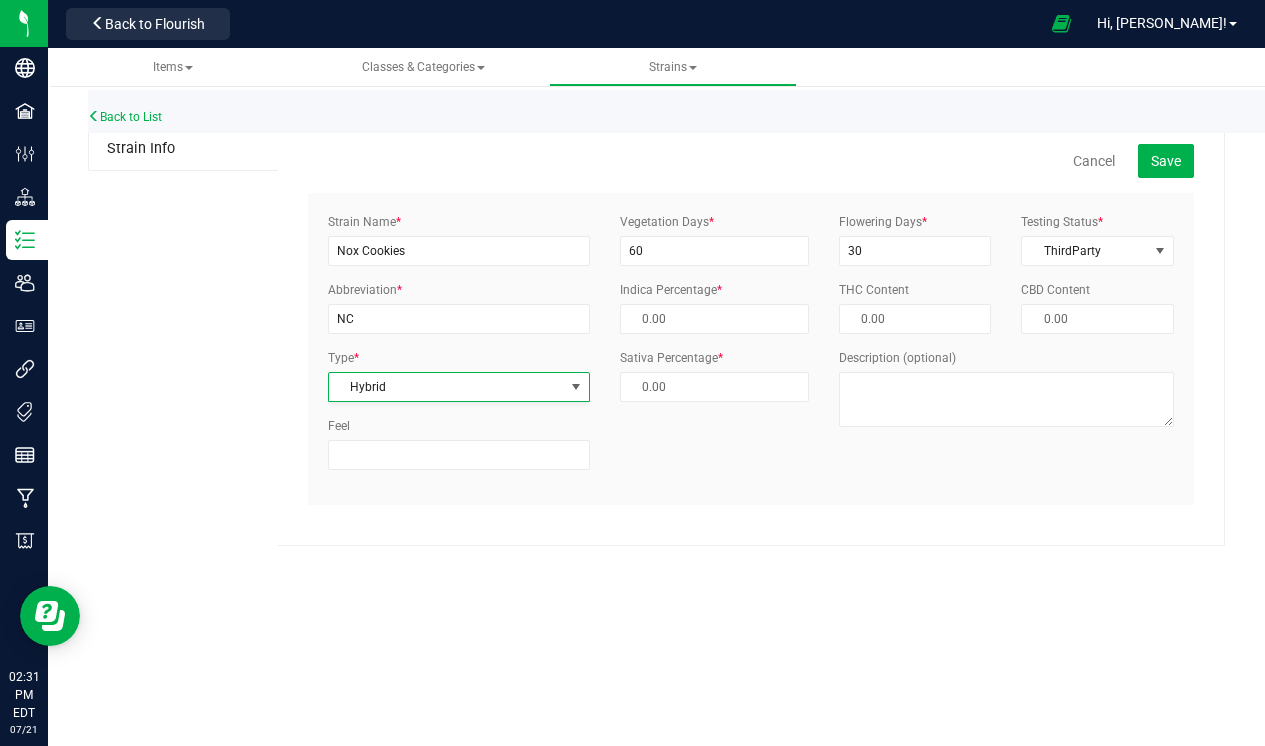 type on "50.00 %" 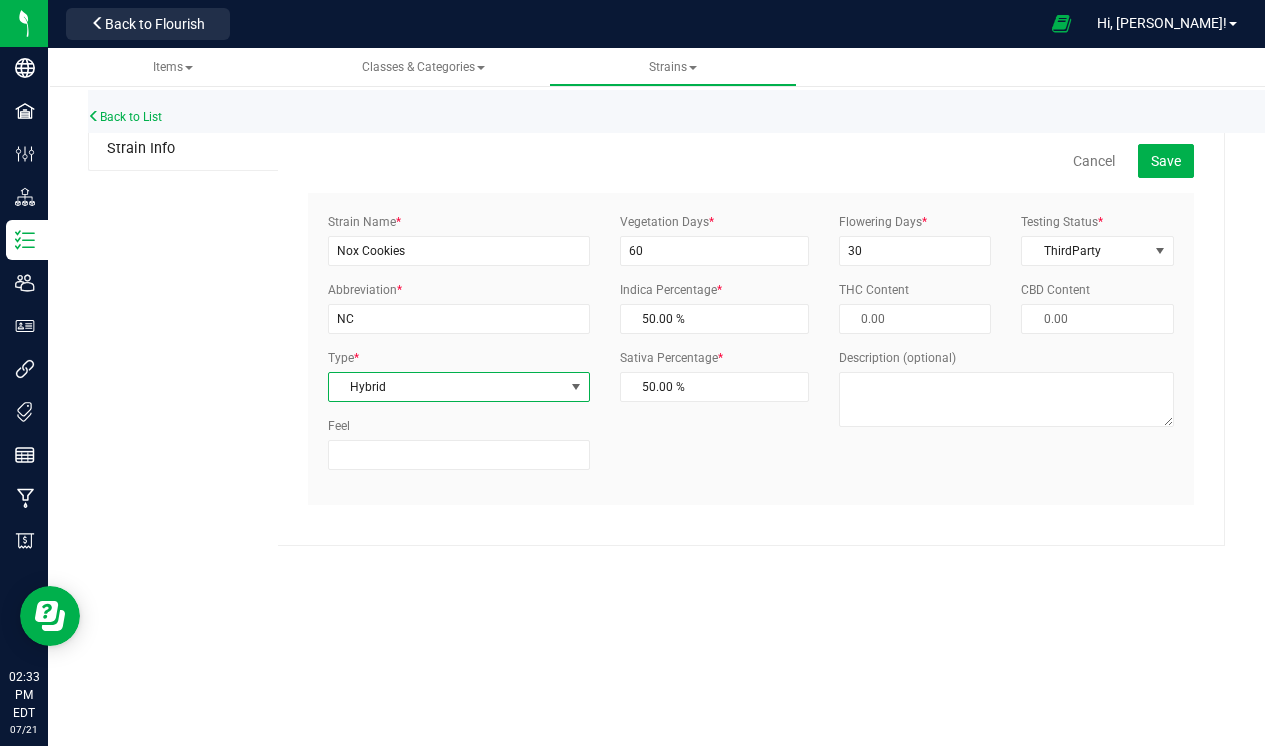 click on "Hybrid" at bounding box center (446, 387) 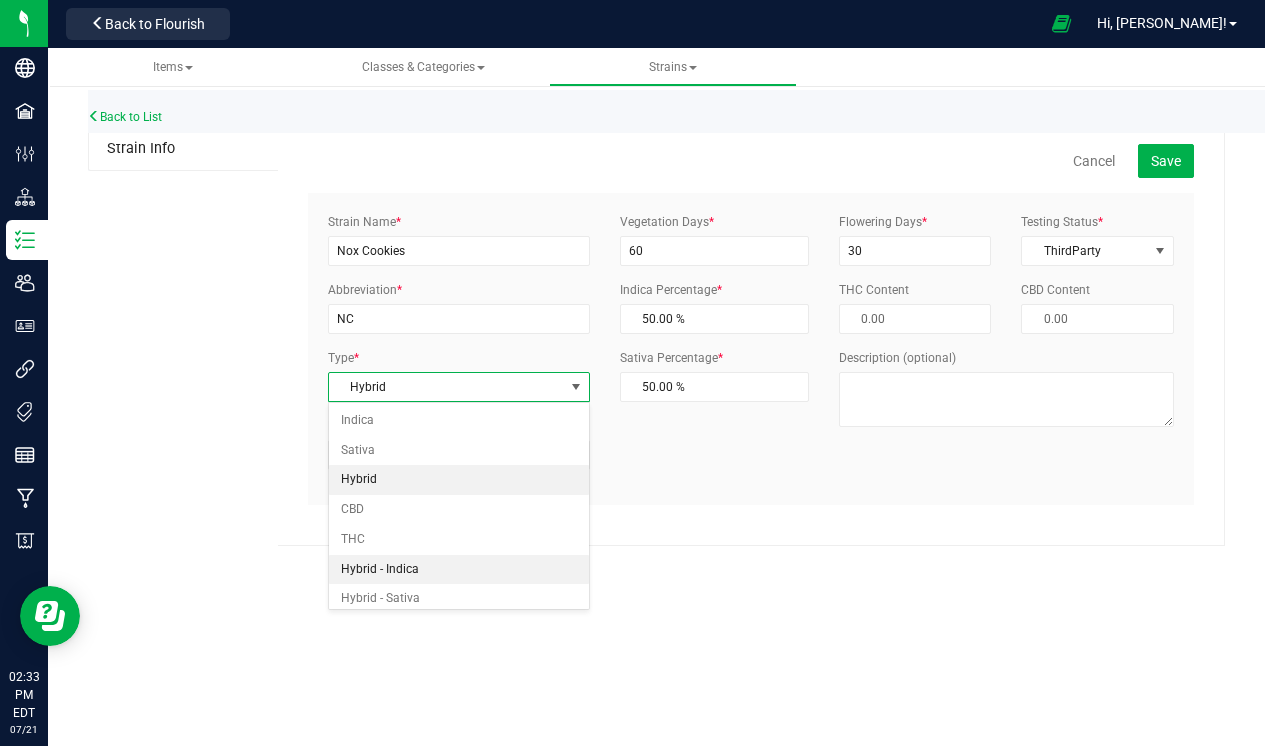 click on "Hybrid - Indica" at bounding box center (459, 570) 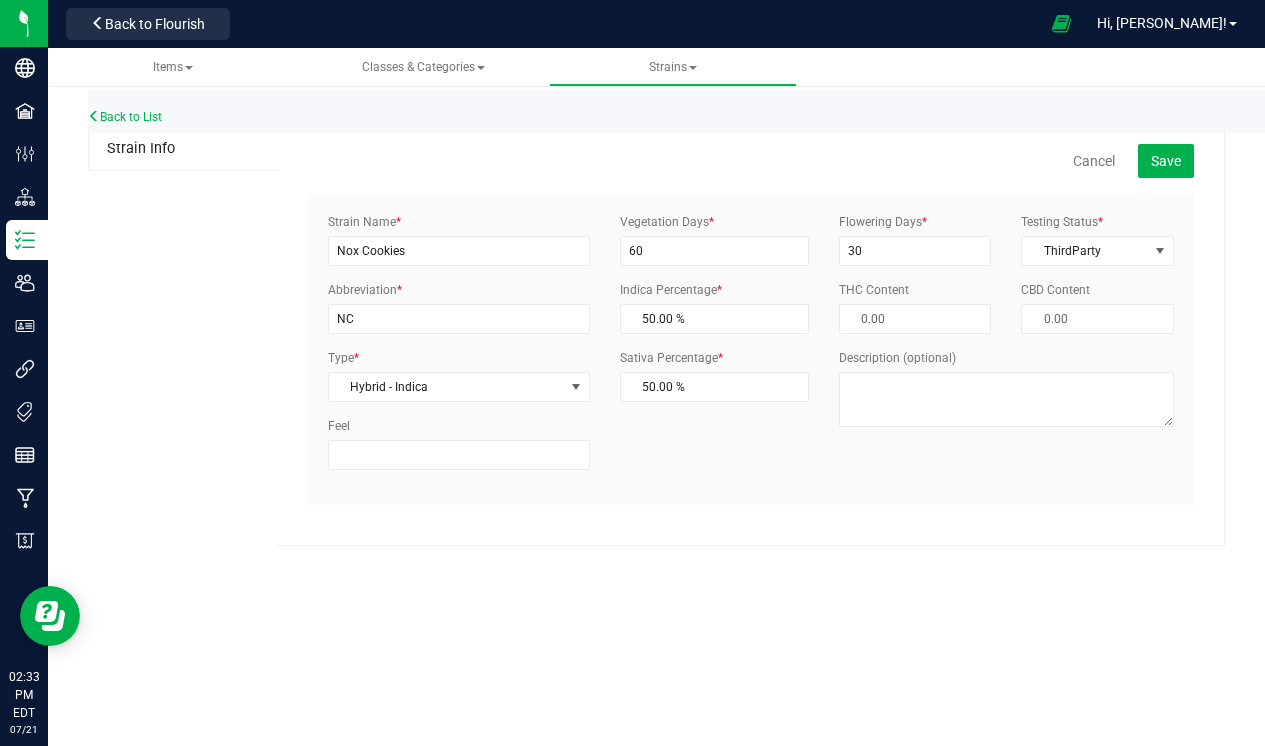 click on "Strain Name
*
Nox Cookies
Abbreviation
*
[GEOGRAPHIC_DATA]
Type
*
Hybrid - Indica Select Indica Sativa Hybrid CBD THC Hybrid - Indica Hybrid - Sativa
Feel
*
60 * 50.00 %" at bounding box center (751, 349) 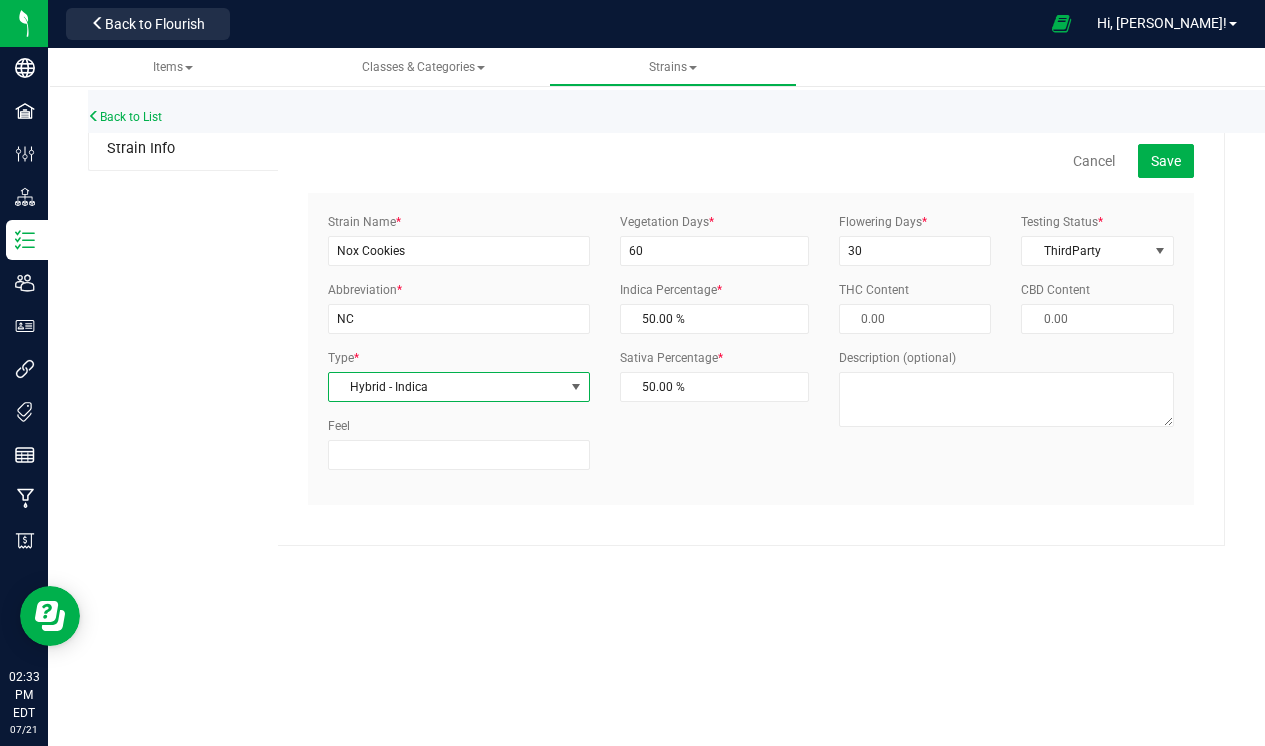 click on "Hybrid - Indica" at bounding box center (446, 387) 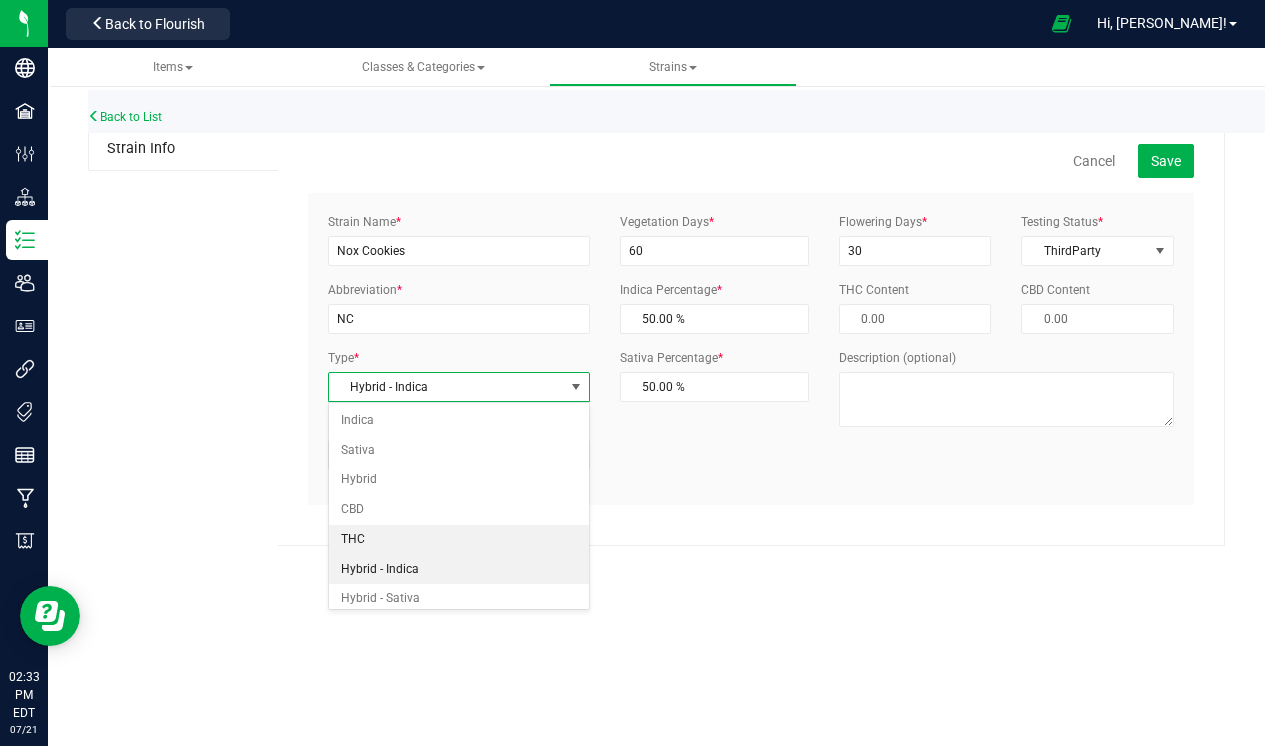 click on "THC" at bounding box center (459, 540) 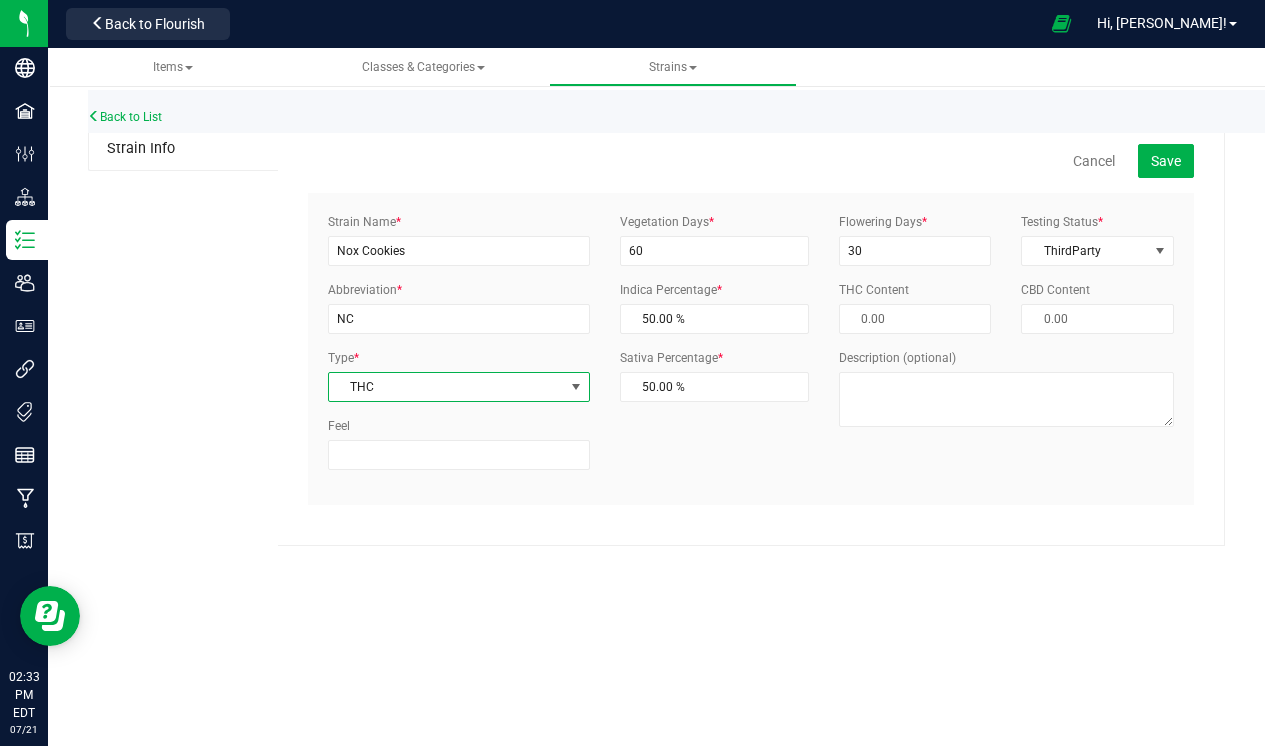 click at bounding box center [576, 387] 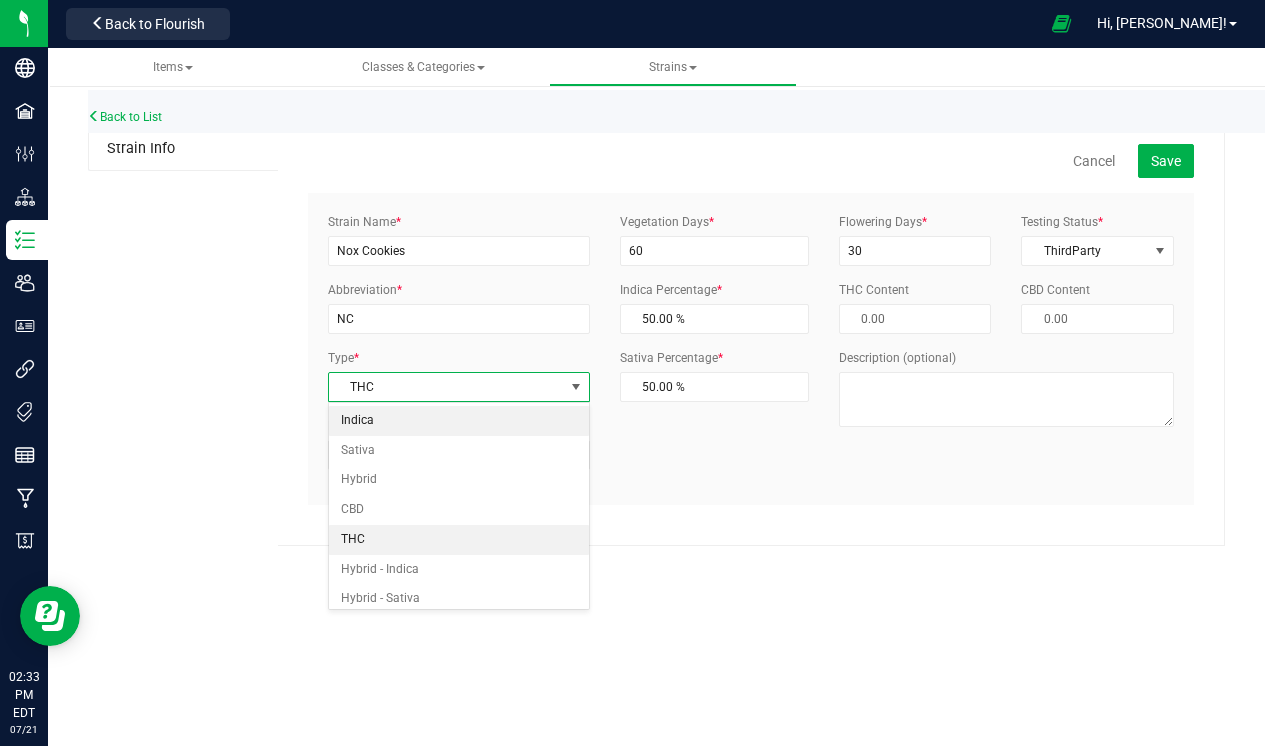 click on "Indica" at bounding box center (459, 421) 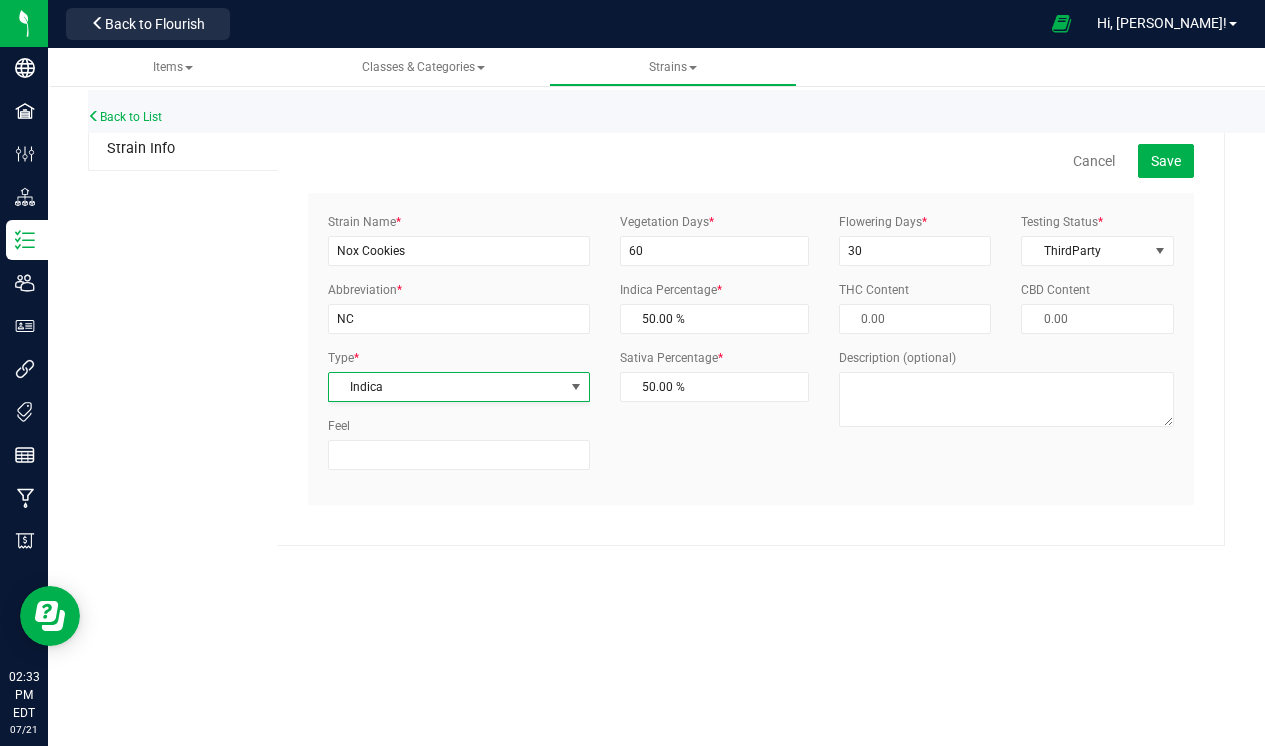 type on "100.00 %" 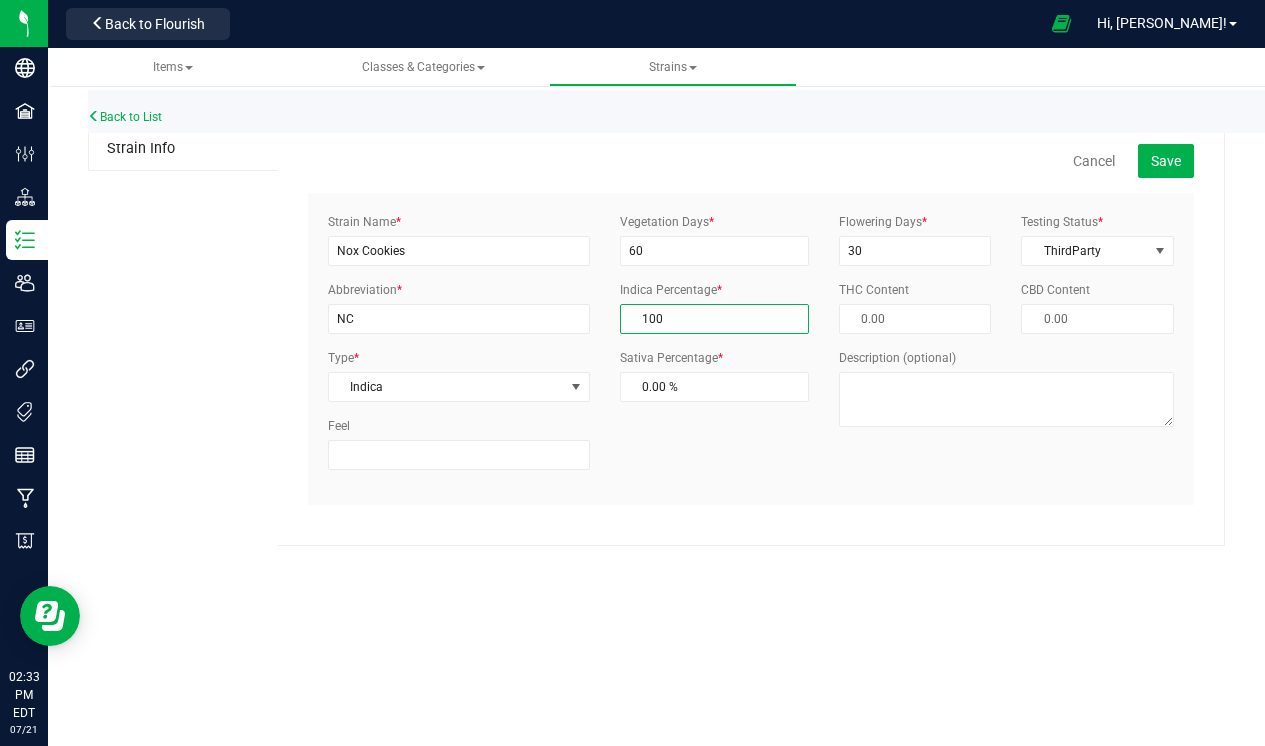 click on "100.00 % 100" at bounding box center [714, 319] 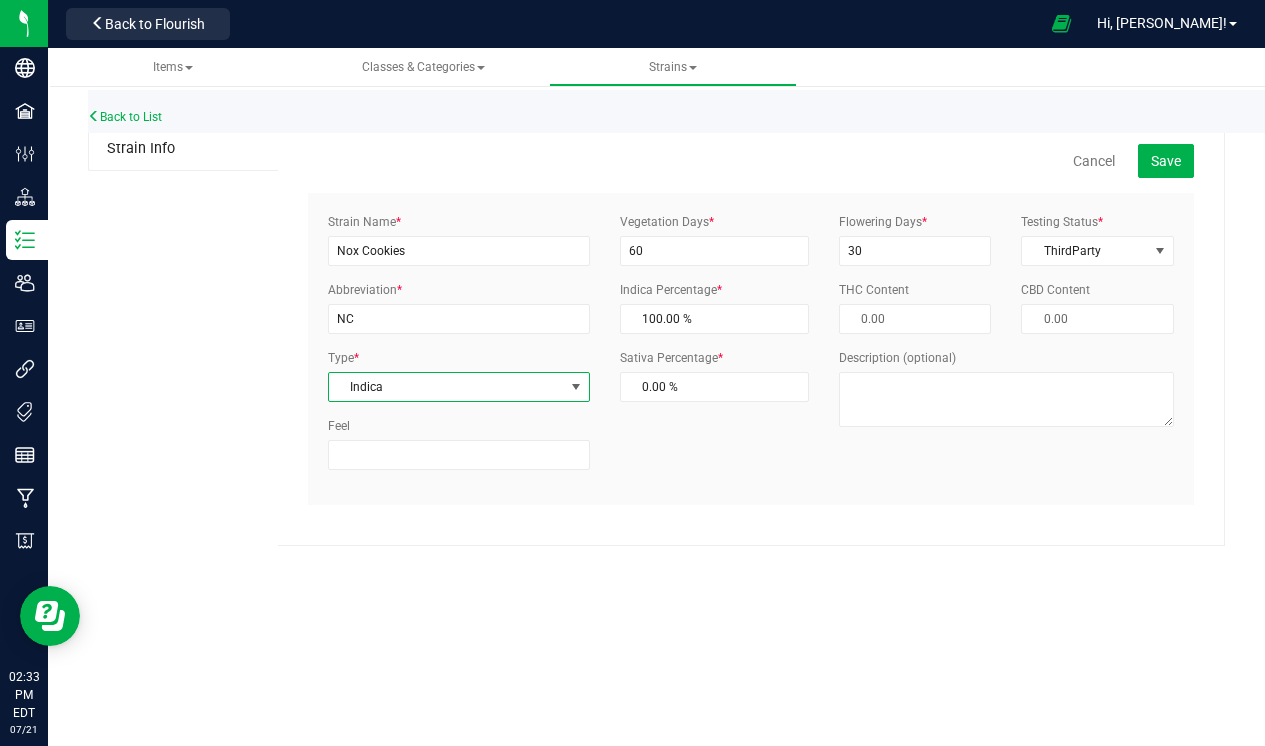 click at bounding box center (576, 387) 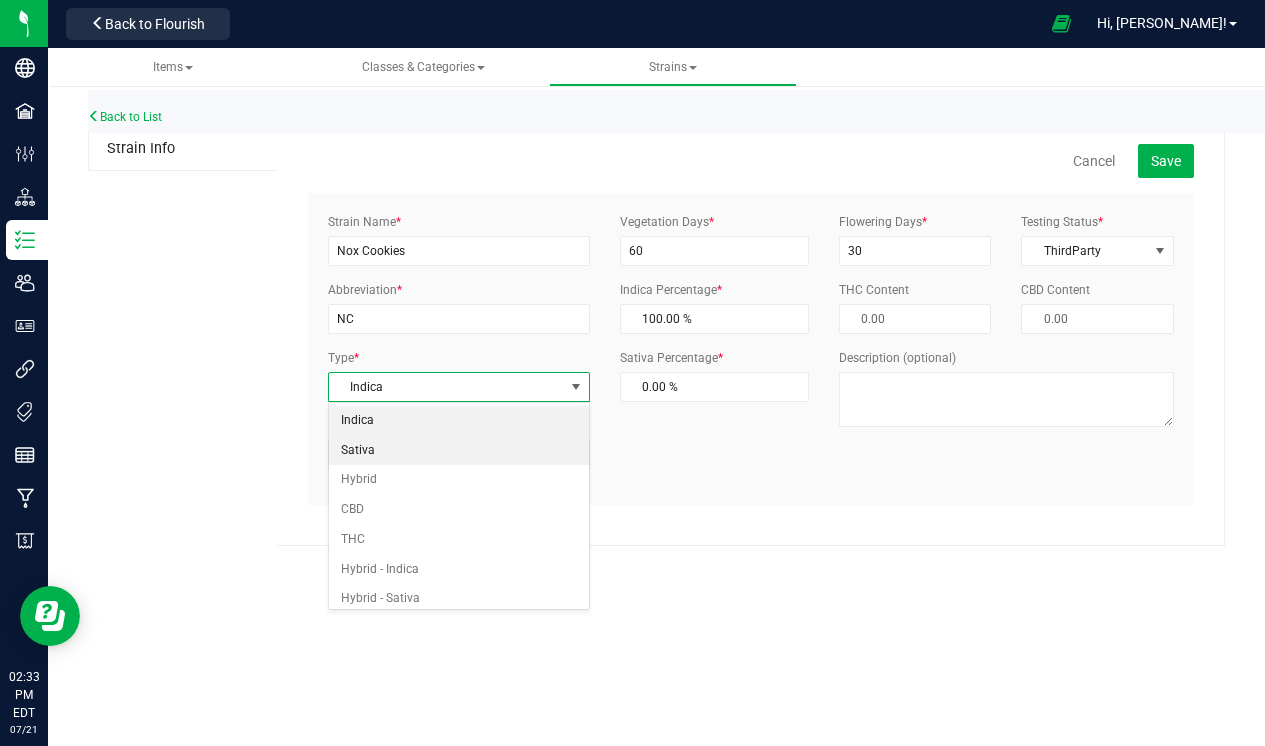 click on "Sativa" at bounding box center [459, 451] 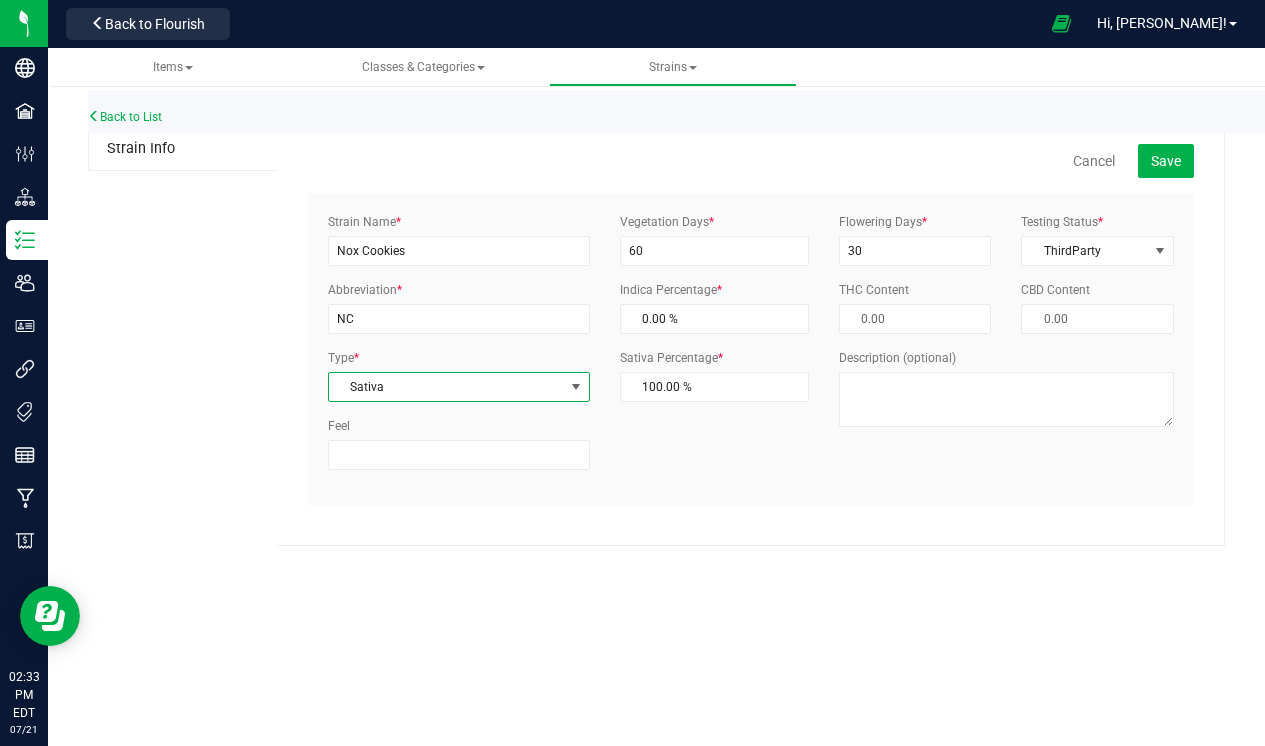 click on "Sativa" at bounding box center (446, 387) 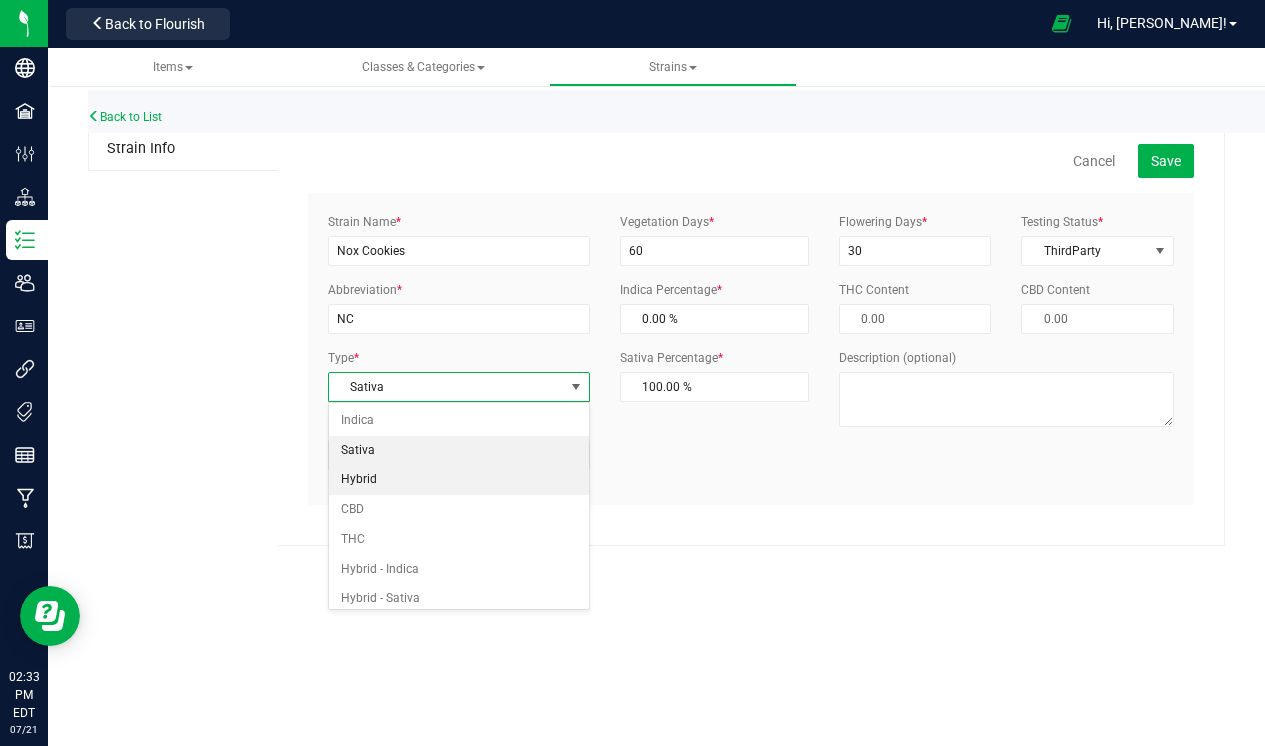 click on "Hybrid" at bounding box center [459, 480] 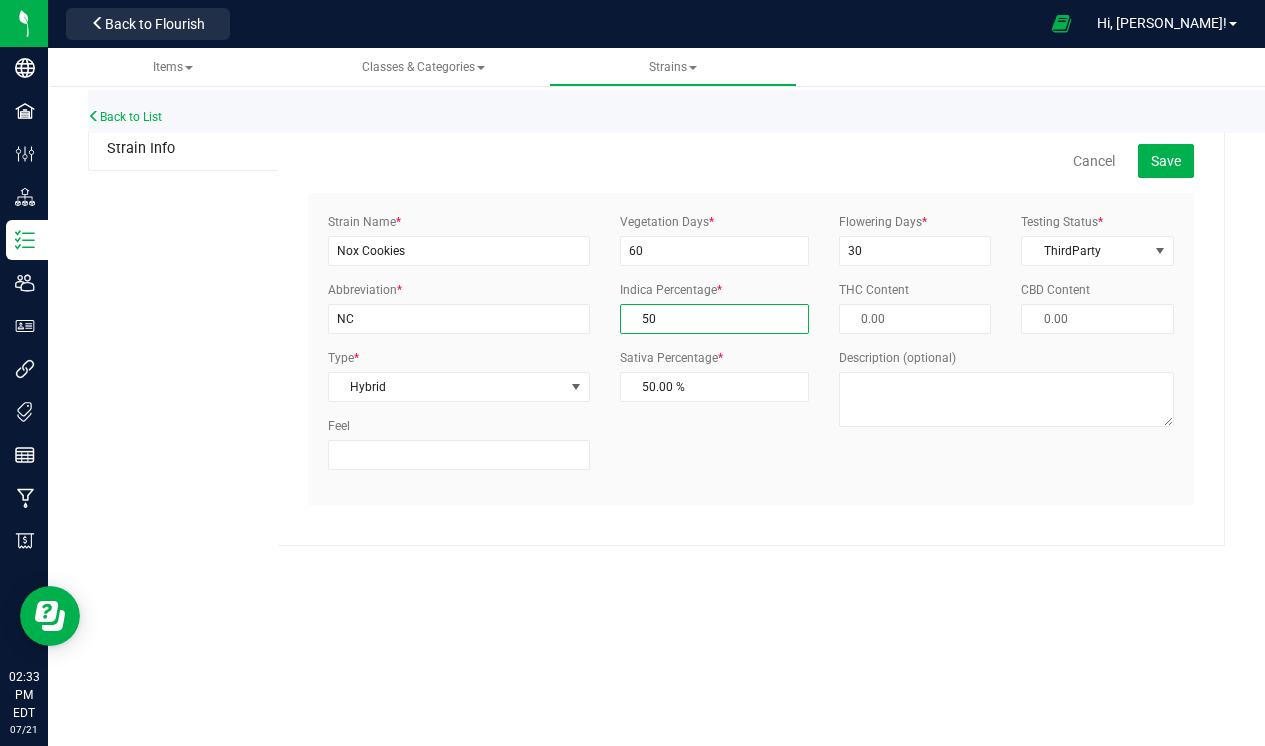 click on "50.00 % 50" at bounding box center [714, 319] 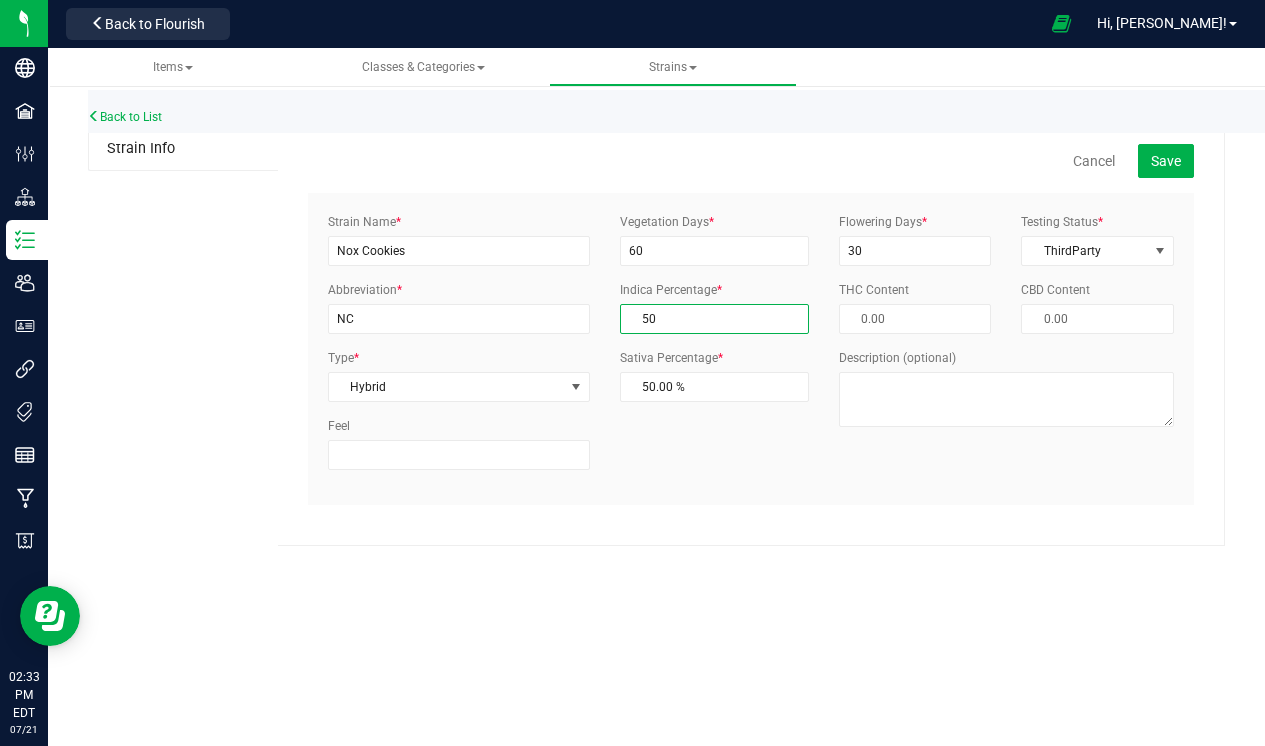 type on "5" 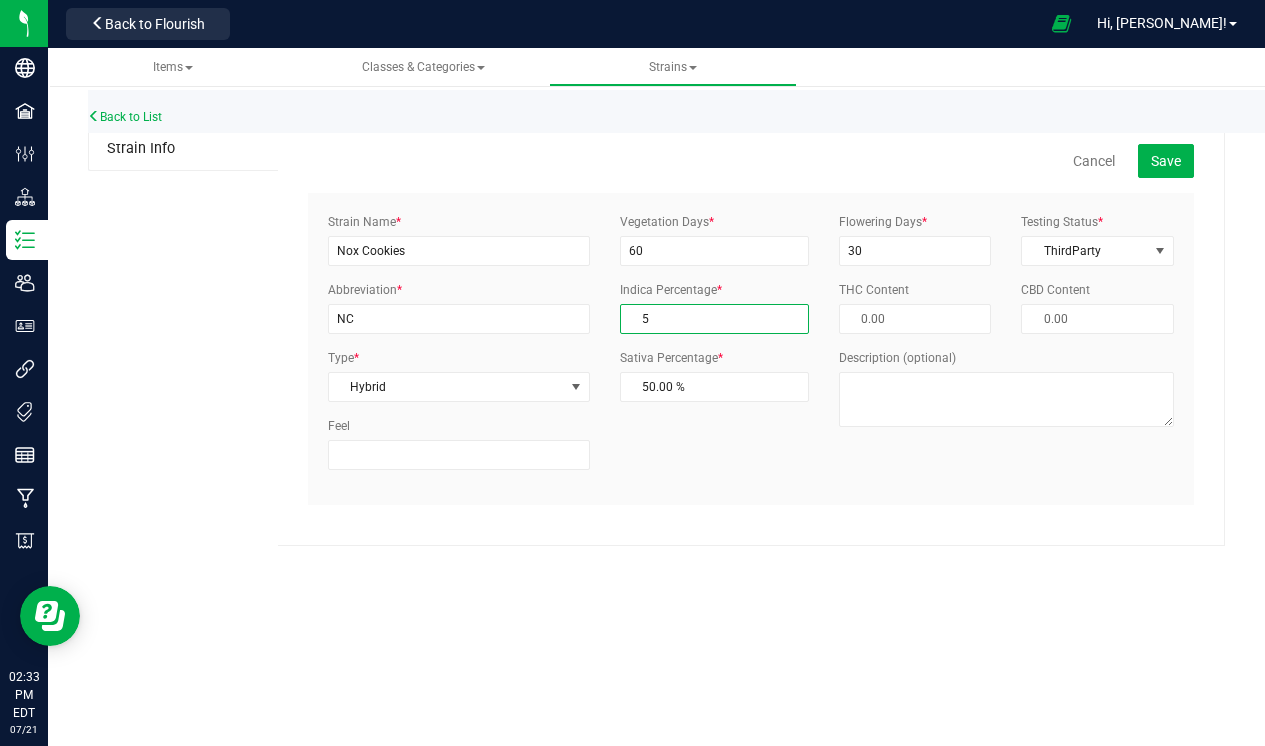 type on "95.00 %" 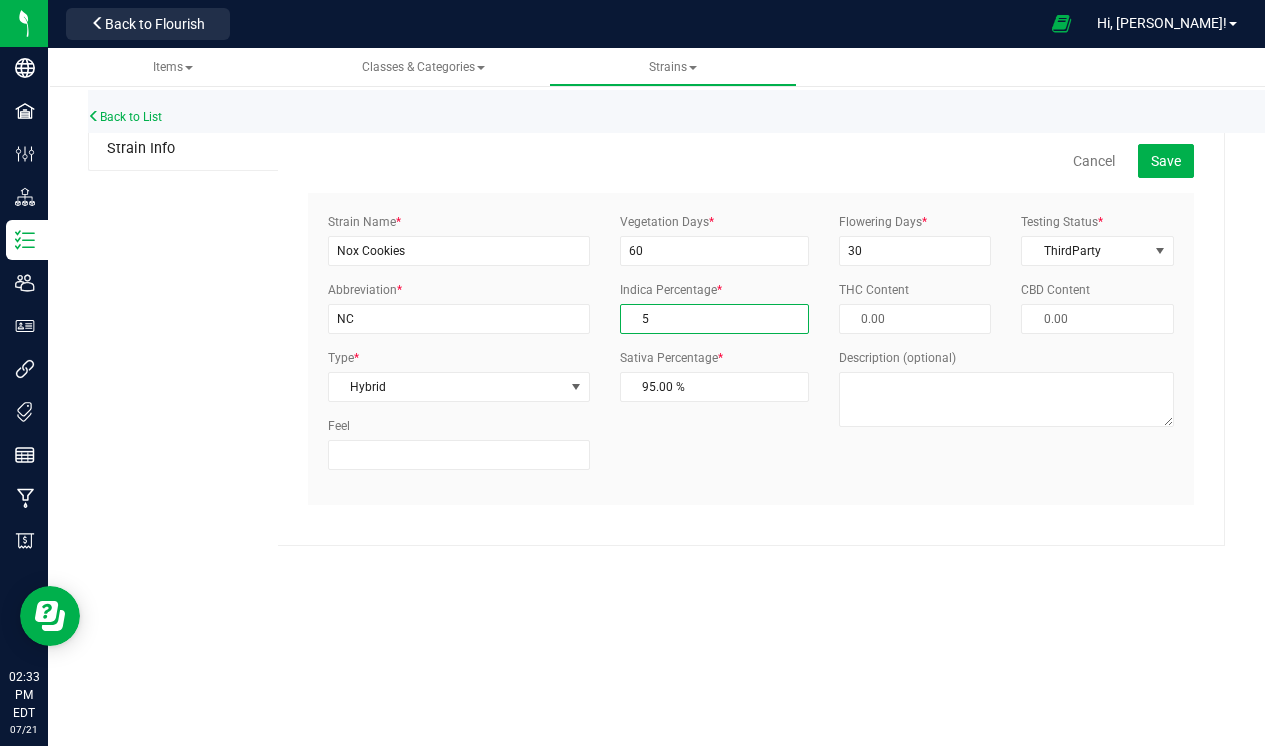 type 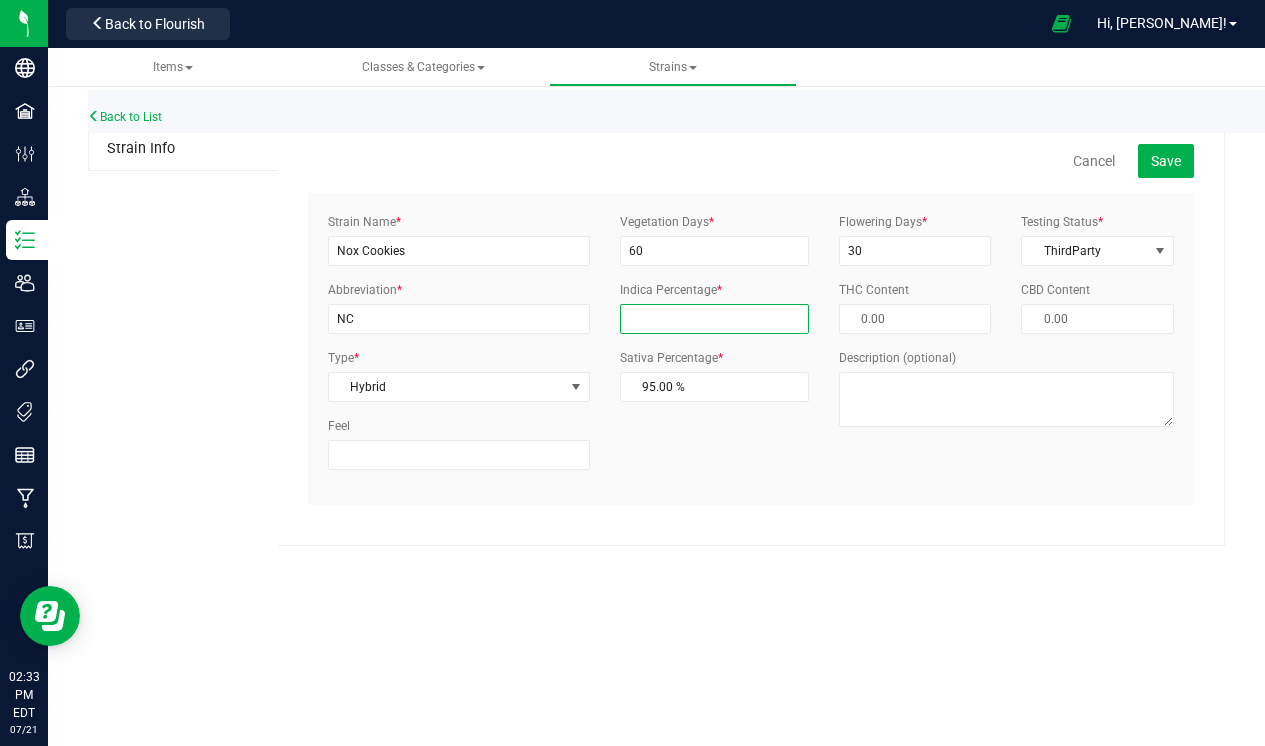 type 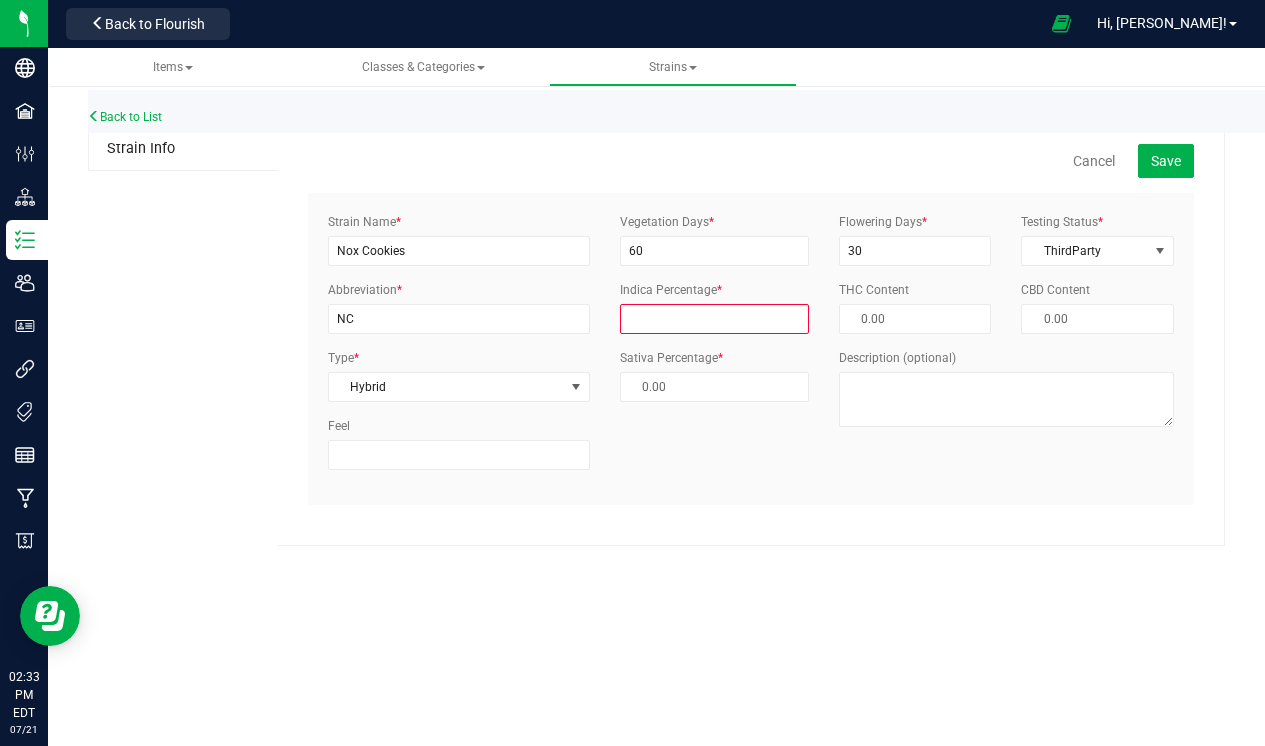 type on "6" 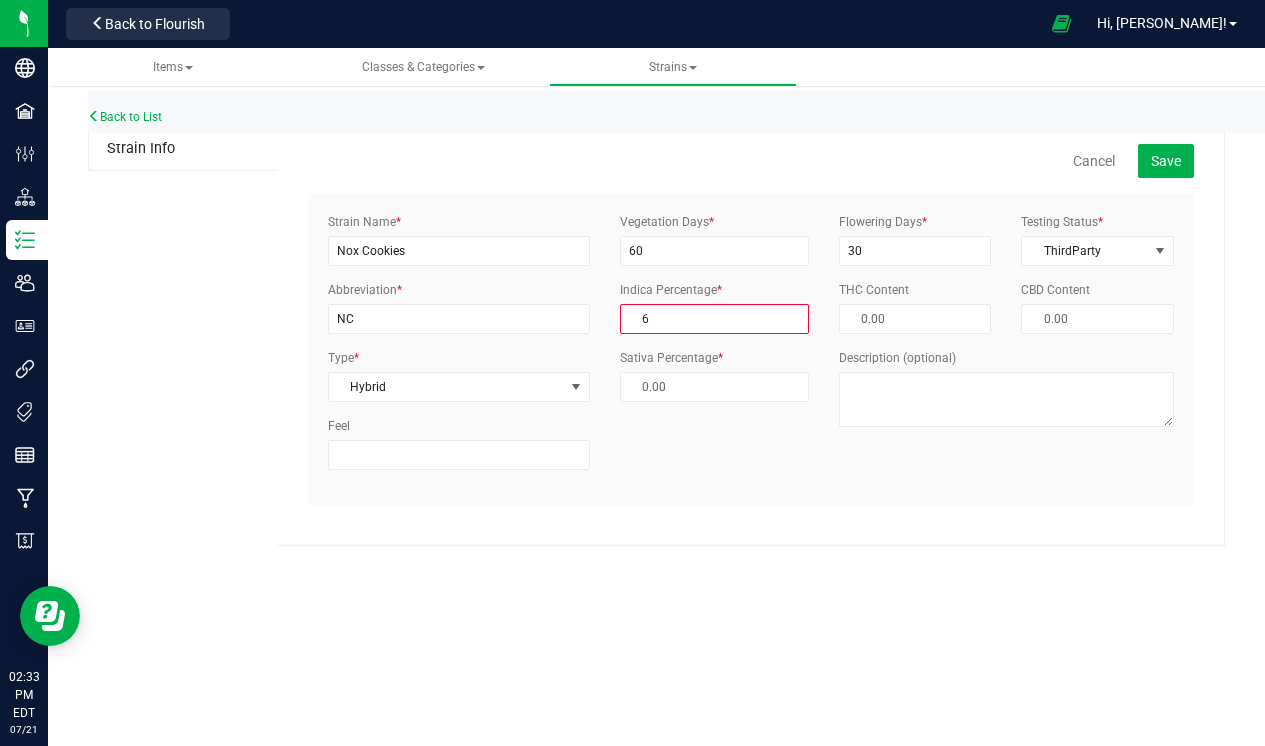 type on "94.00 %" 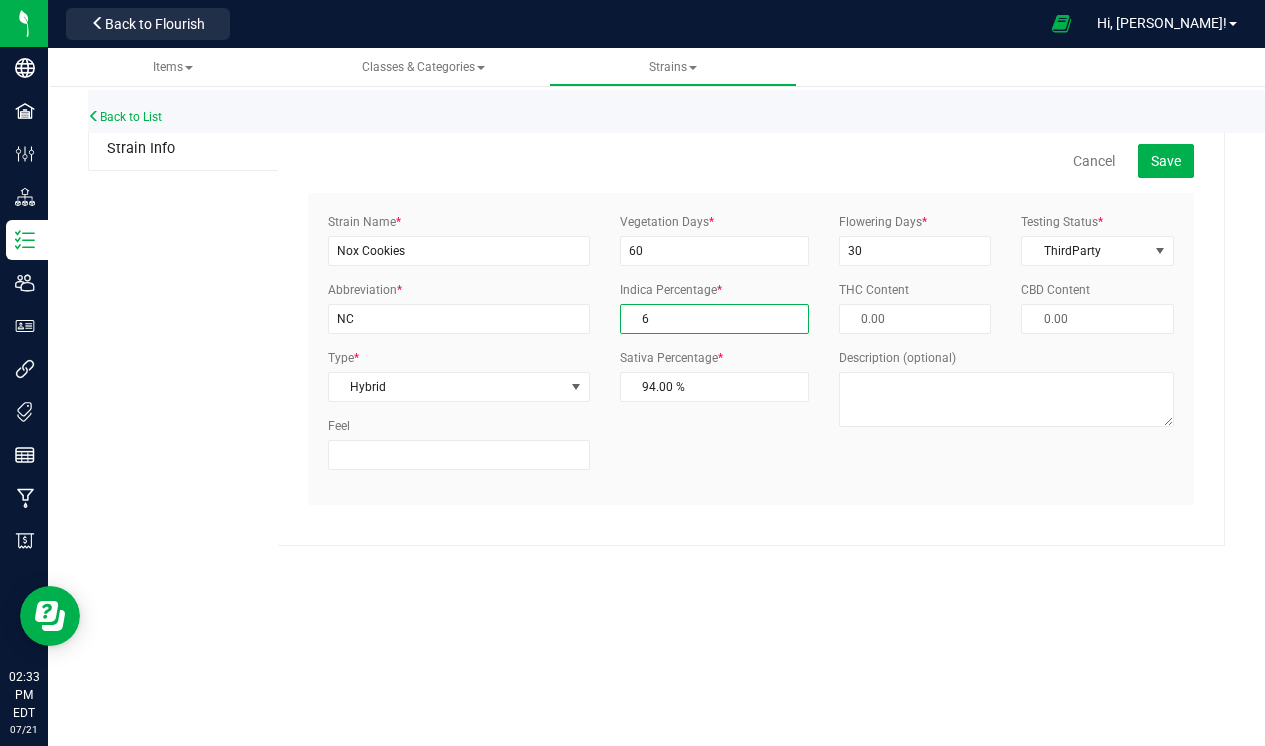type on "65" 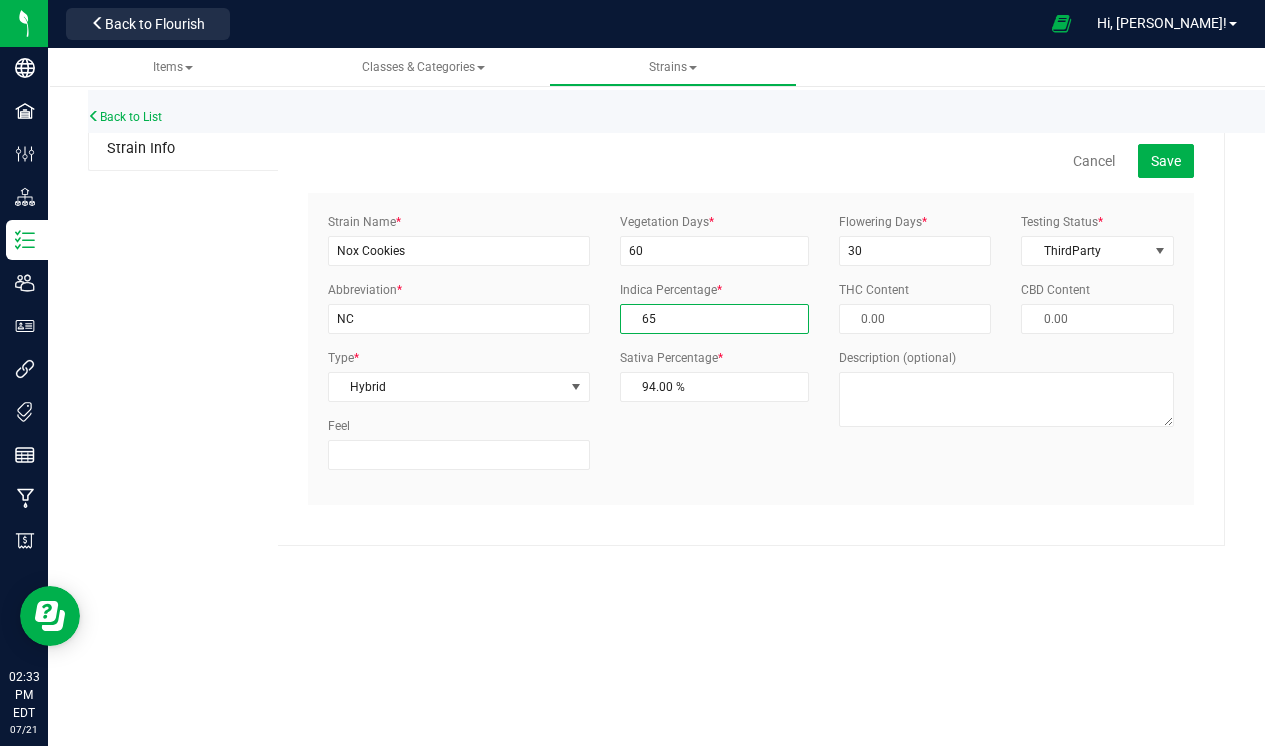 type on "35.00 %" 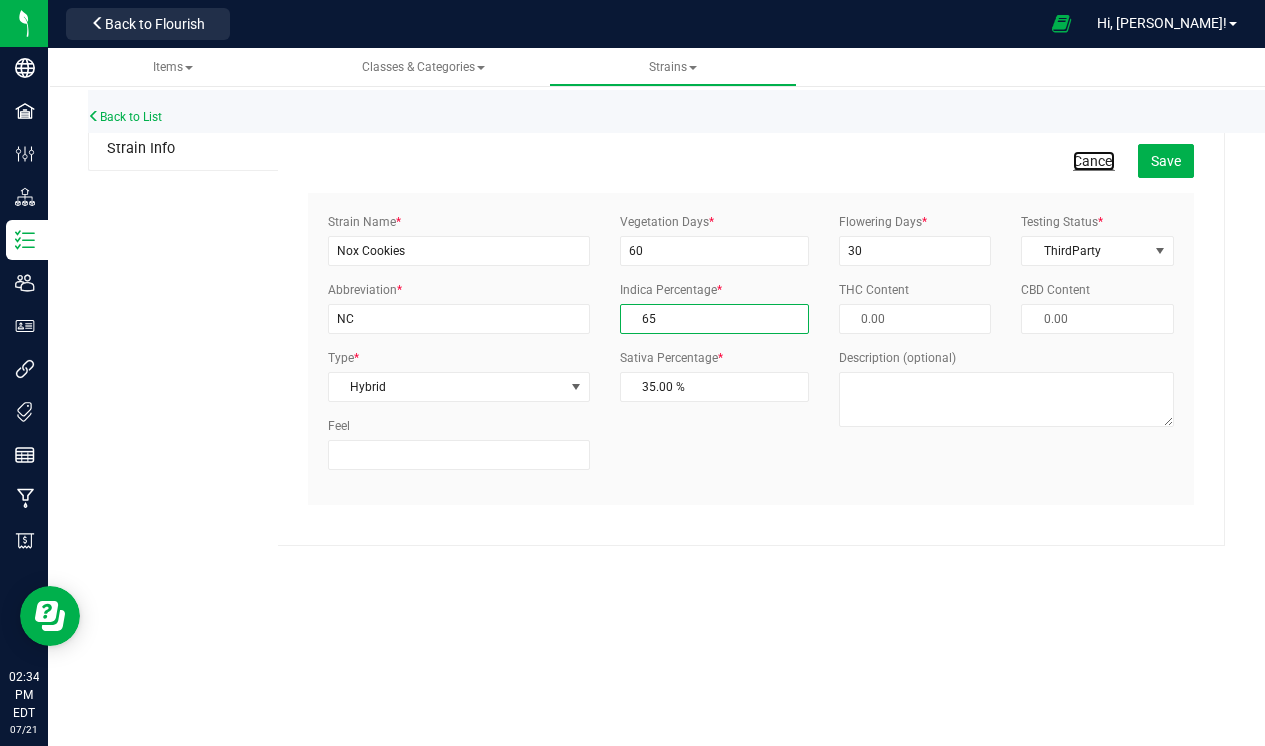 type on "65.00 %" 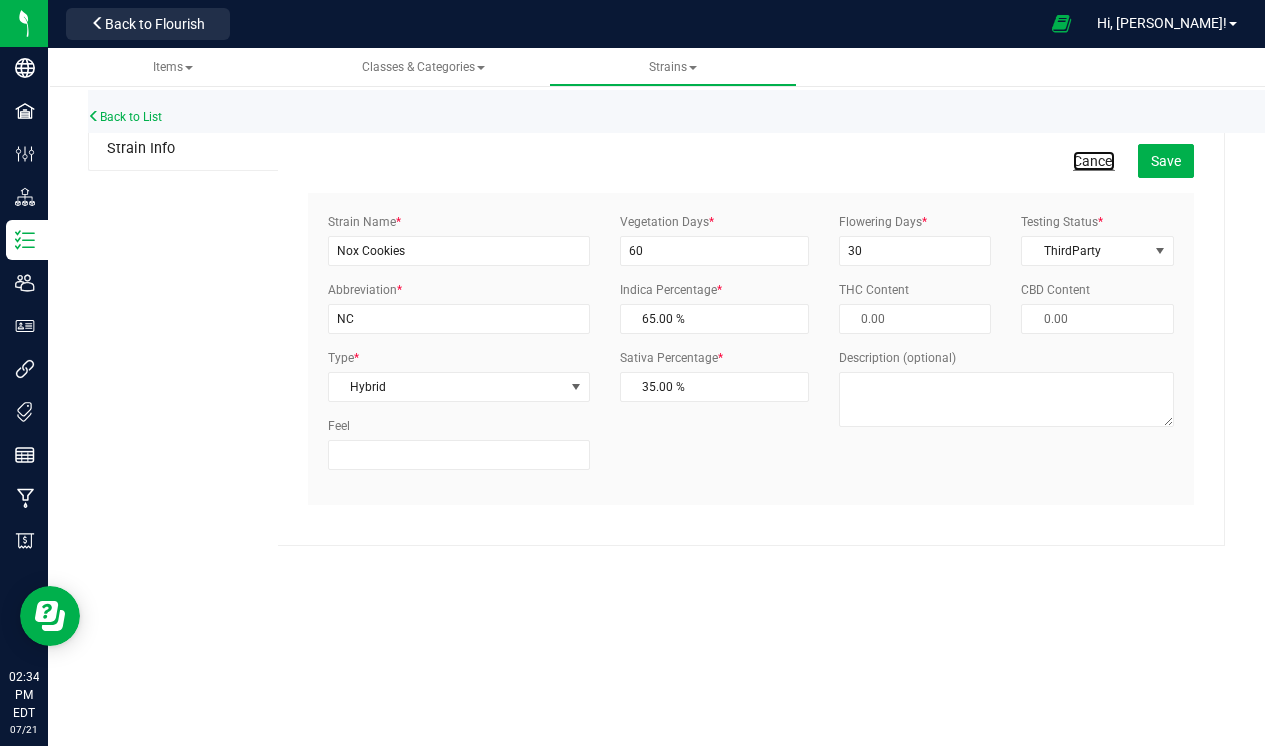 click on "Cancel" at bounding box center (1094, 161) 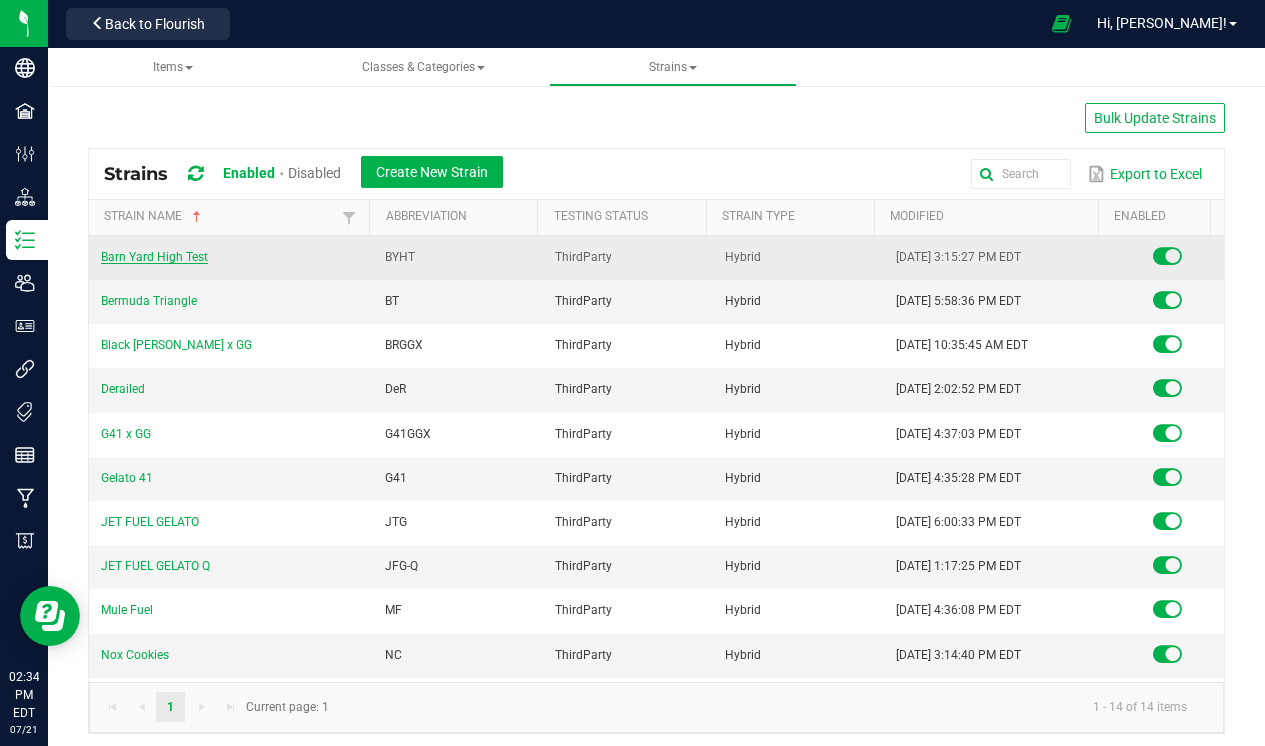 click on "Barn Yard High Test" at bounding box center [154, 257] 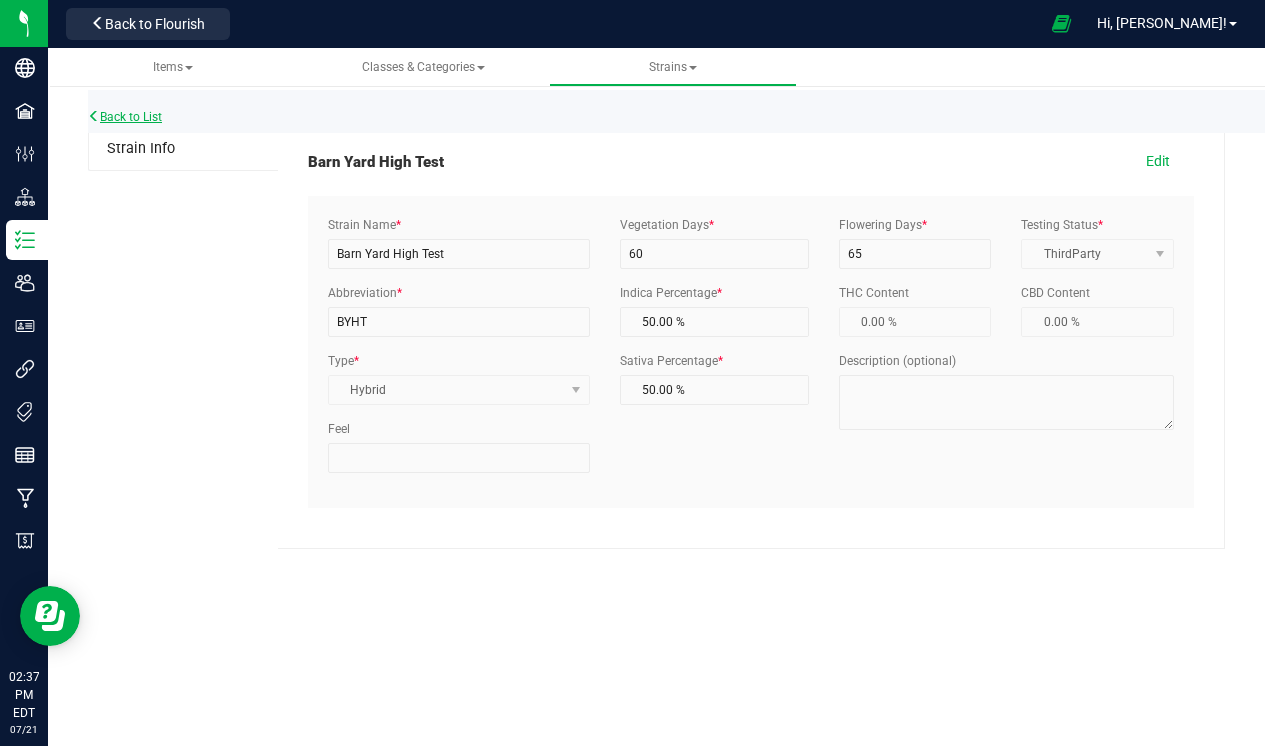 click on "Back to List" at bounding box center [125, 117] 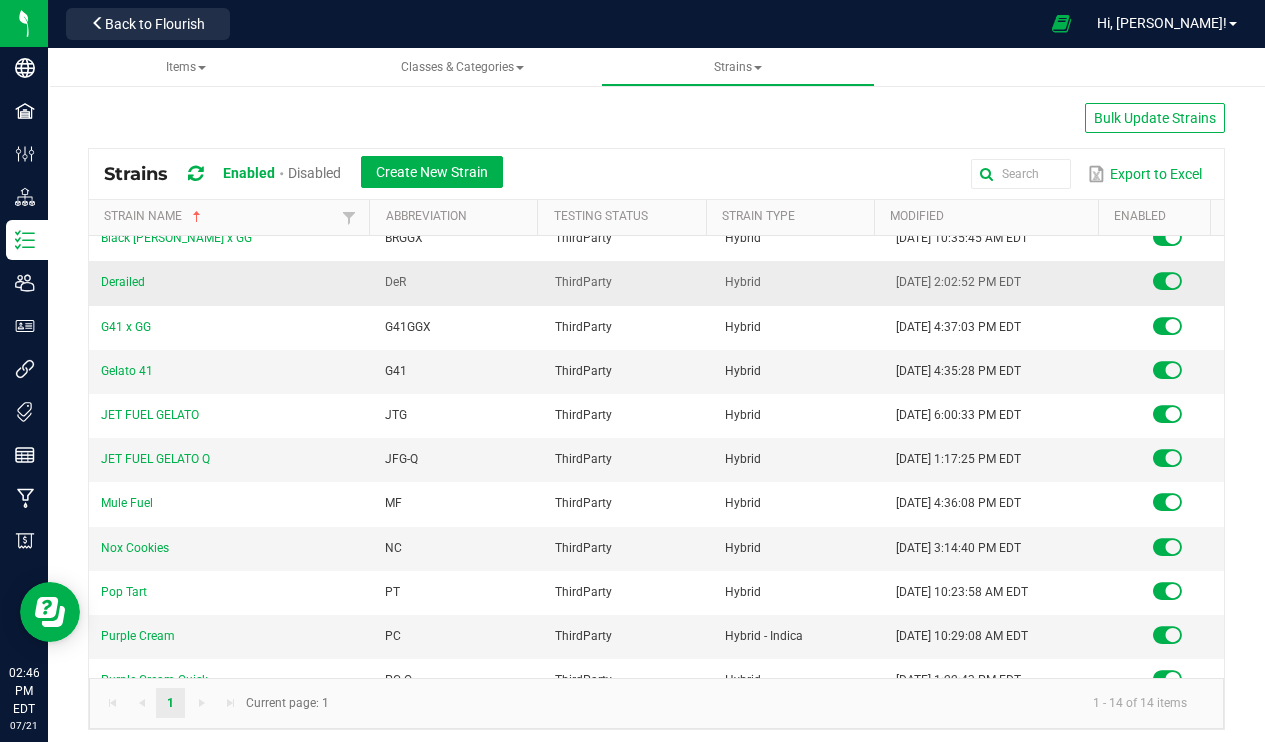 scroll, scrollTop: 0, scrollLeft: 0, axis: both 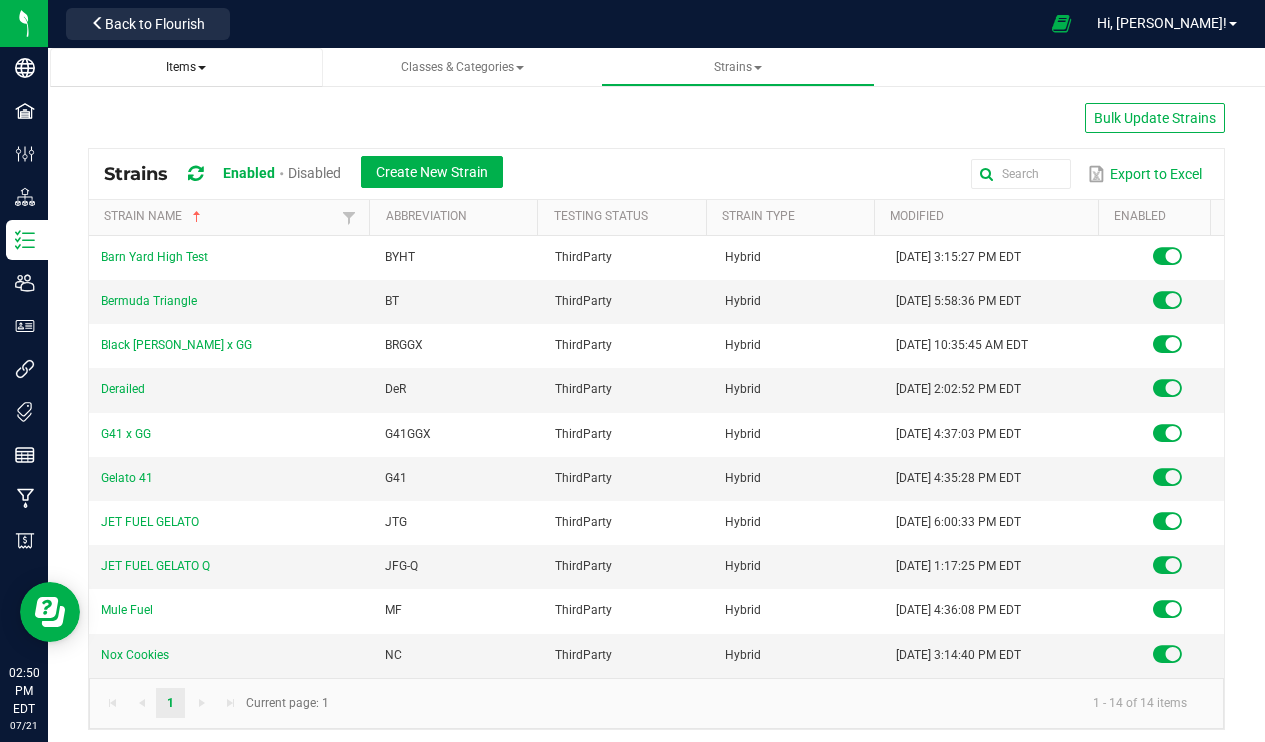 click on "Items" at bounding box center [186, 67] 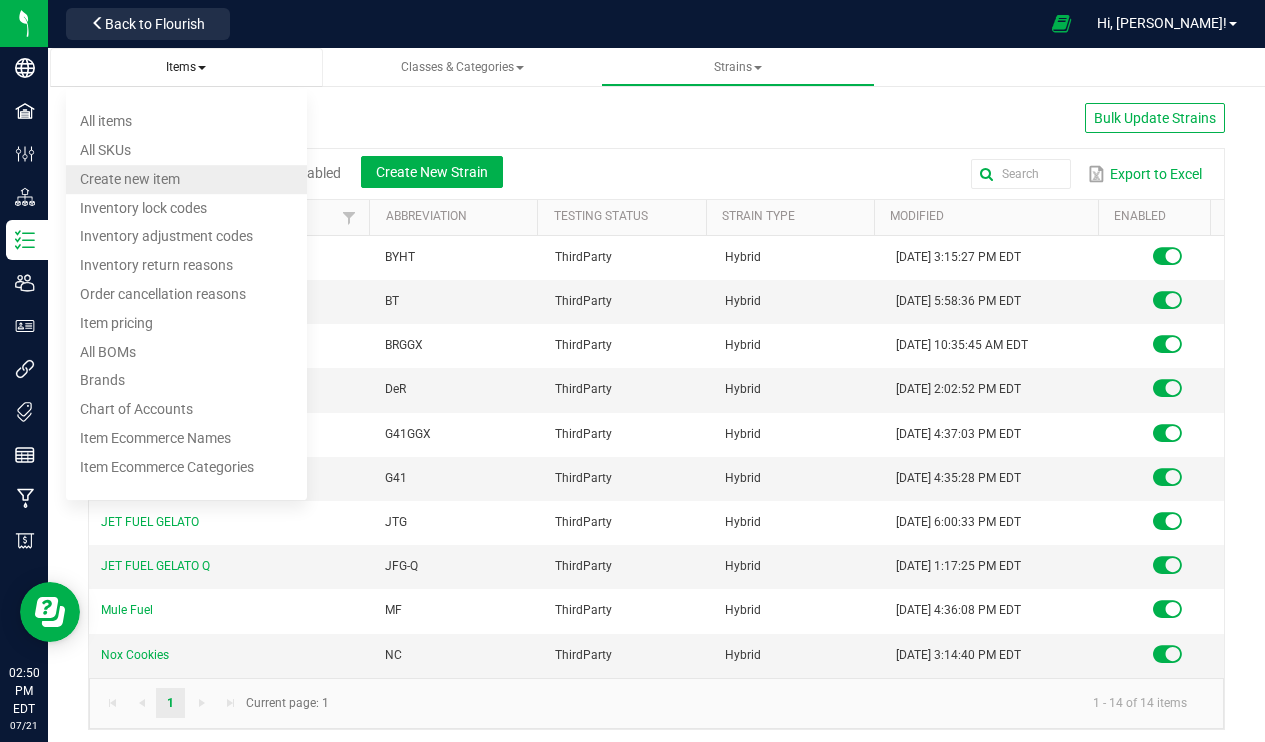 click on "Create new item" at bounding box center (130, 179) 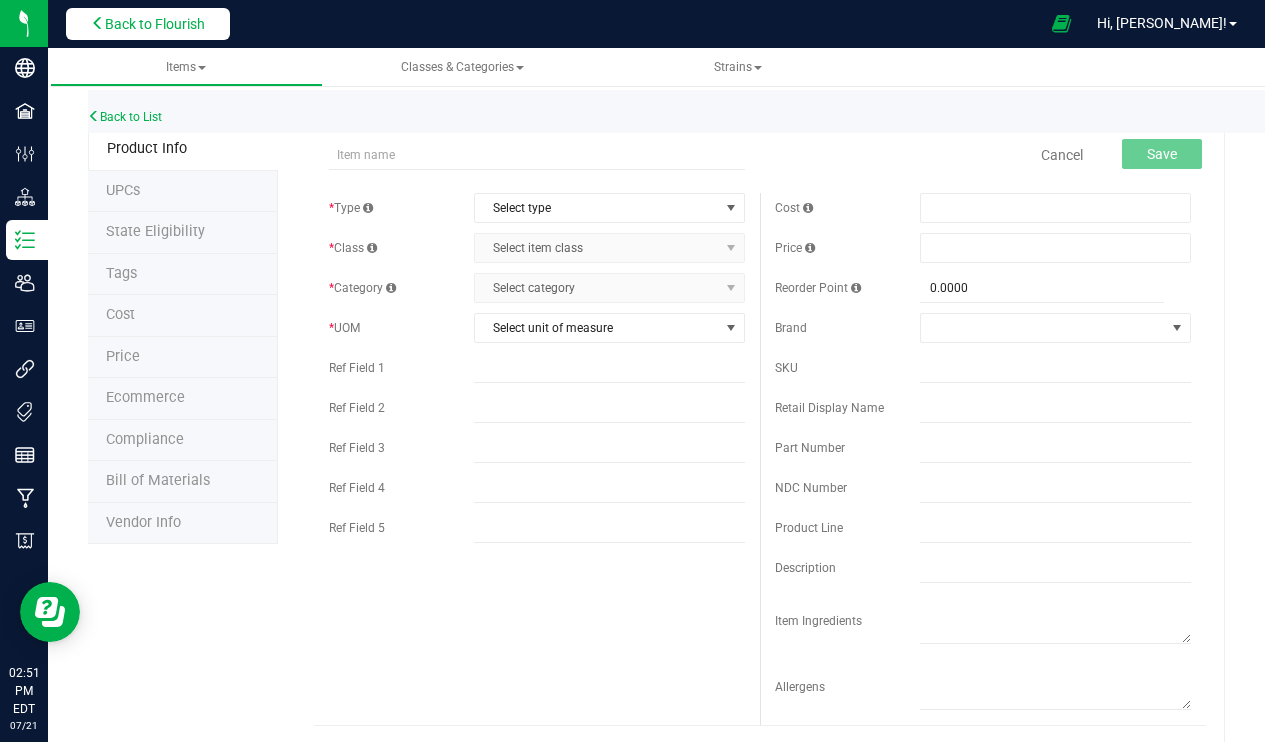 click on "Back to Flourish" at bounding box center [155, 24] 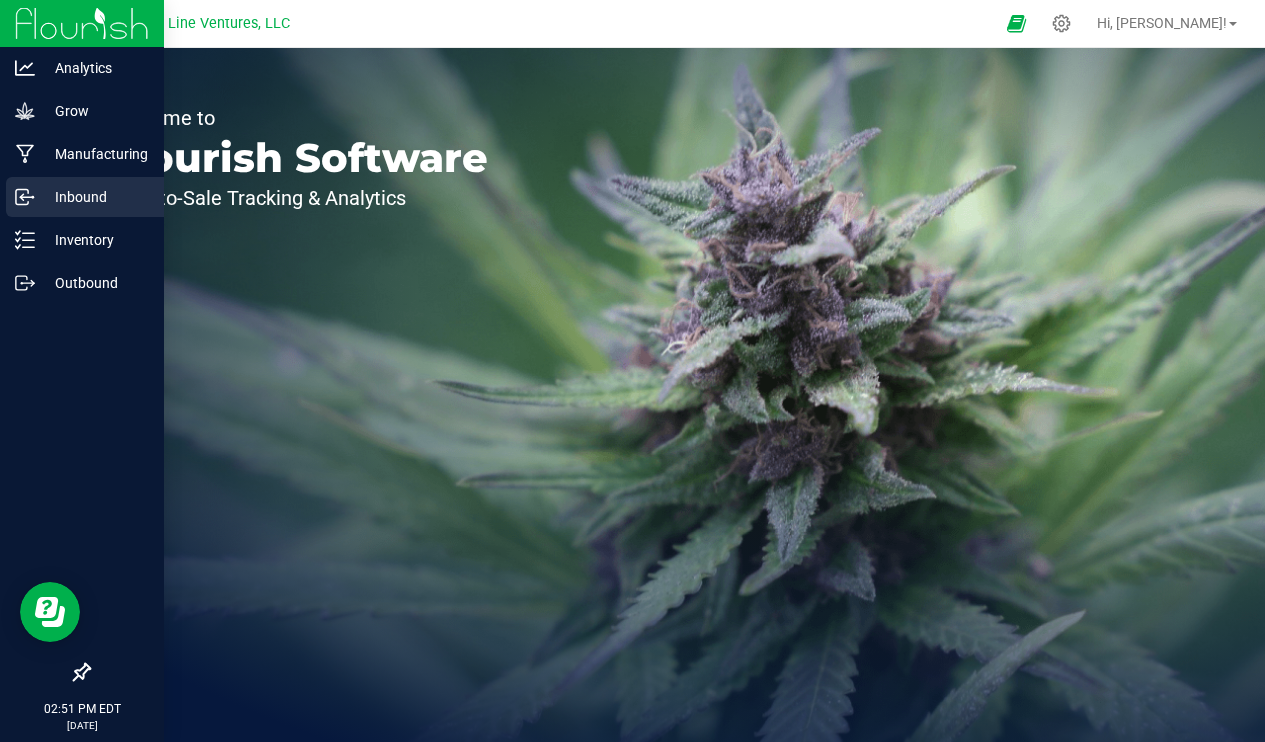 click on "Inbound" at bounding box center (95, 197) 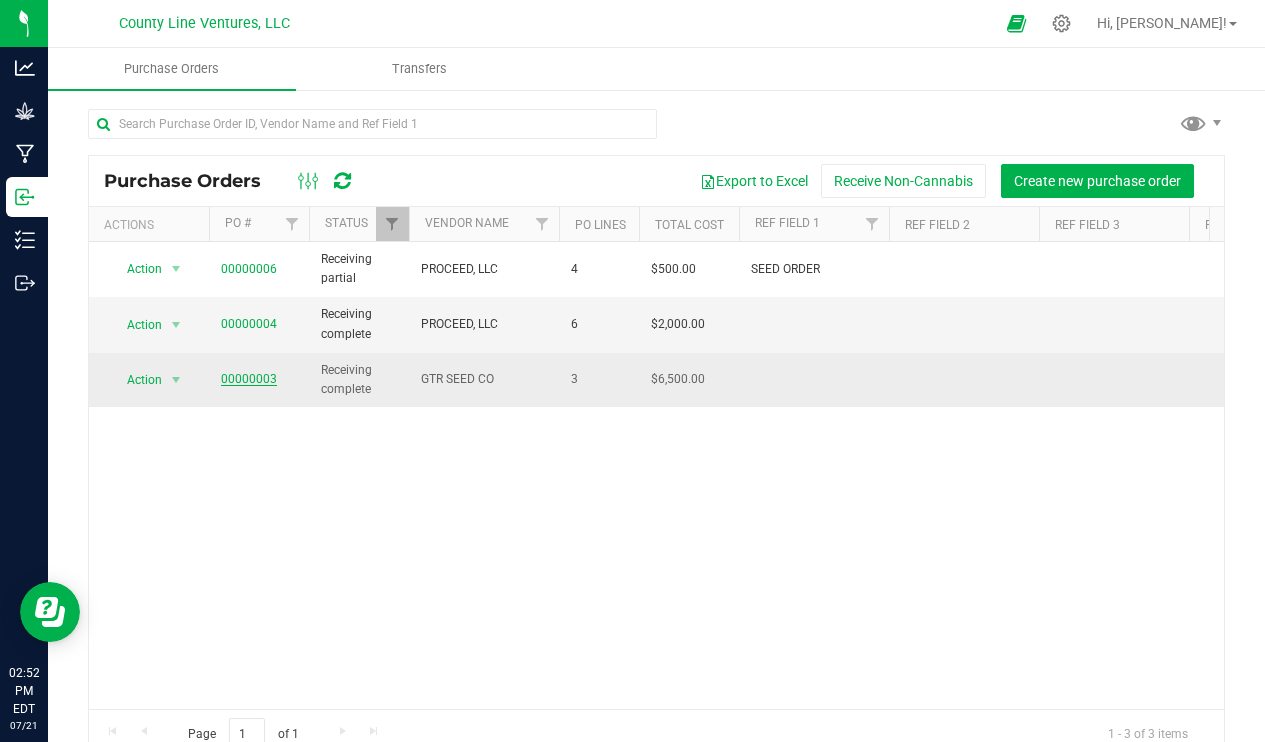 click on "00000003" at bounding box center [249, 379] 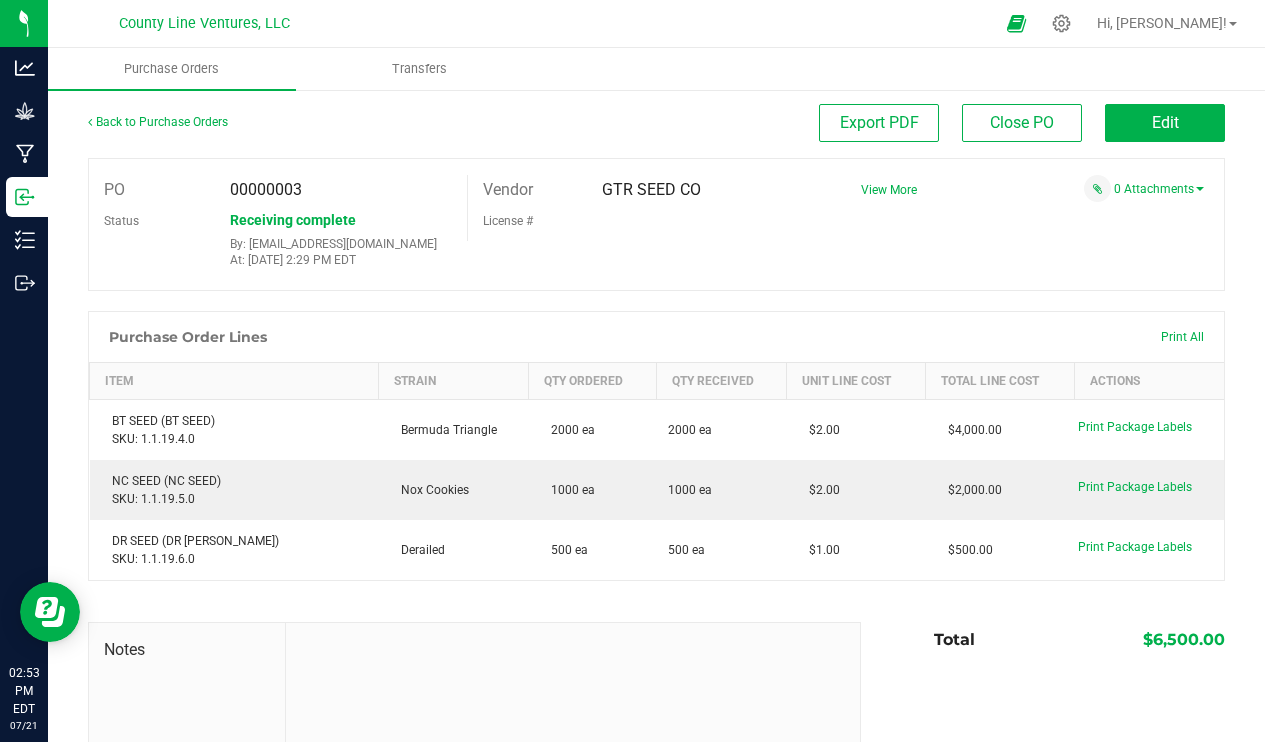 scroll, scrollTop: 0, scrollLeft: 0, axis: both 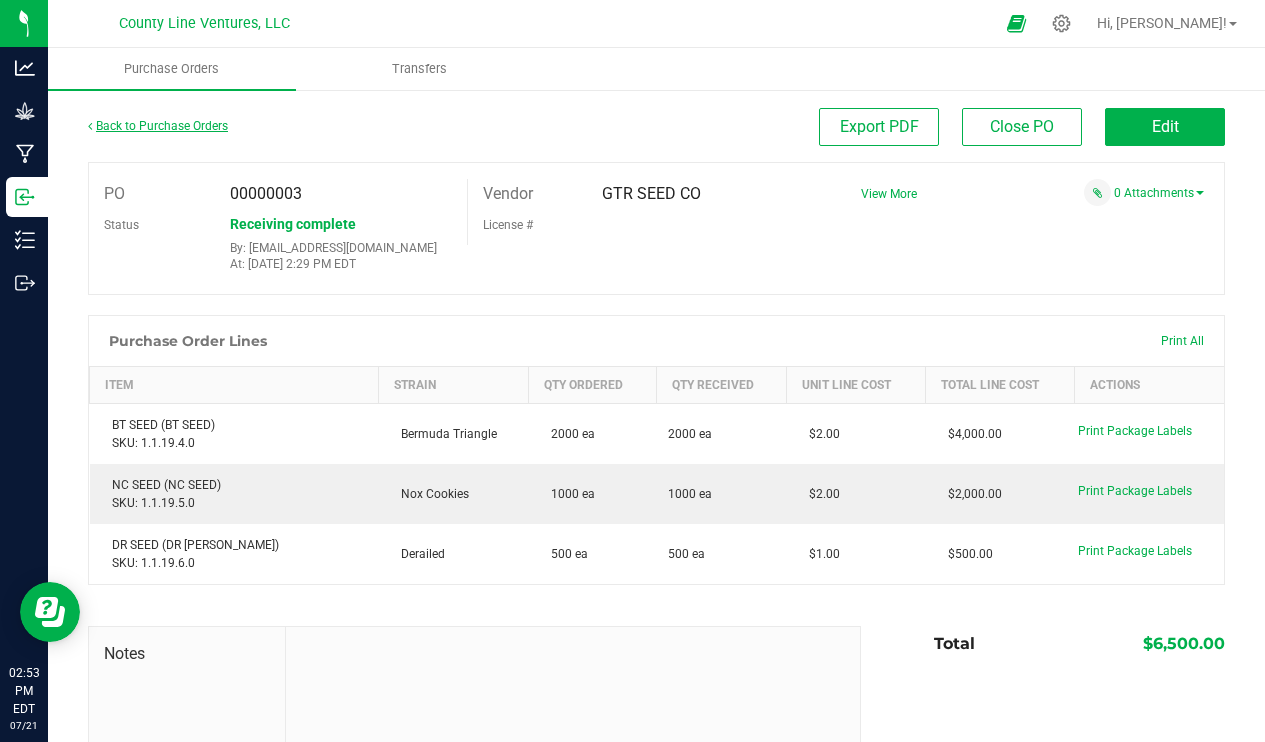 click on "Back to Purchase Orders" at bounding box center [158, 126] 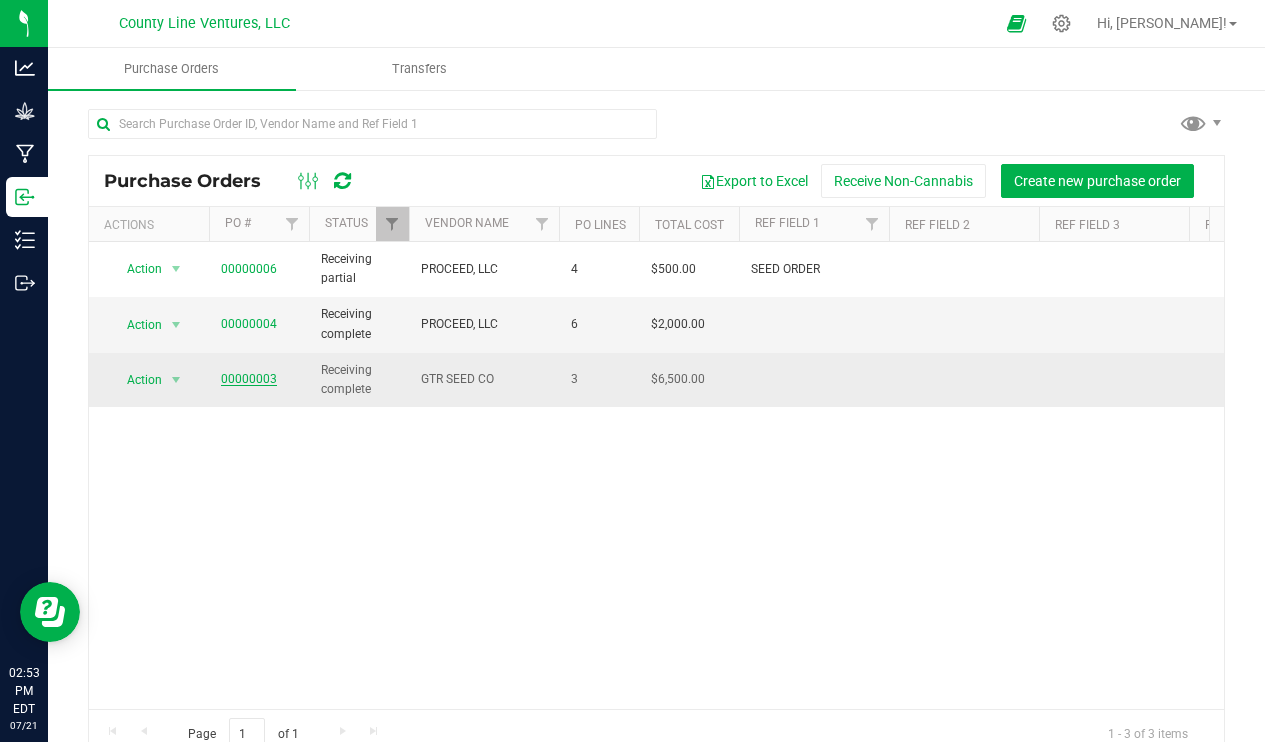click on "00000003" at bounding box center (249, 379) 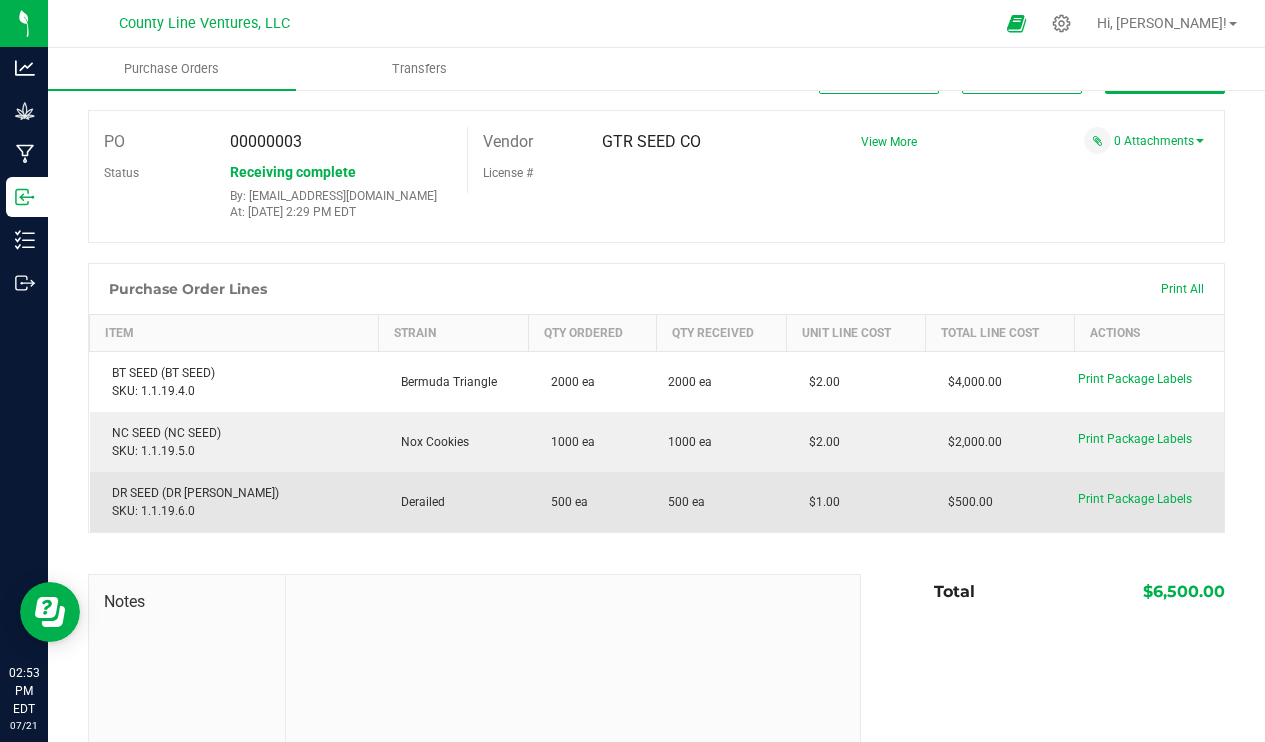 scroll, scrollTop: 0, scrollLeft: 0, axis: both 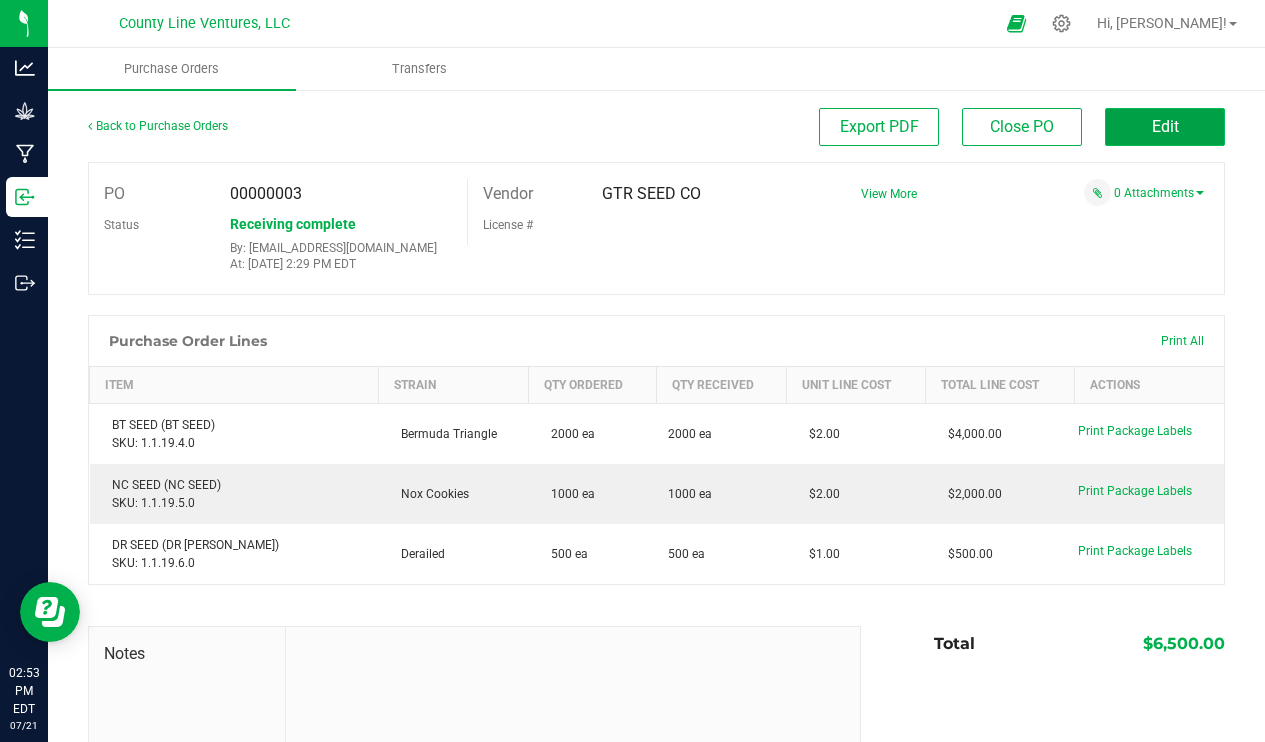 click on "Edit" at bounding box center [1165, 126] 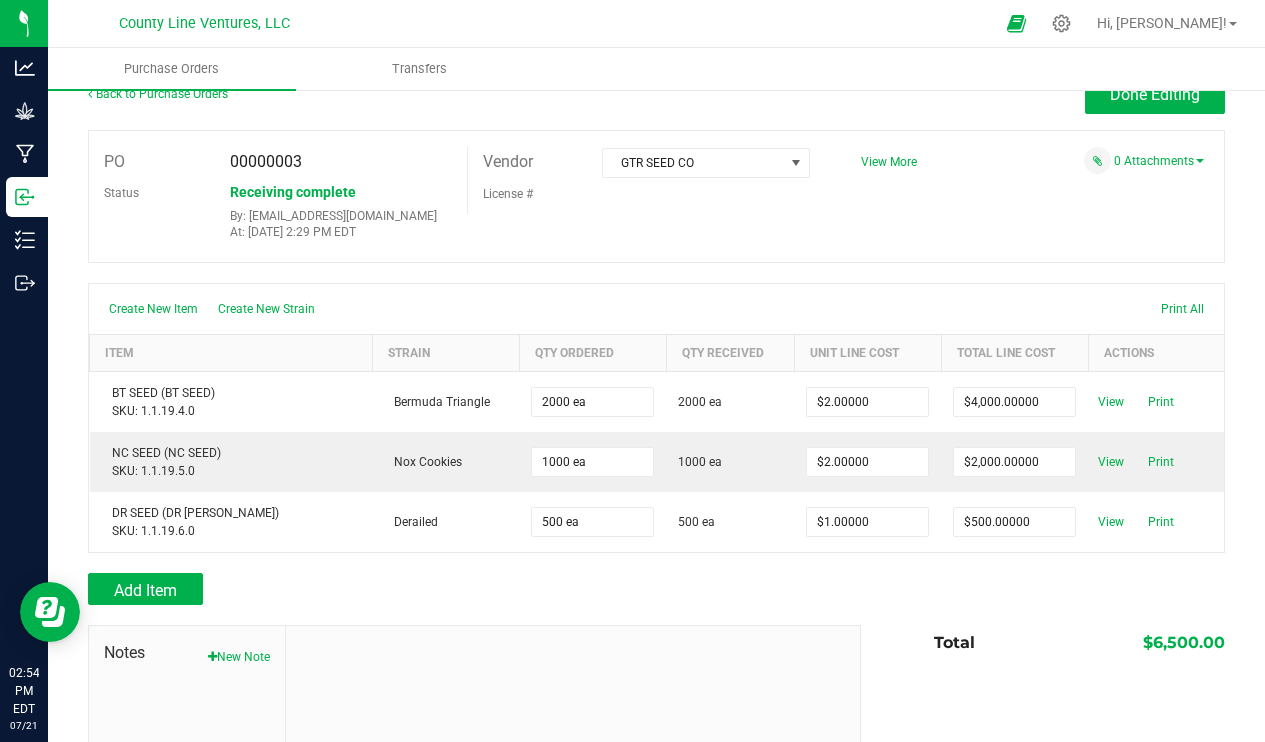 scroll, scrollTop: 0, scrollLeft: 0, axis: both 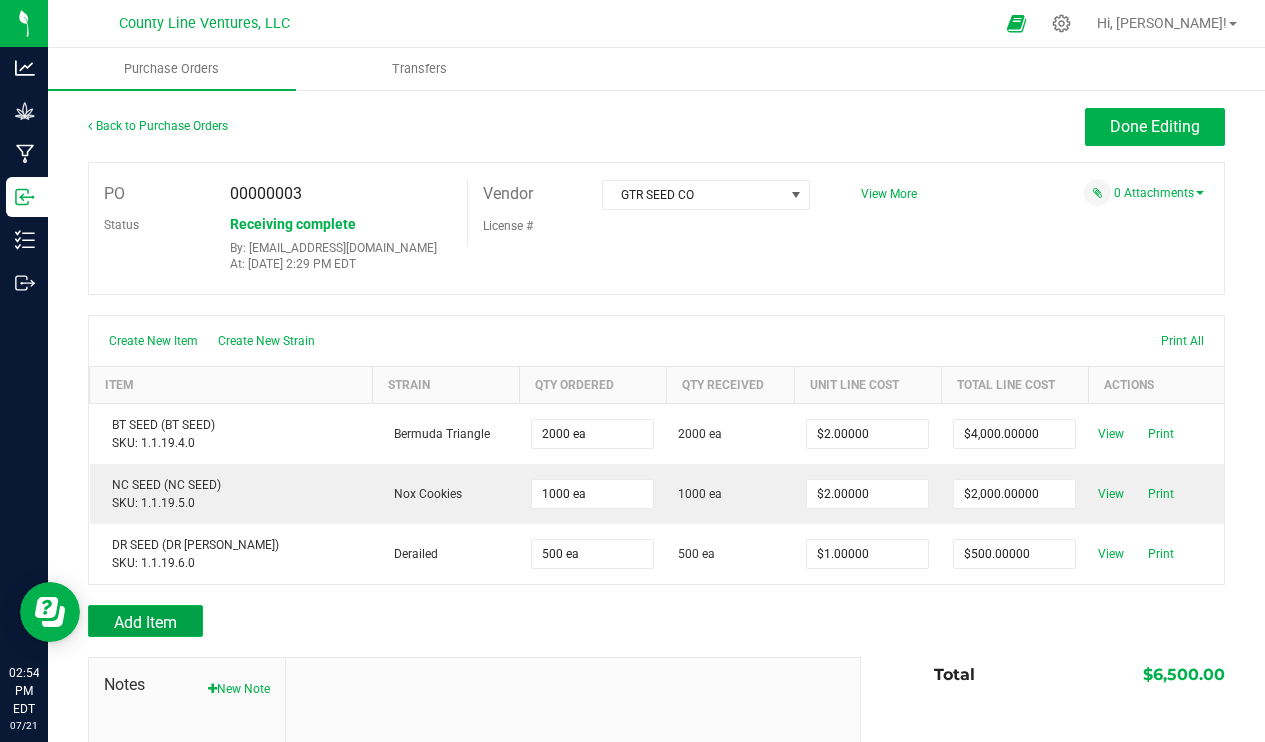 click on "Add Item" at bounding box center (145, 622) 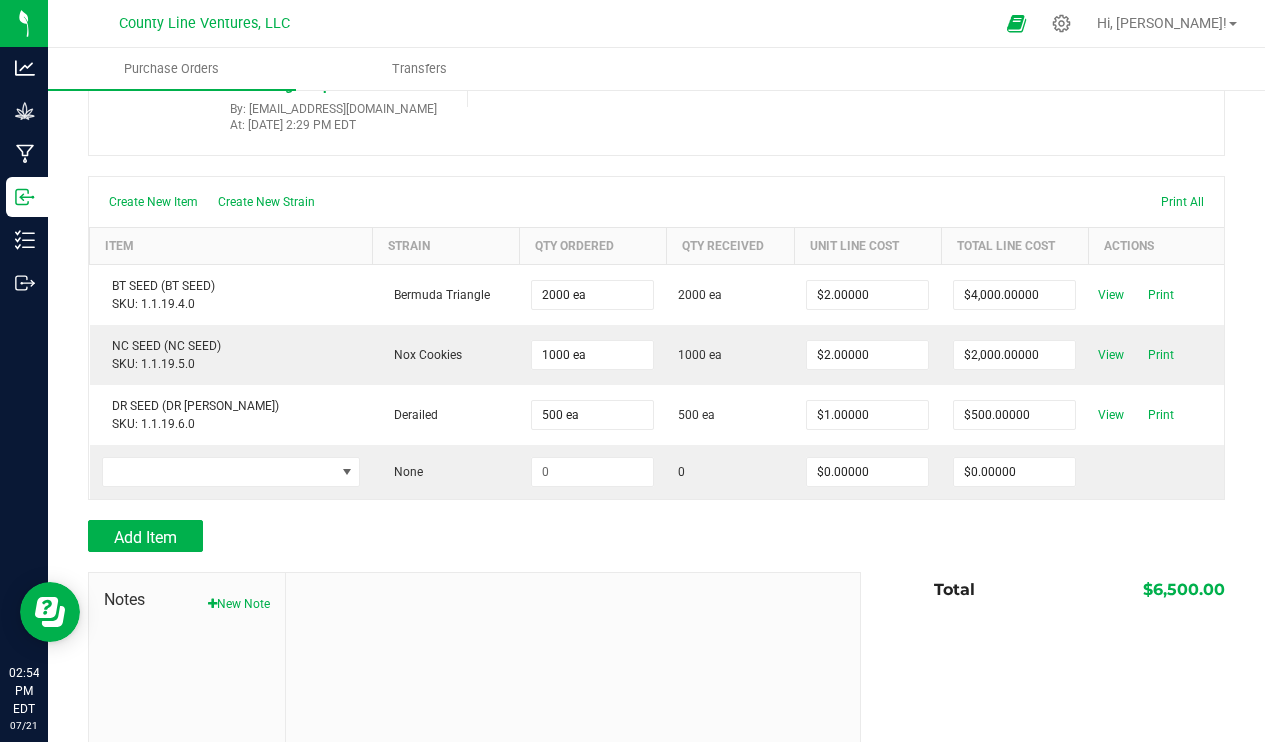 scroll, scrollTop: 259, scrollLeft: 0, axis: vertical 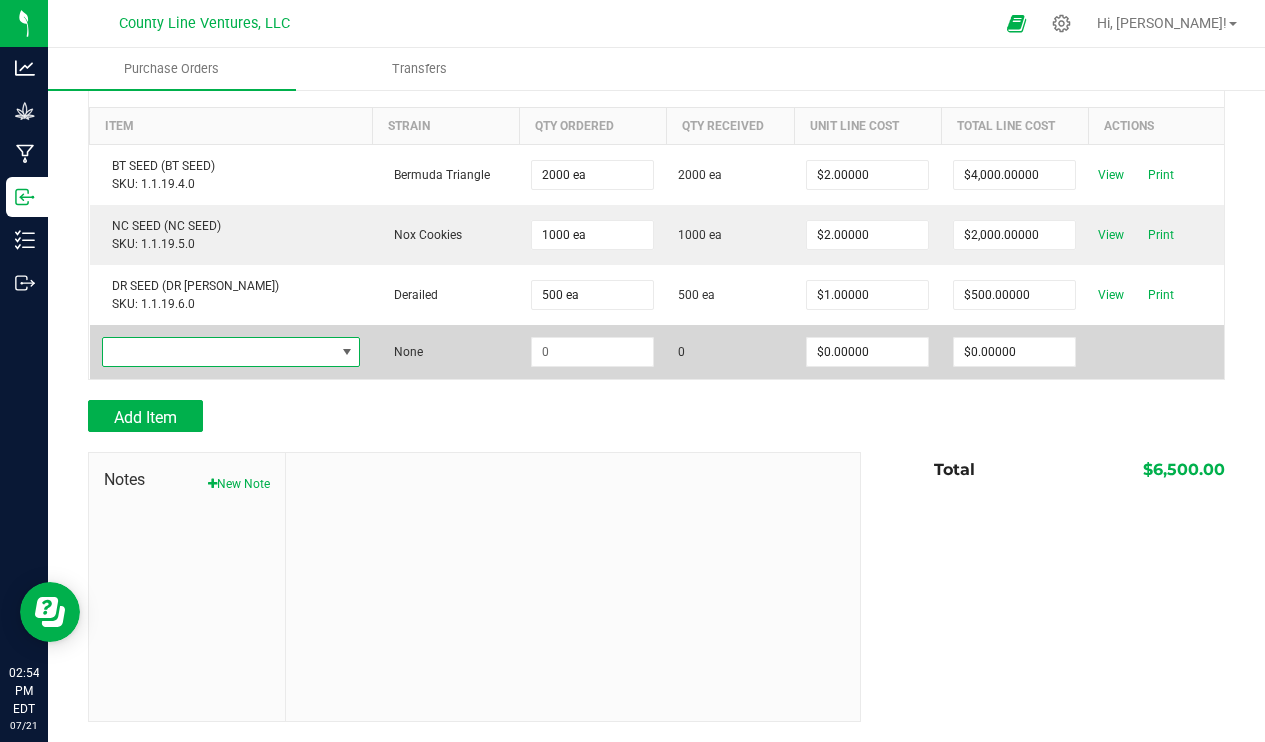 click at bounding box center [346, 352] 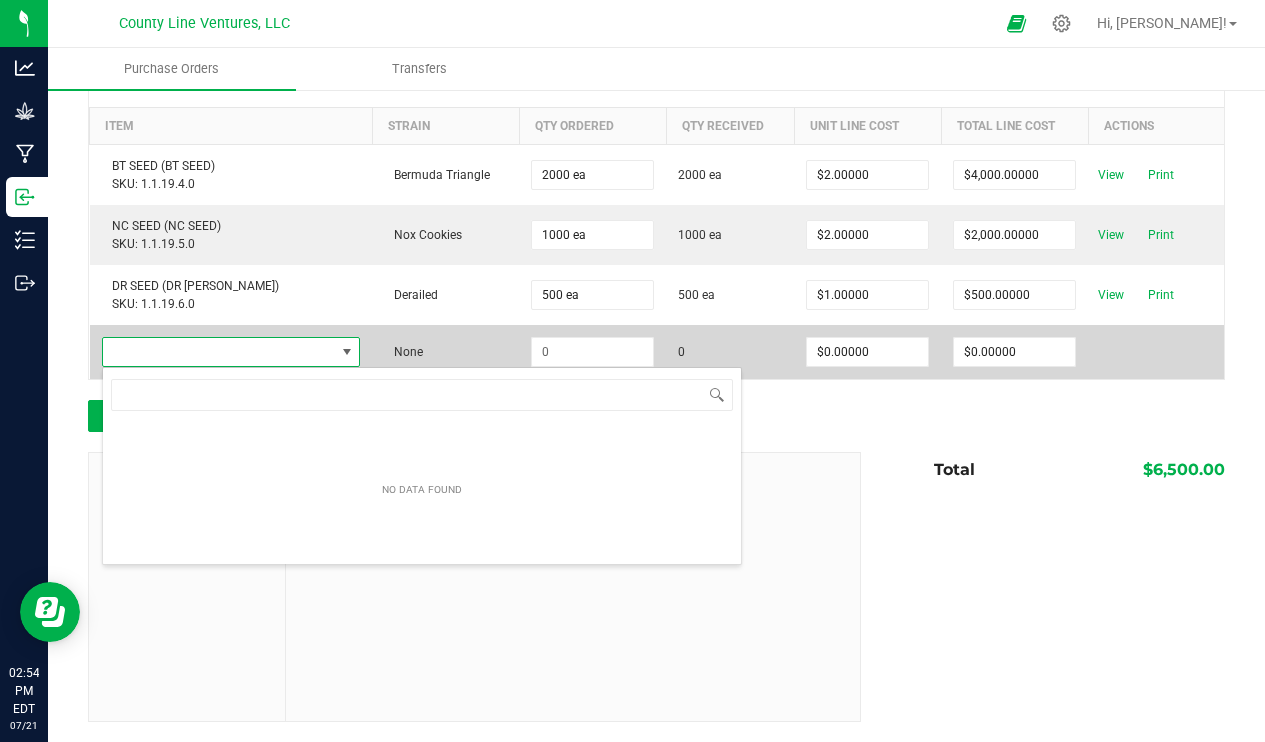 scroll, scrollTop: 99970, scrollLeft: 99744, axis: both 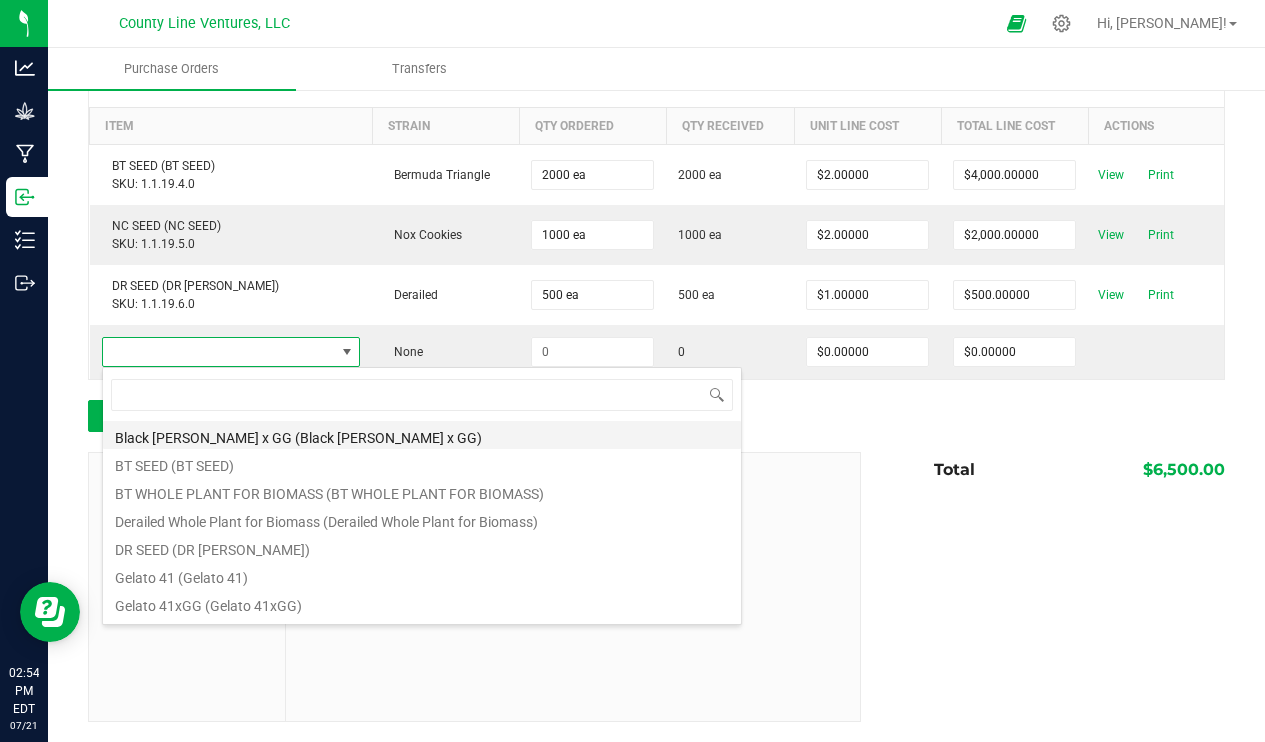 click on "Black [PERSON_NAME] x GG (Black [PERSON_NAME] x GG)" at bounding box center [422, 435] 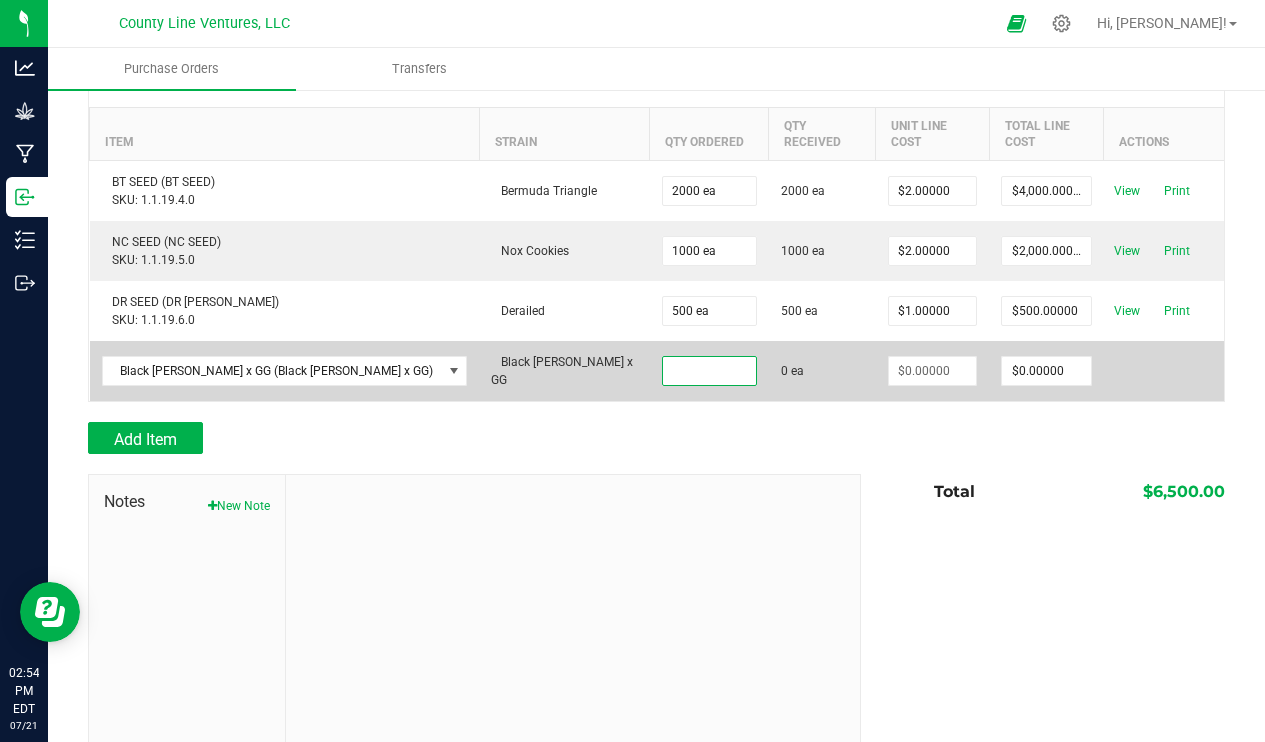 click at bounding box center (709, 371) 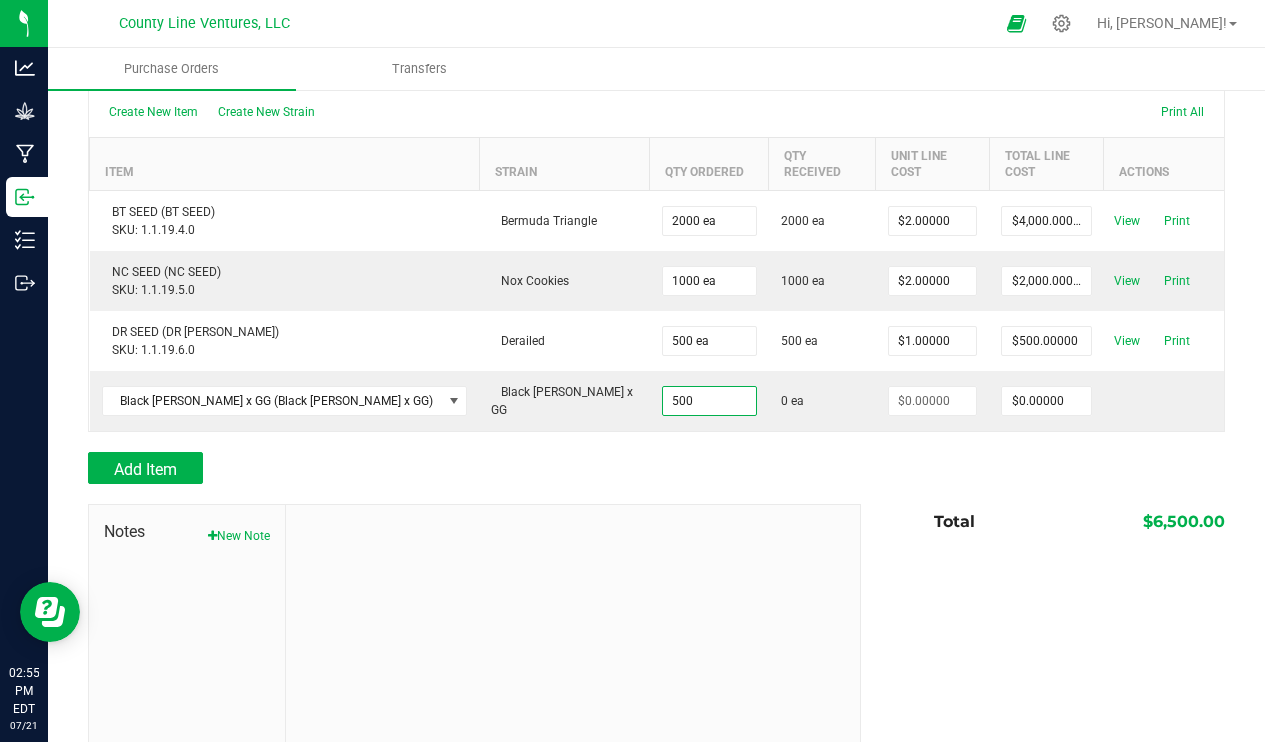 scroll, scrollTop: 230, scrollLeft: 0, axis: vertical 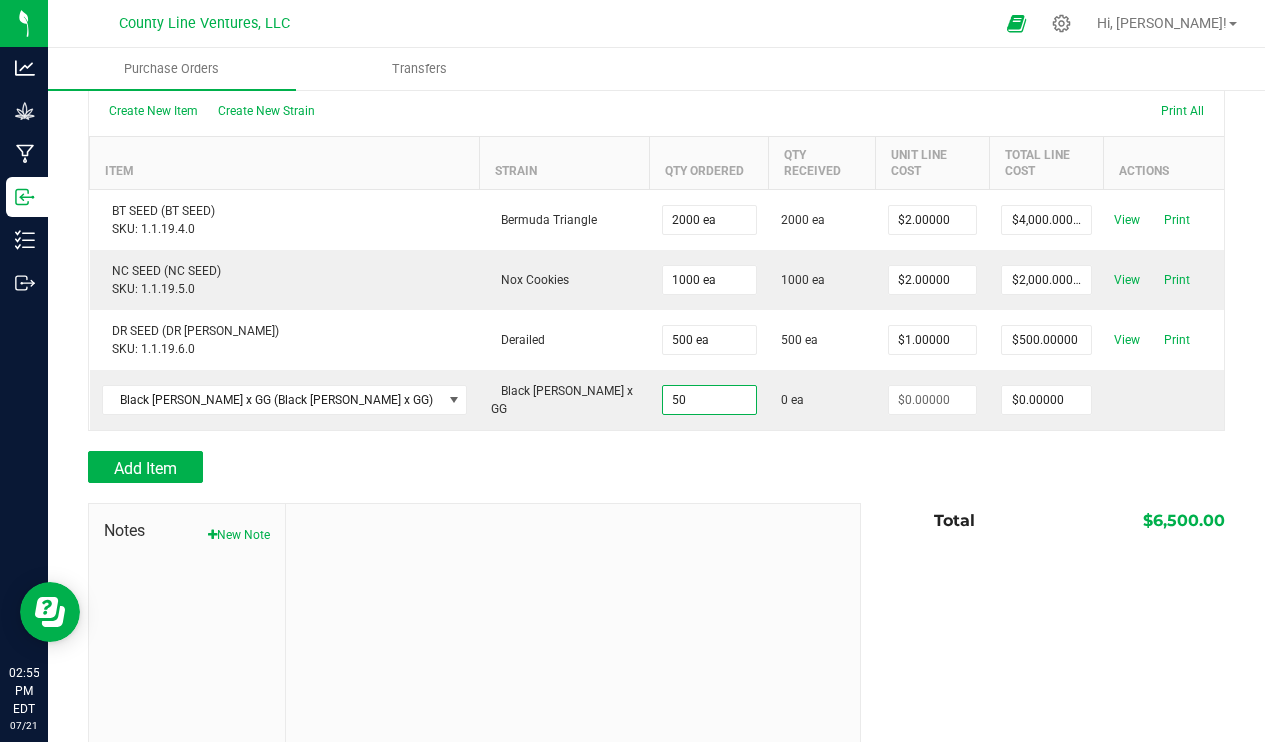 type on "5" 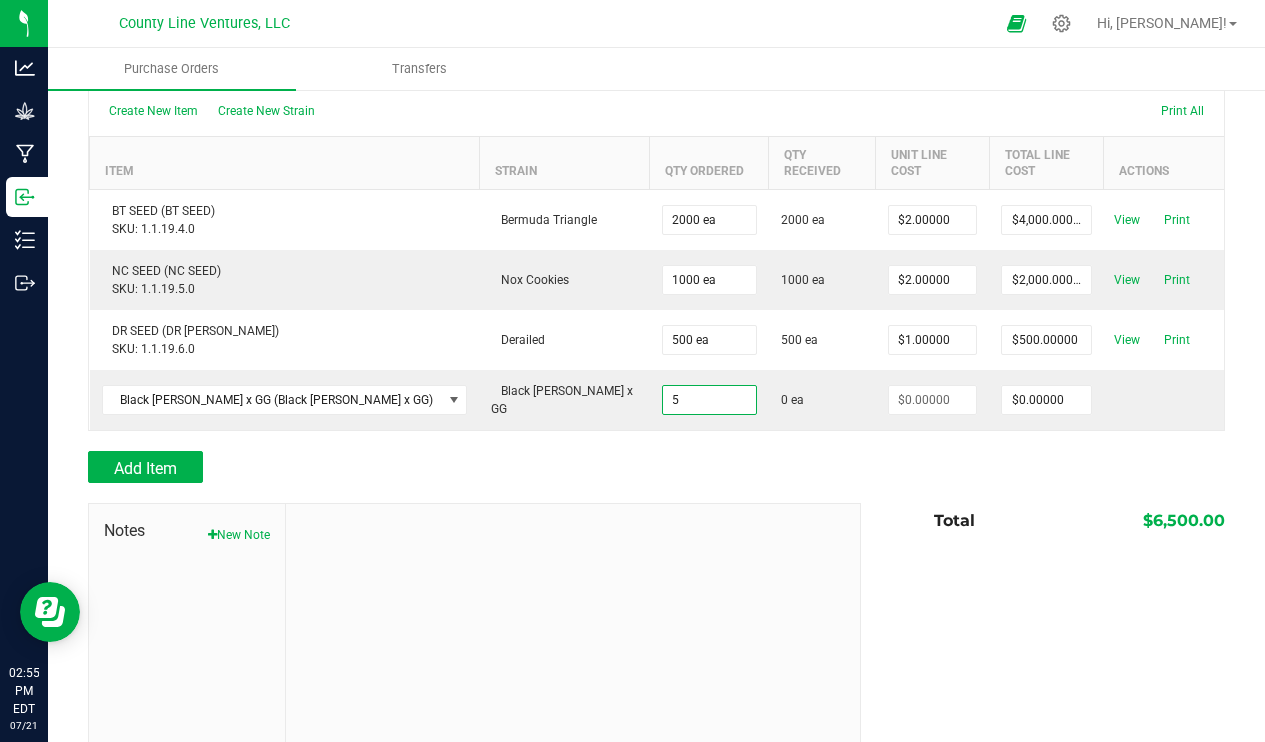 type 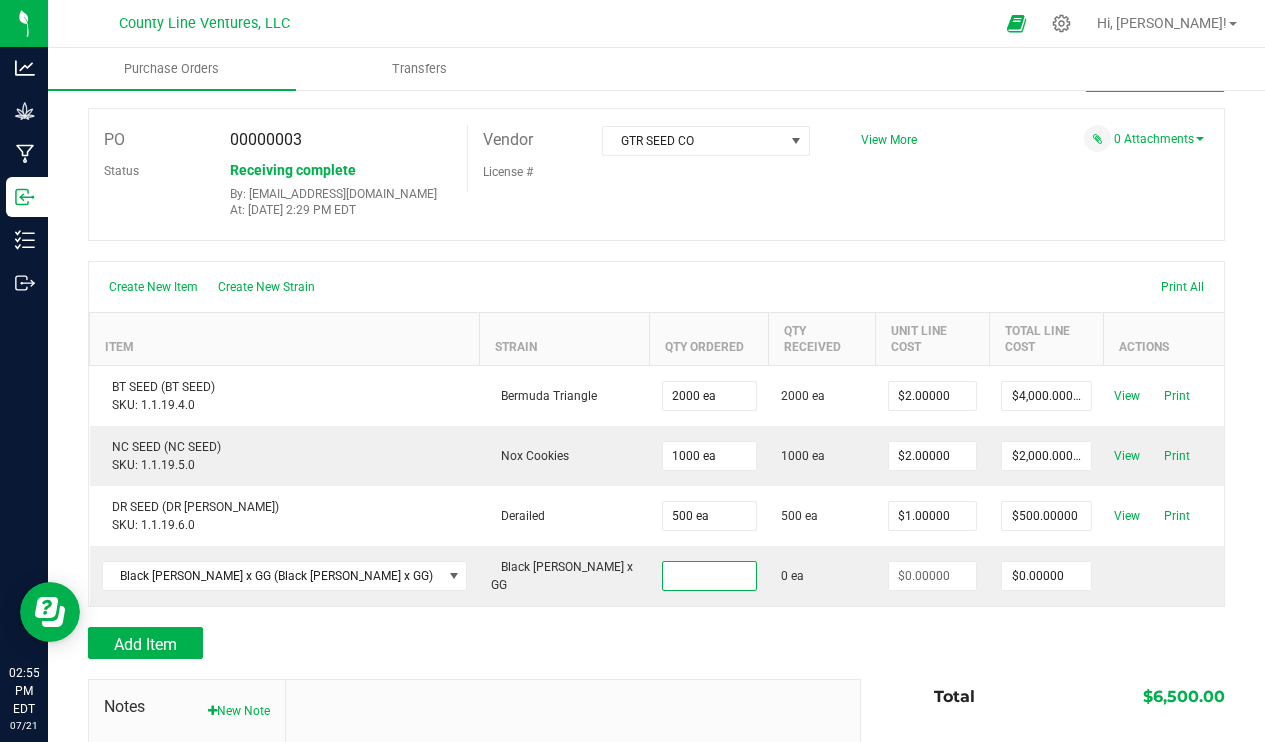 scroll, scrollTop: 53, scrollLeft: 0, axis: vertical 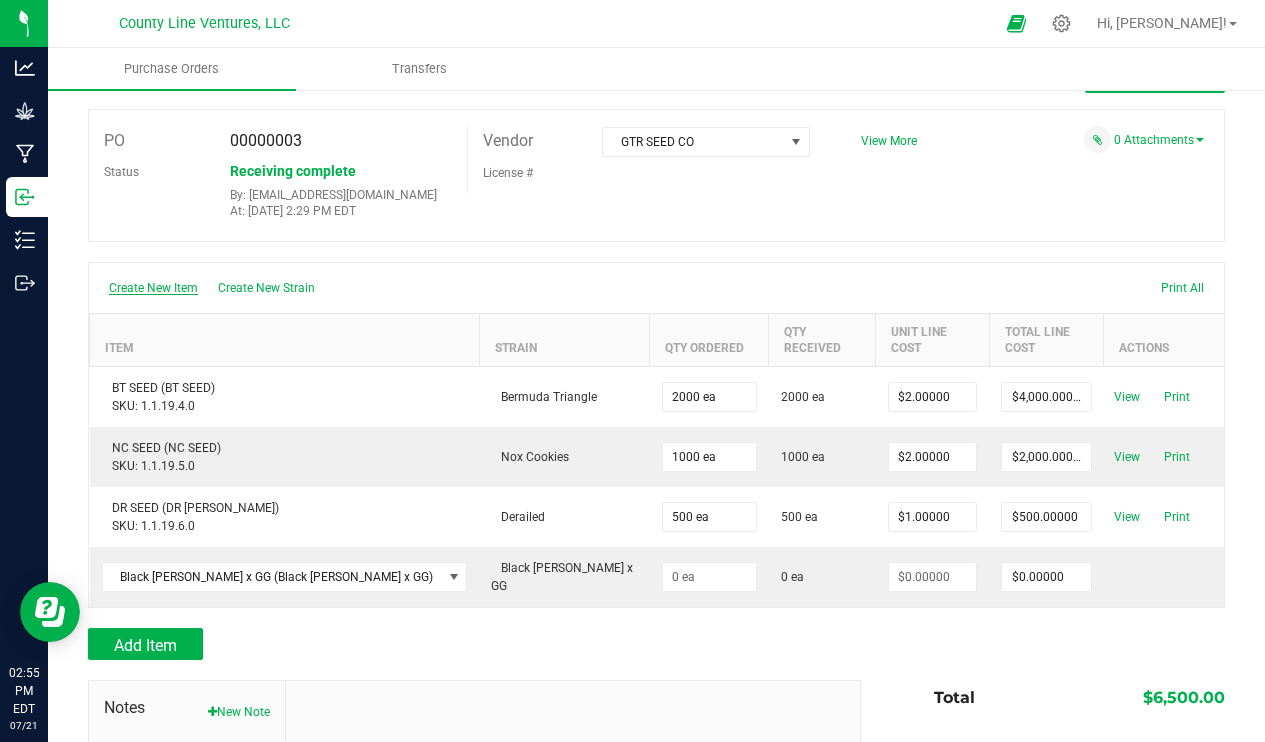 click on "Create New Item" at bounding box center (153, 288) 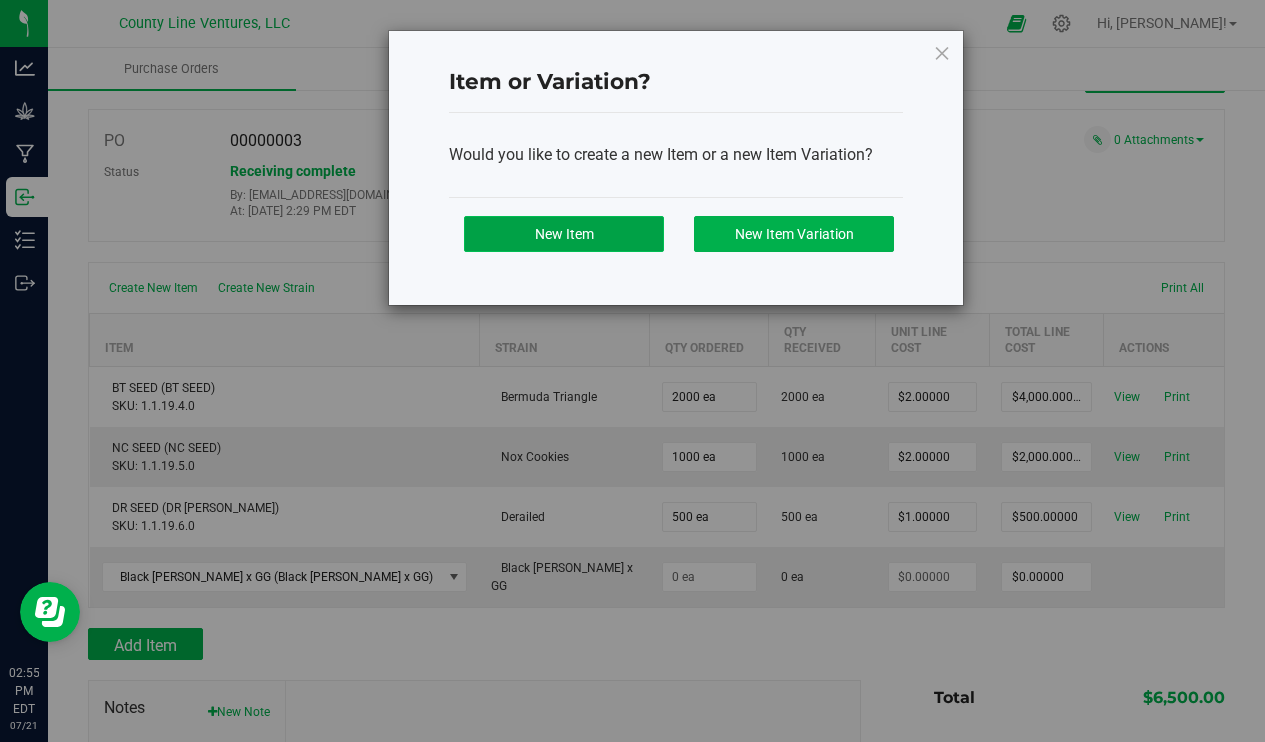 click on "New Item" at bounding box center (564, 234) 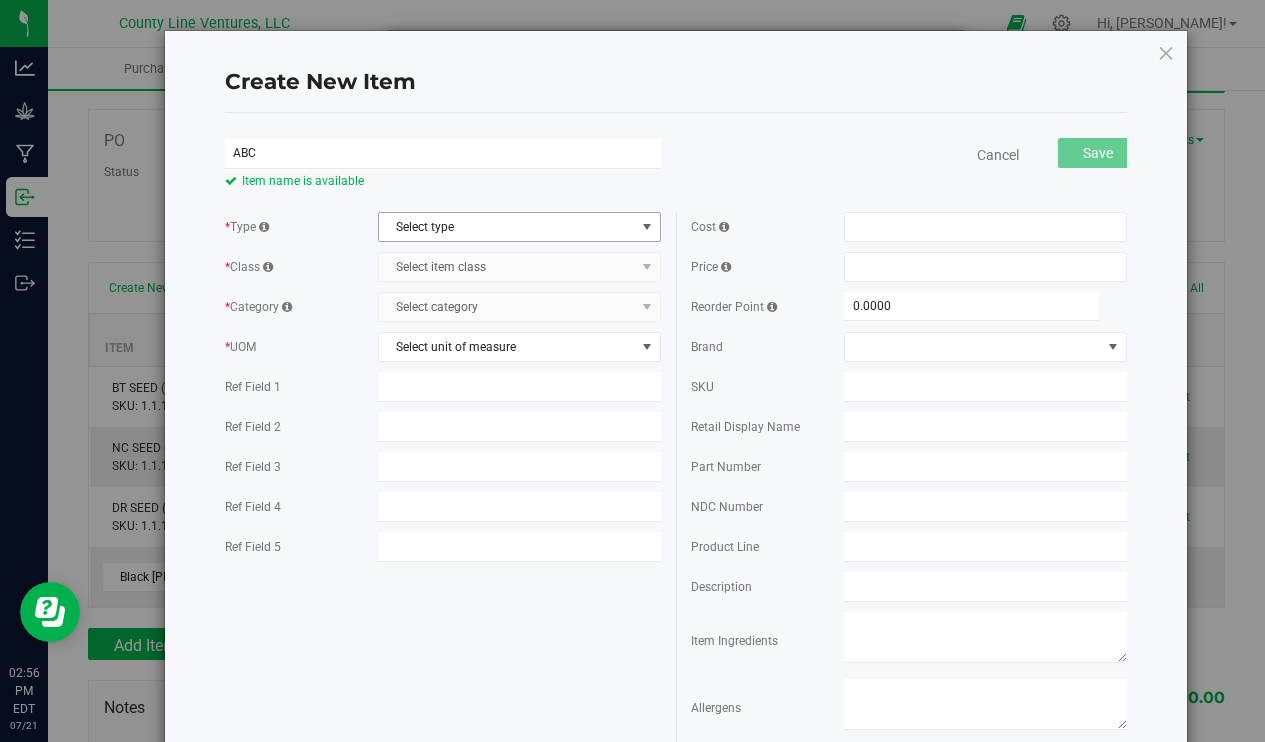 type on "ABC" 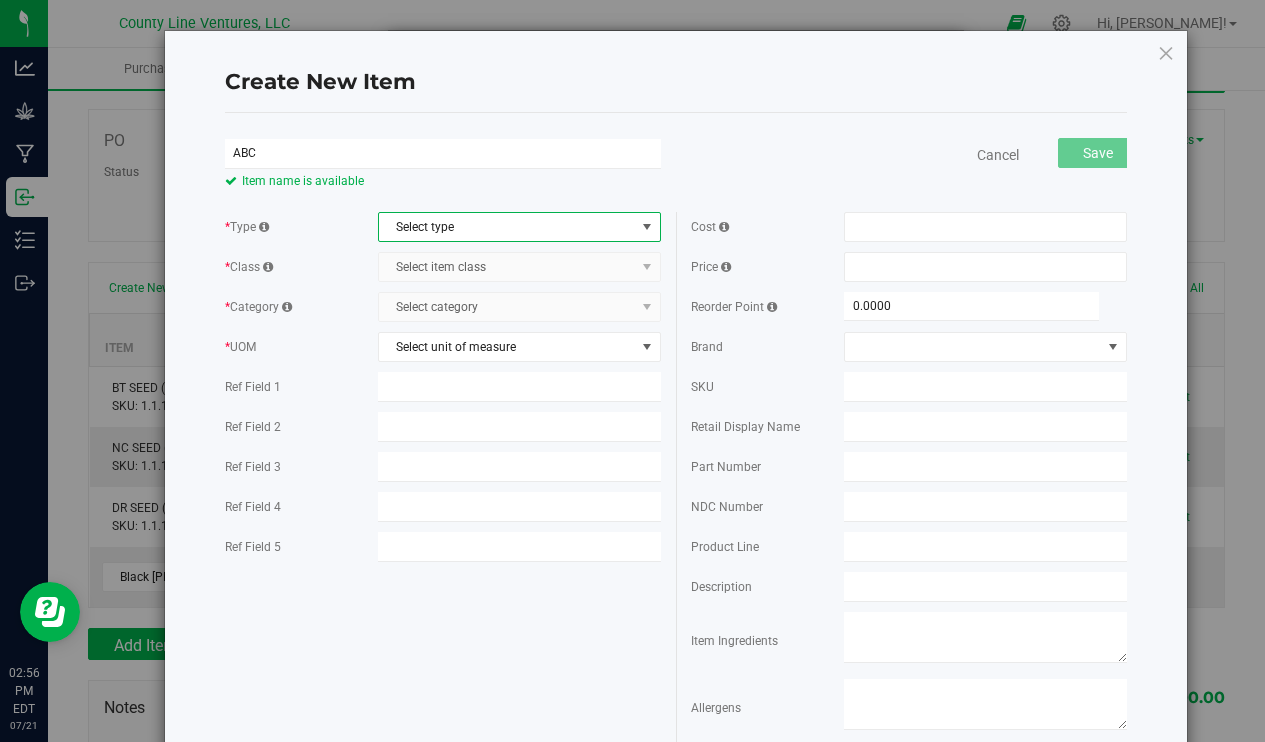 click on "Select type" at bounding box center (507, 227) 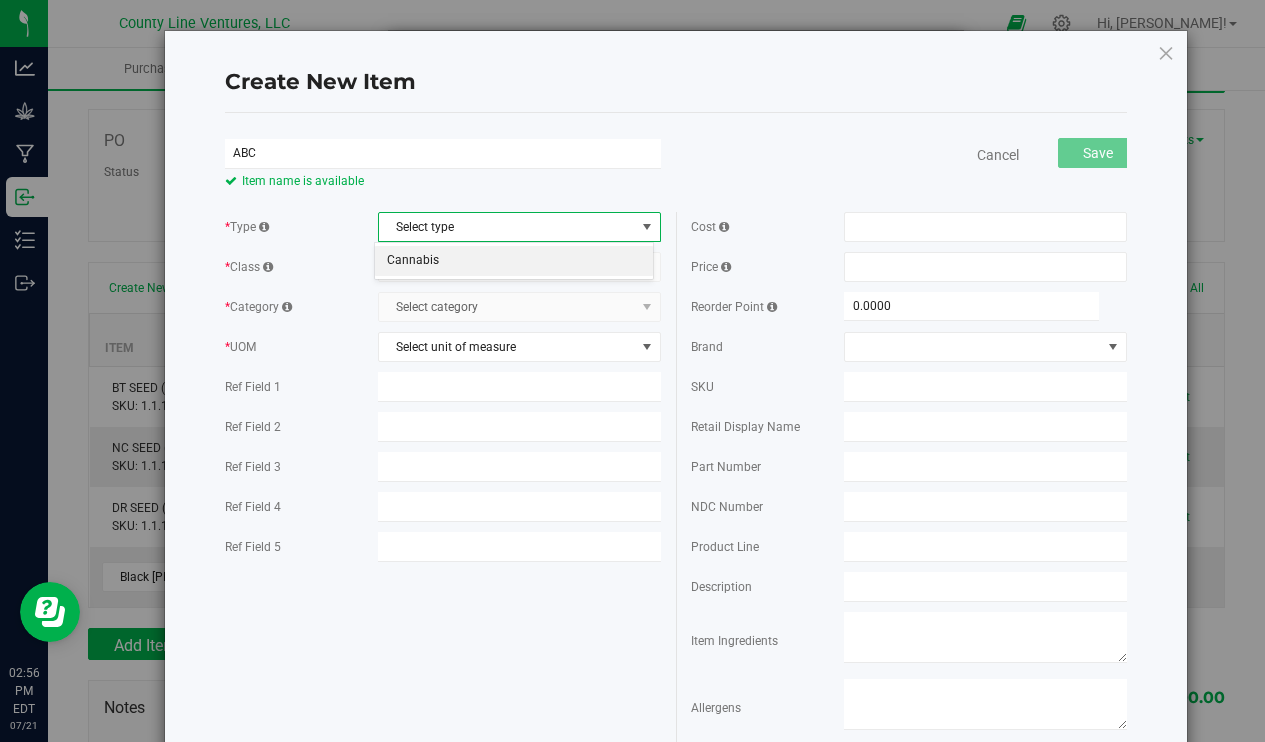 click on "Cannabis" at bounding box center [514, 261] 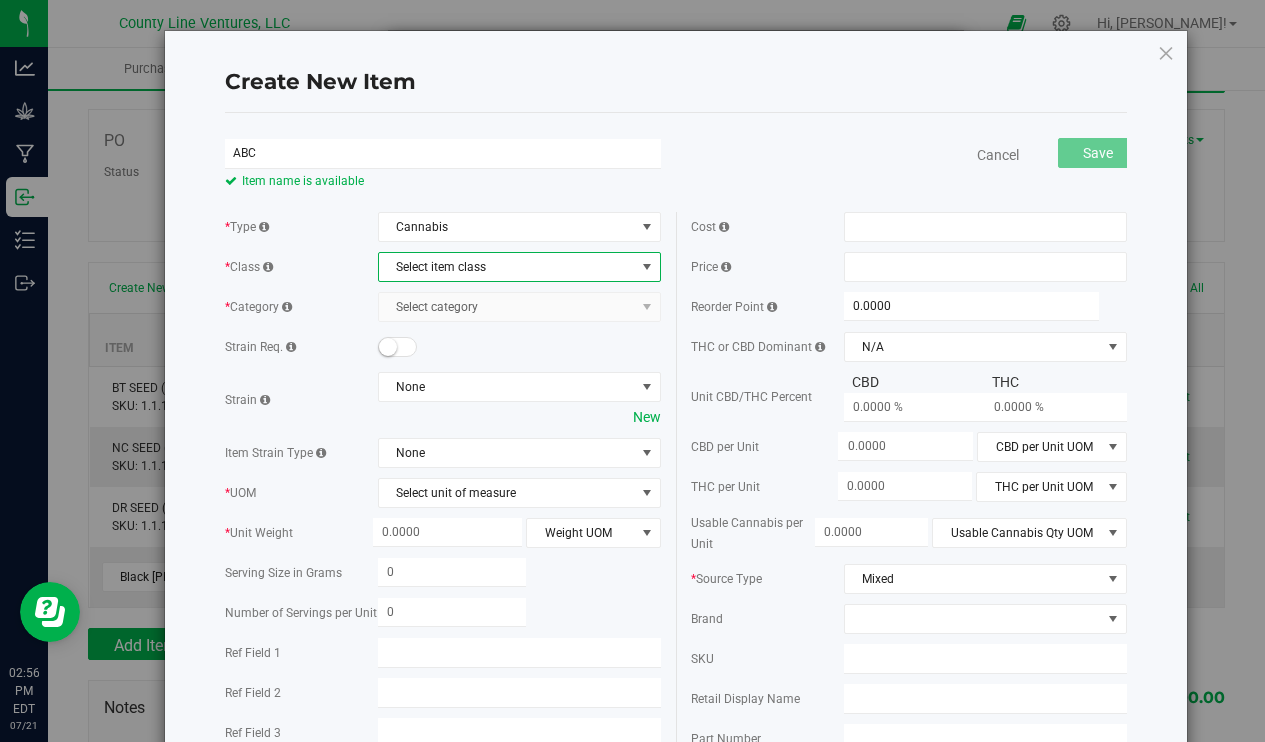 click on "Select item class" at bounding box center (507, 267) 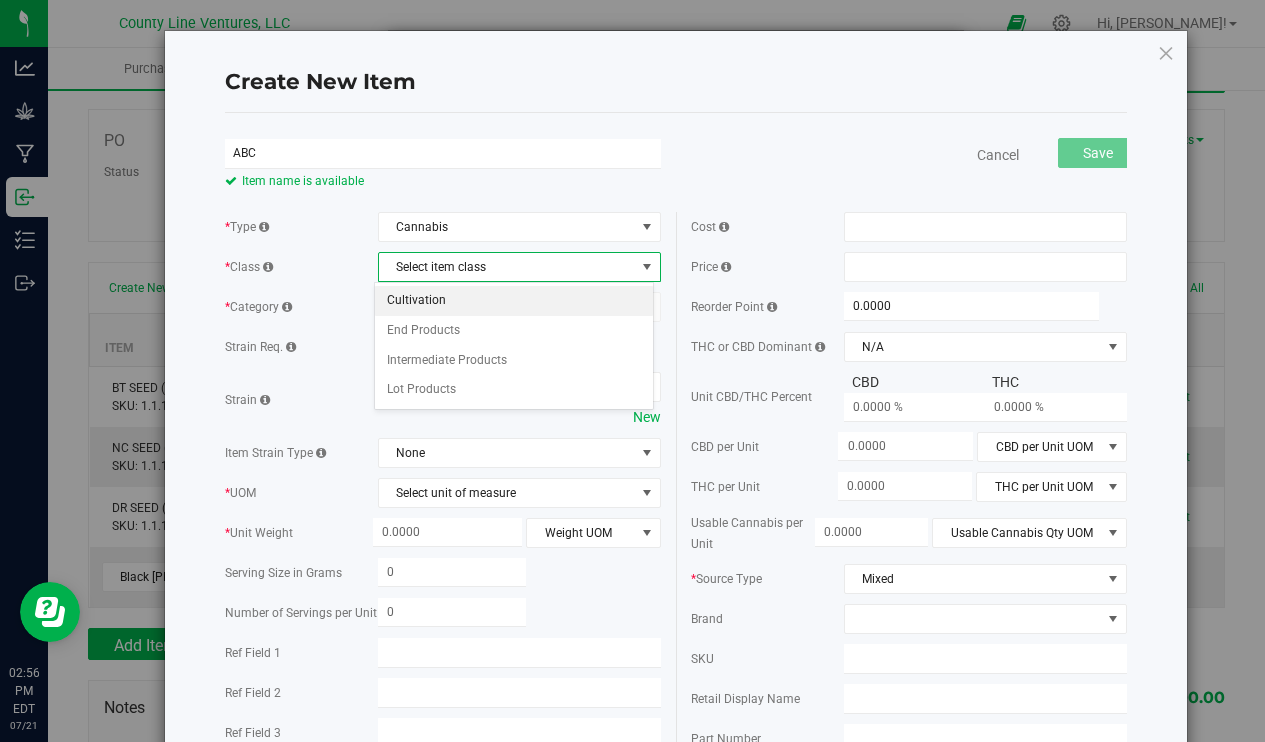 click on "Cultivation" at bounding box center [514, 301] 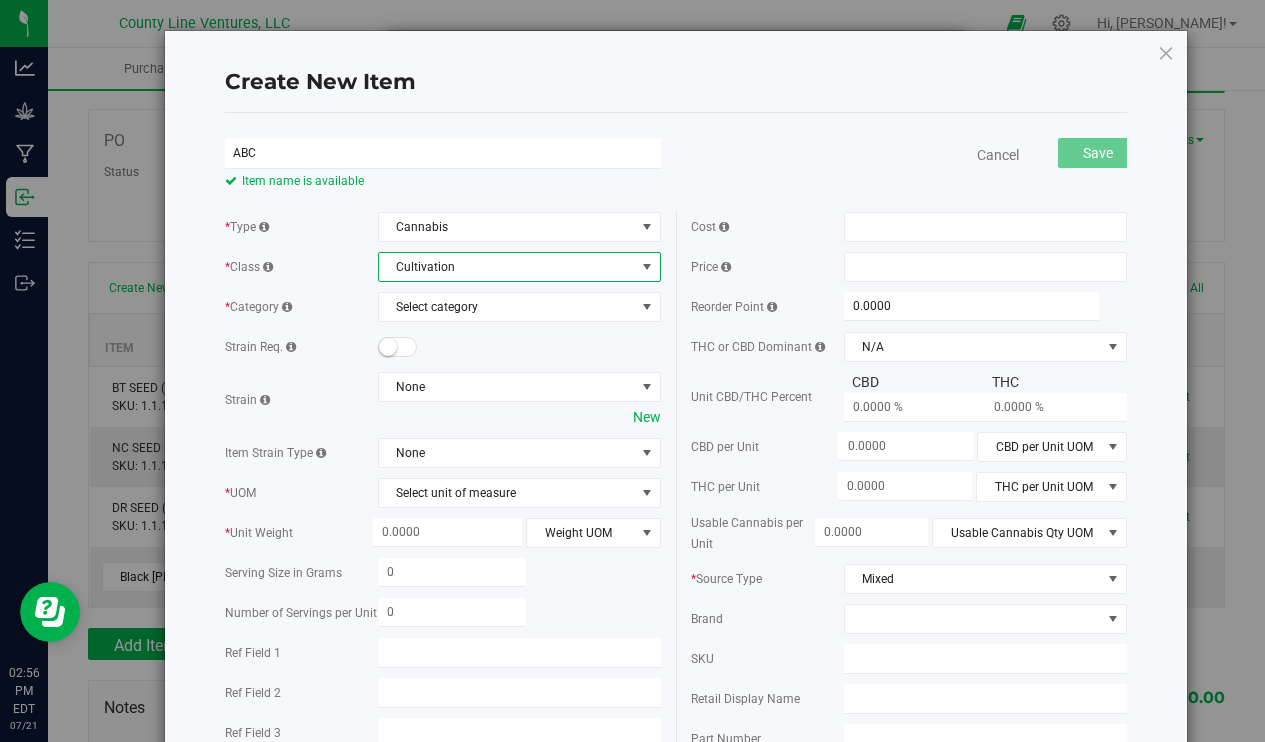 click on "Cultivation" at bounding box center [507, 267] 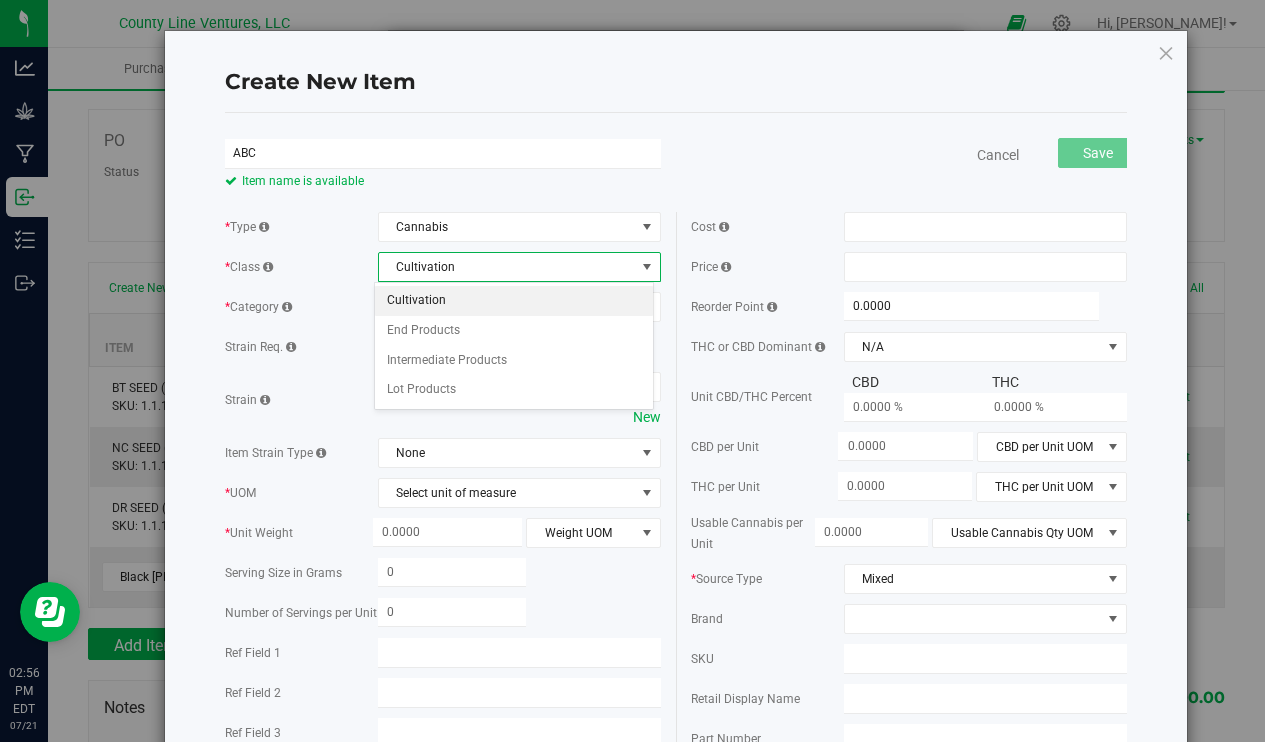 click on "Cultivation" at bounding box center [507, 267] 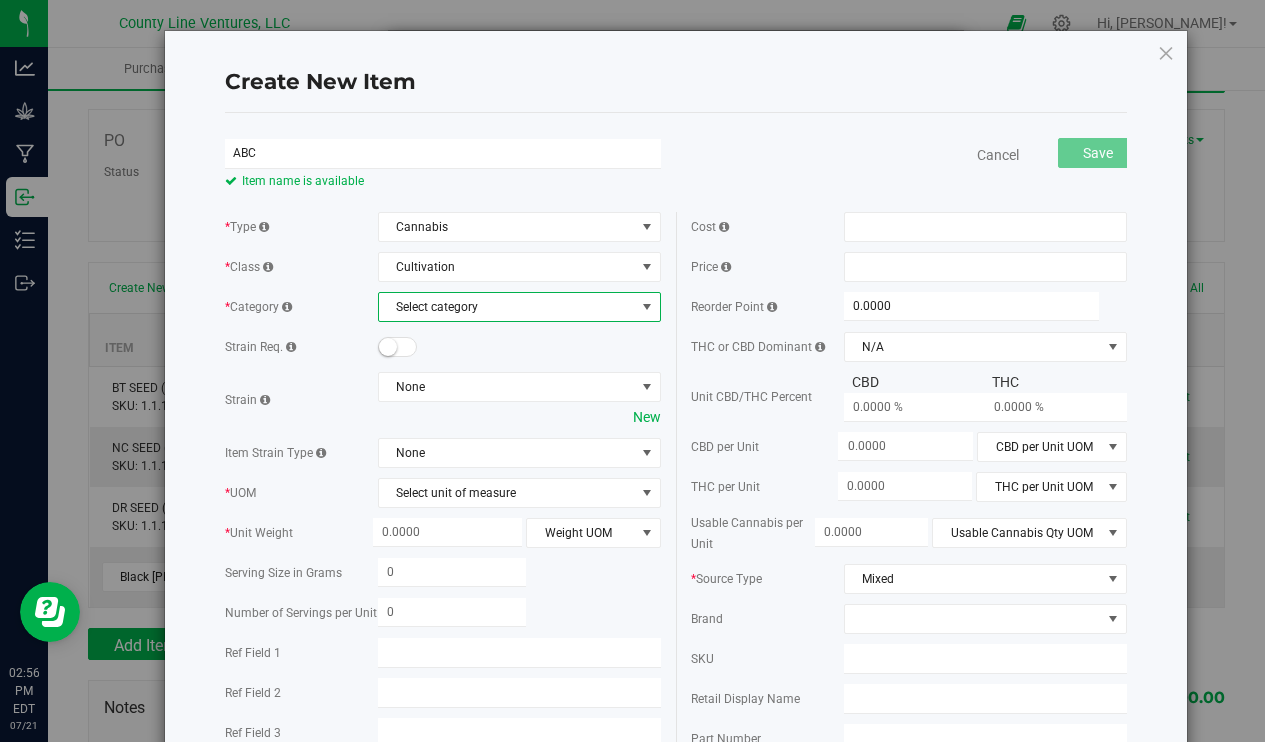 click on "Select category" at bounding box center (507, 307) 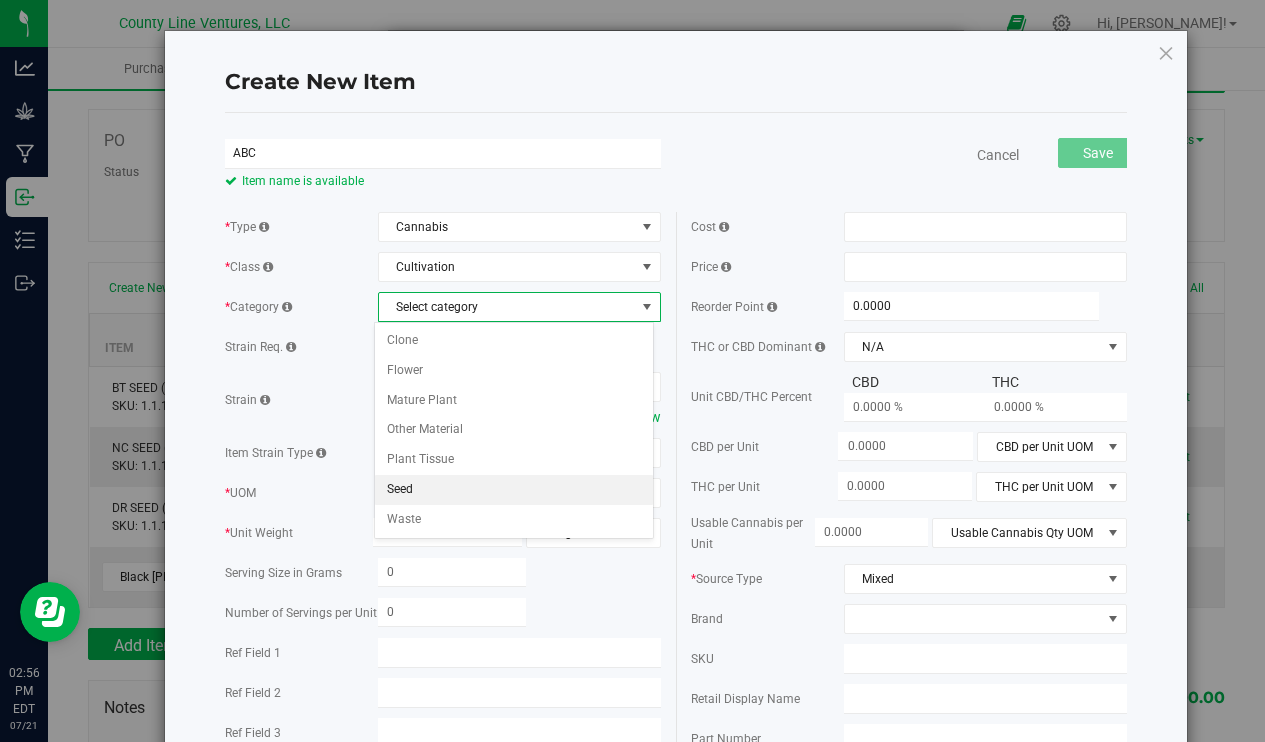 click on "Seed" at bounding box center [514, 490] 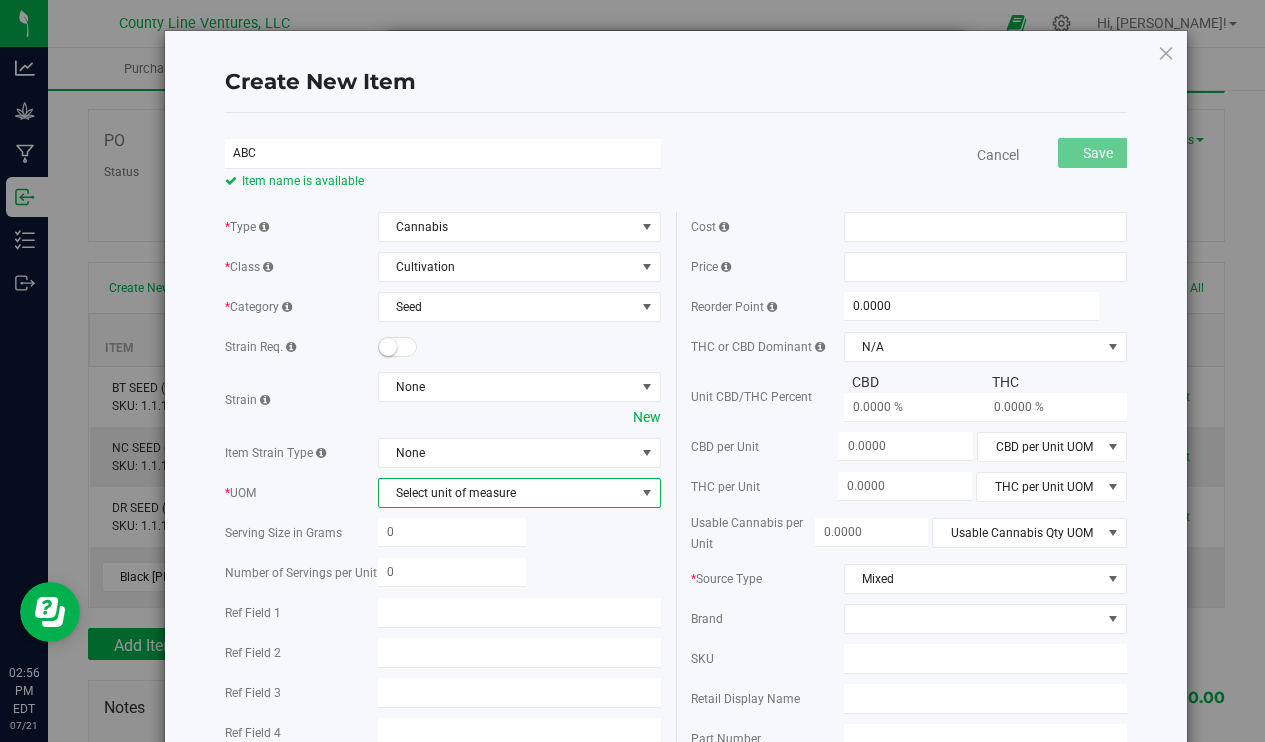 click on "Select unit of measure" at bounding box center (507, 493) 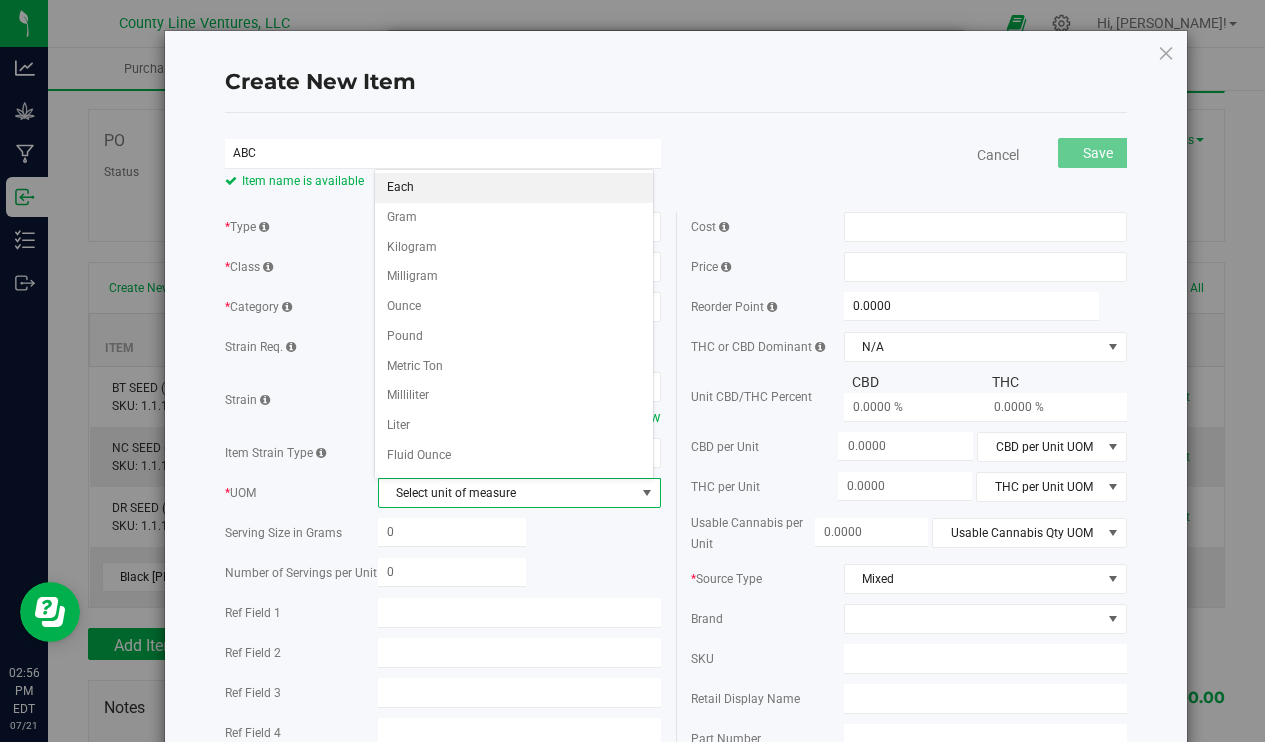 click on "Each" at bounding box center [514, 188] 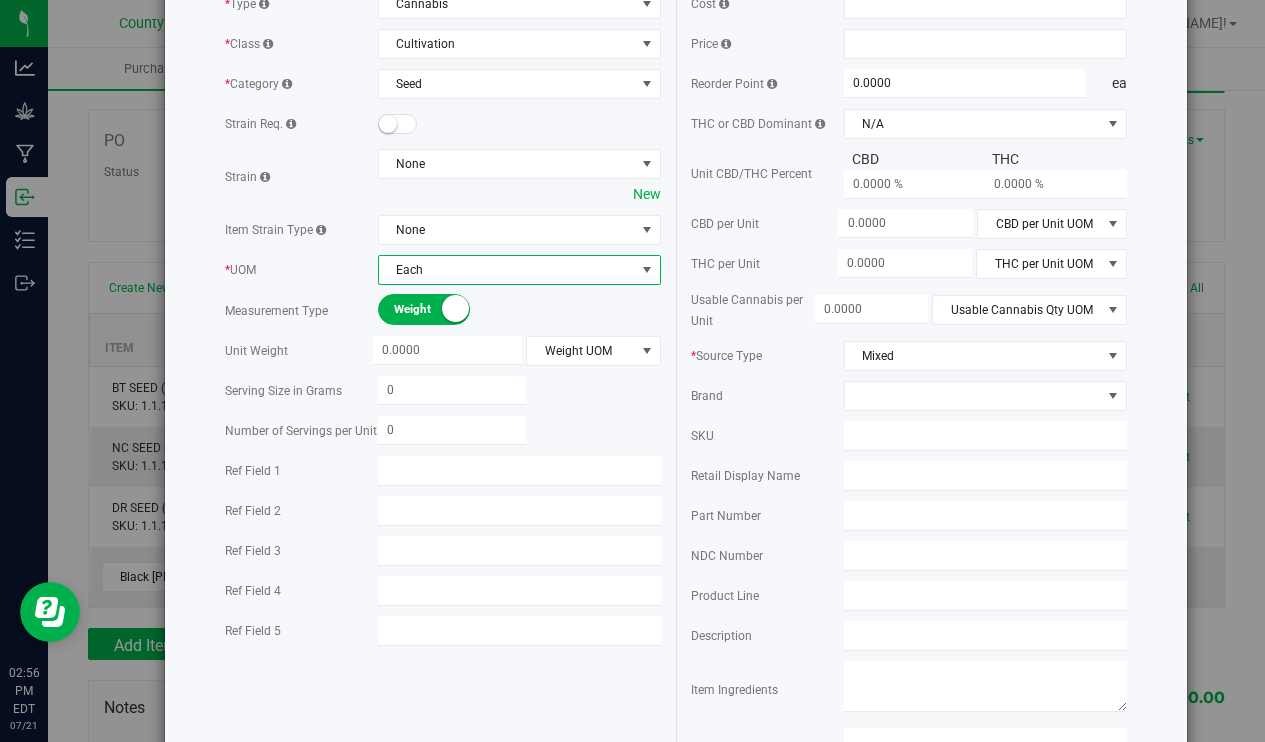 scroll, scrollTop: 224, scrollLeft: 0, axis: vertical 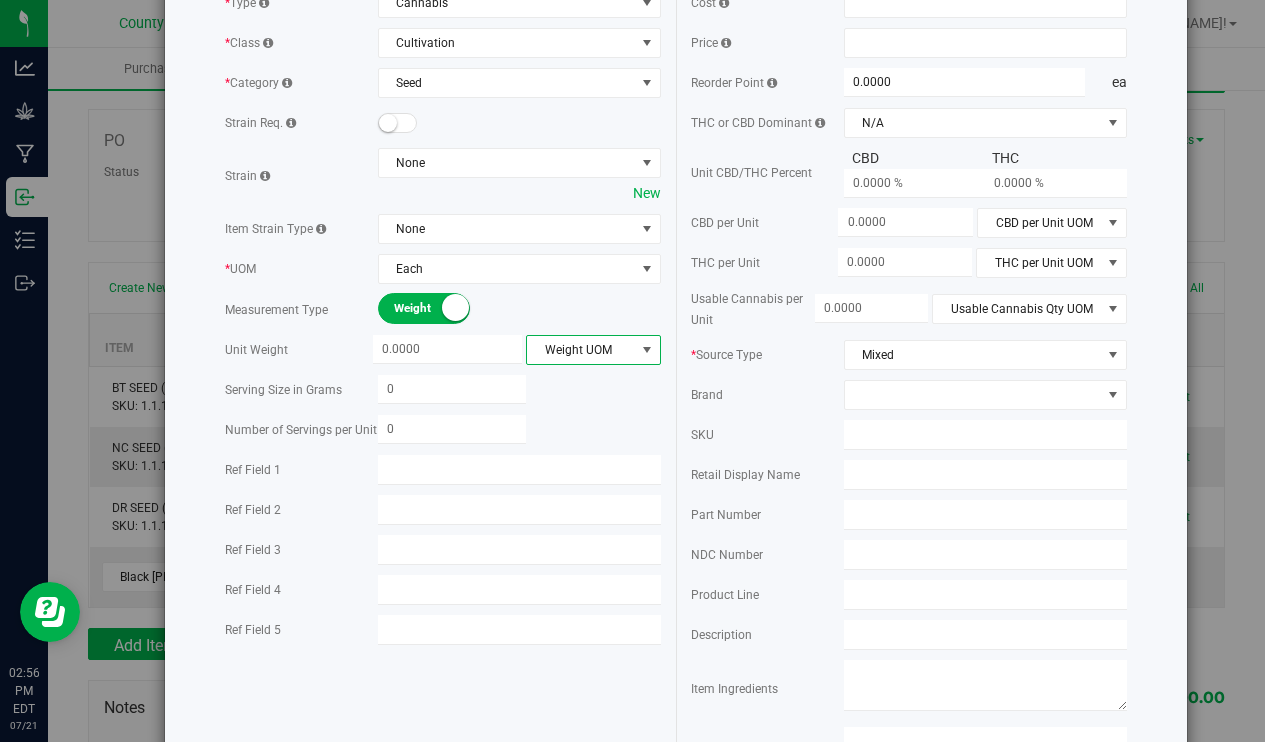 click on "Weight UOM" at bounding box center [581, 350] 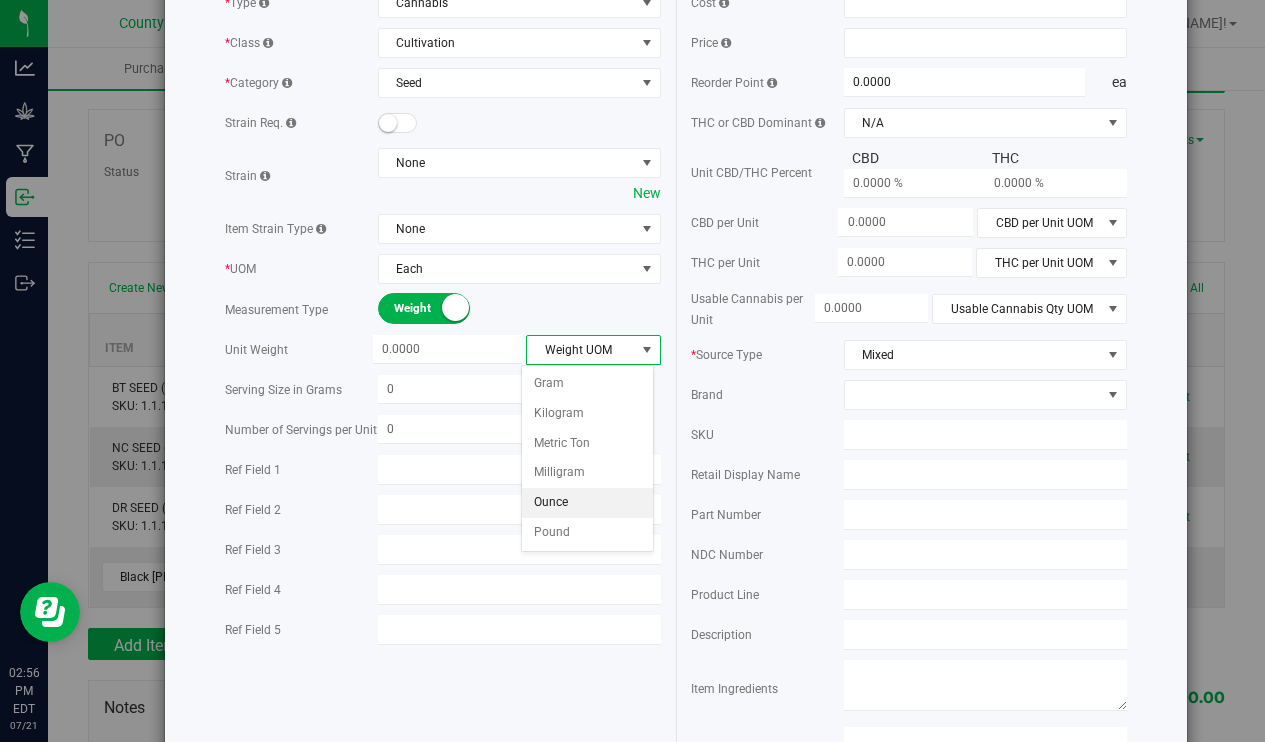 click on "Ounce" at bounding box center (587, 503) 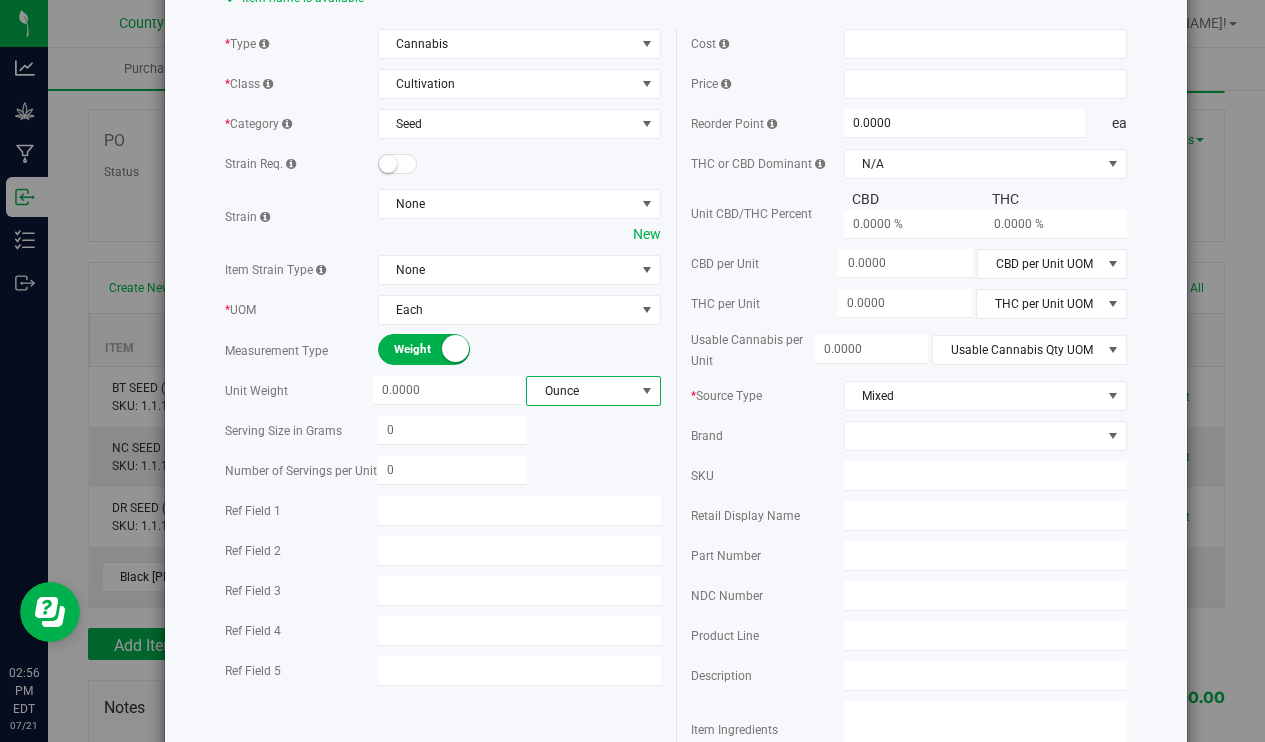 scroll, scrollTop: 155, scrollLeft: 0, axis: vertical 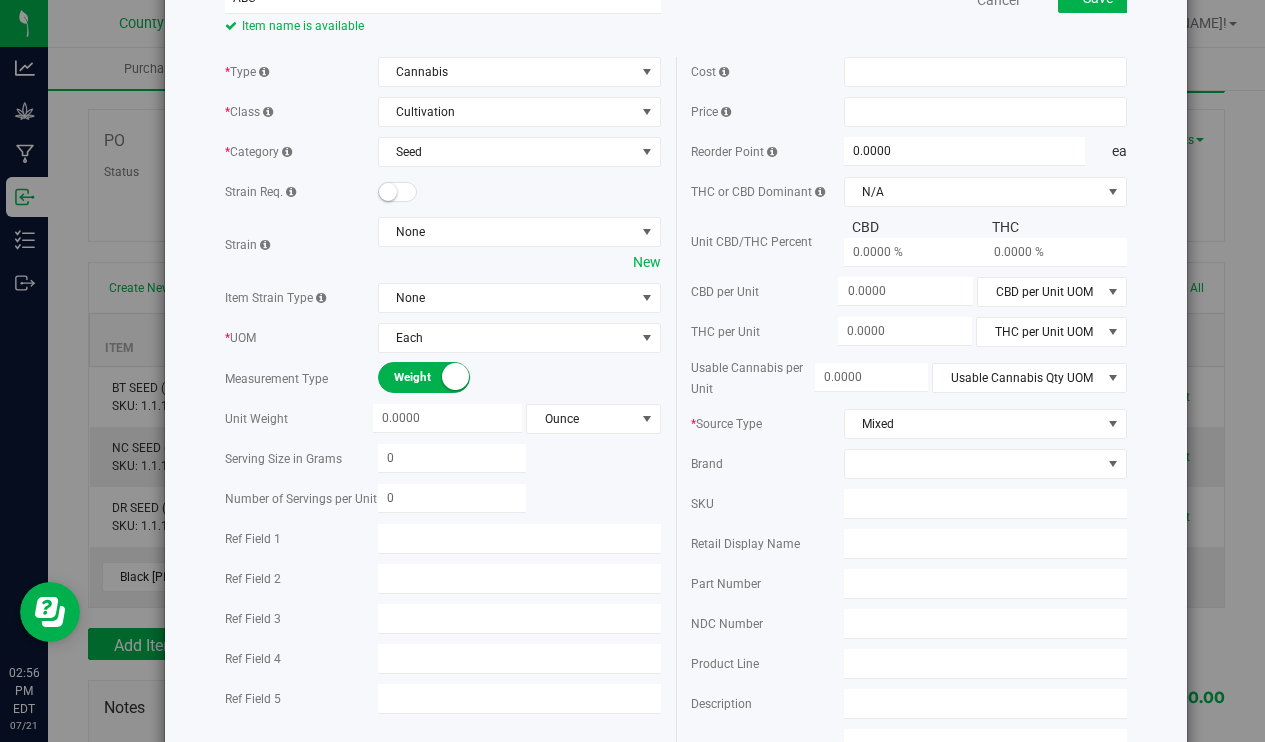 click at bounding box center (455, 376) 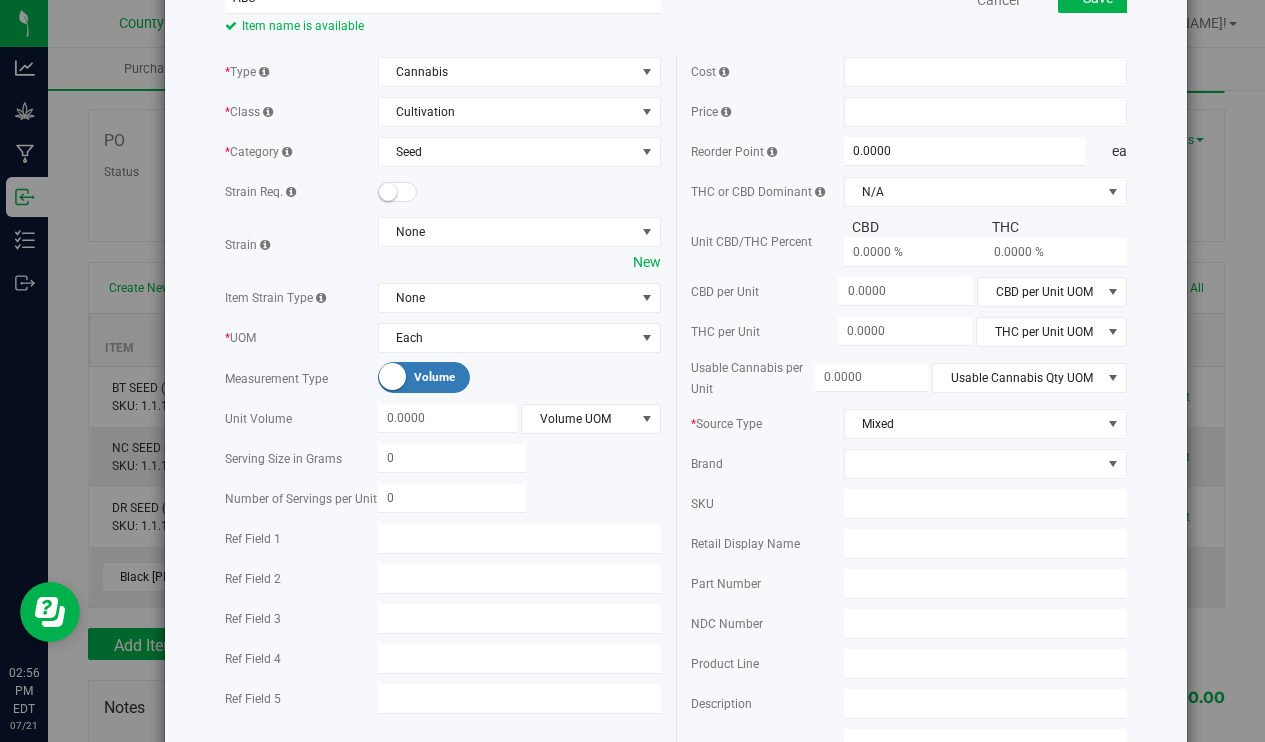 click on "Volume" at bounding box center (459, 377) 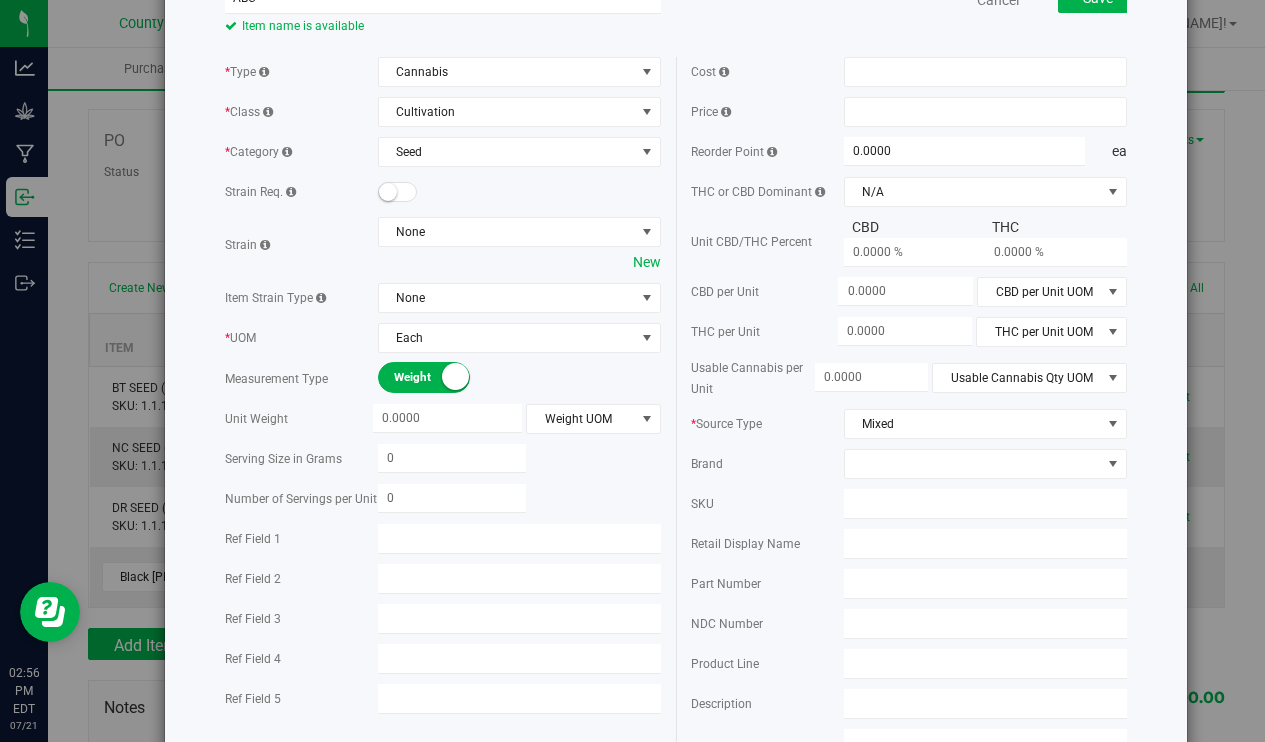 click at bounding box center (455, 376) 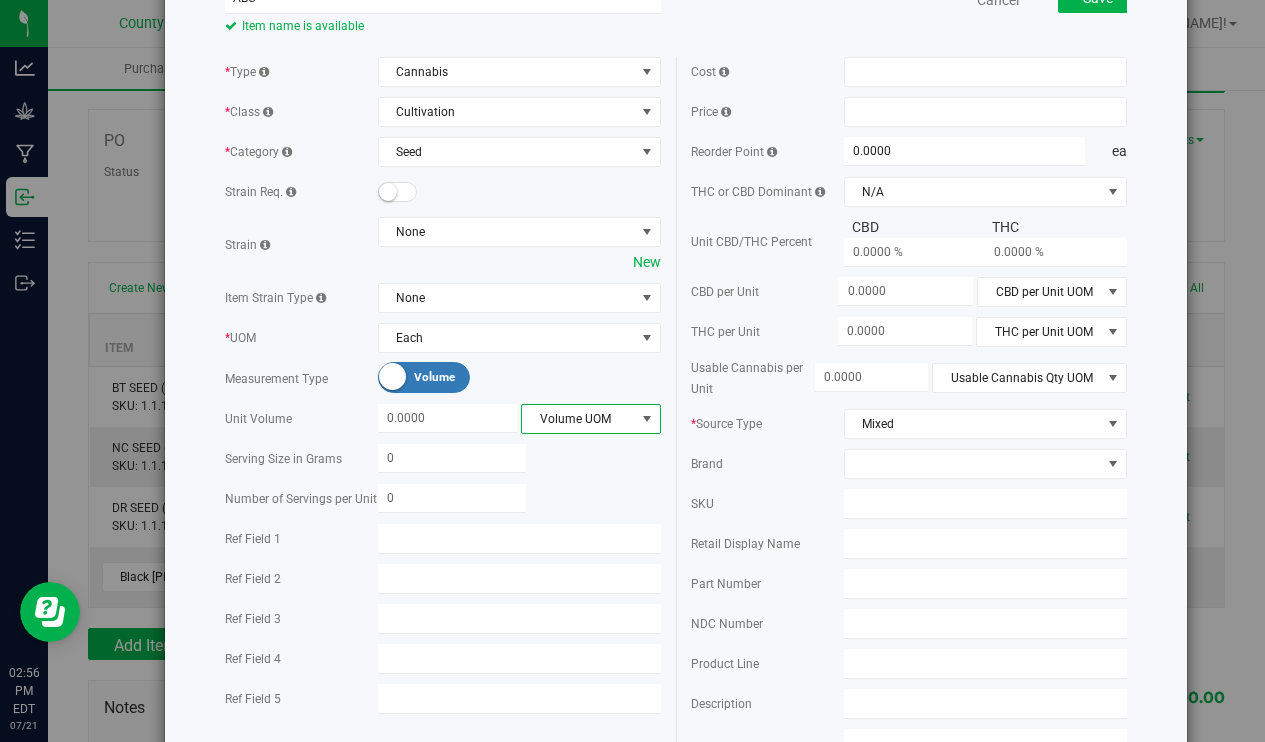 click on "Volume UOM" at bounding box center (578, 419) 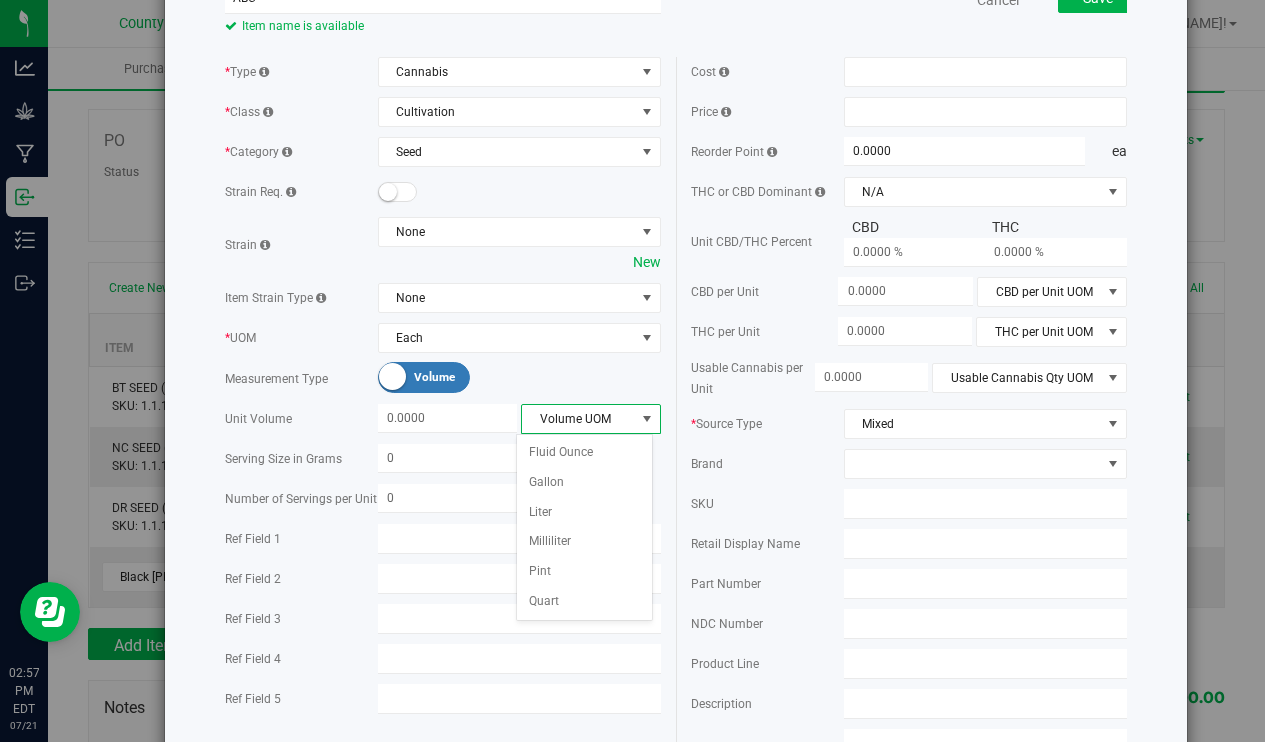 click on "Volume" at bounding box center [459, 377] 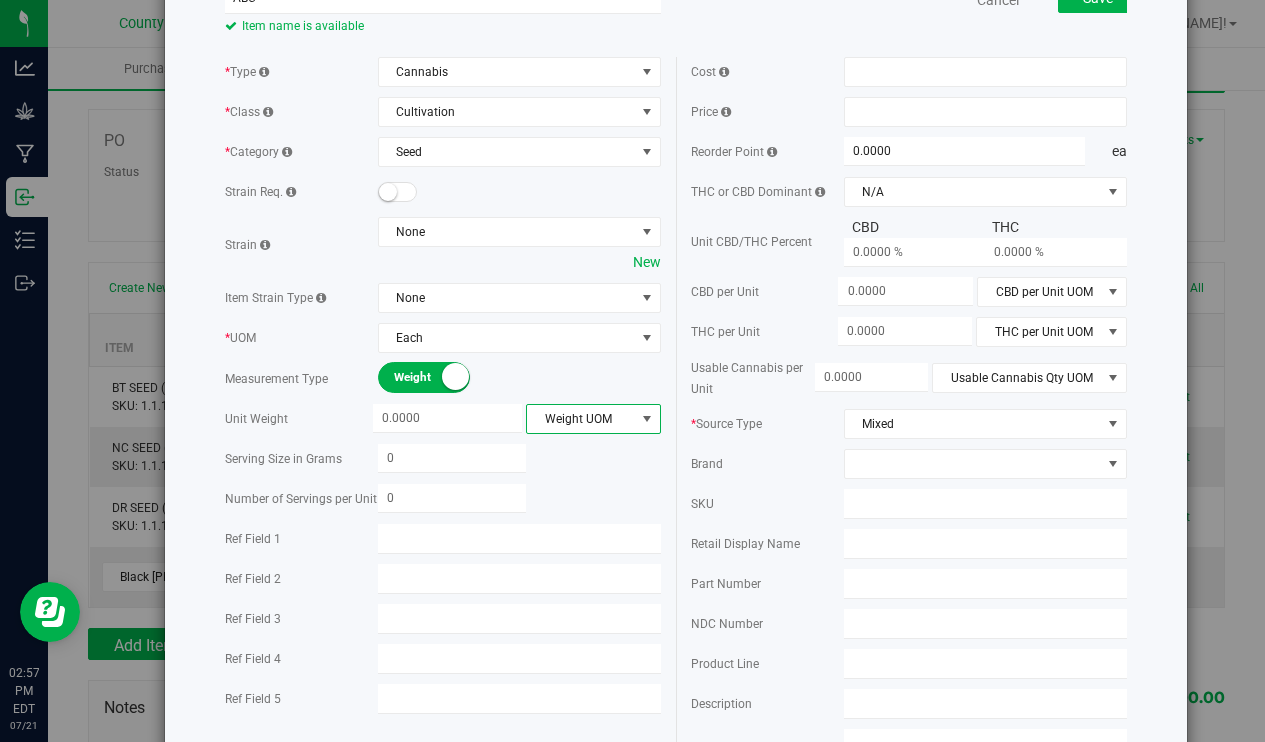 click at bounding box center (647, 419) 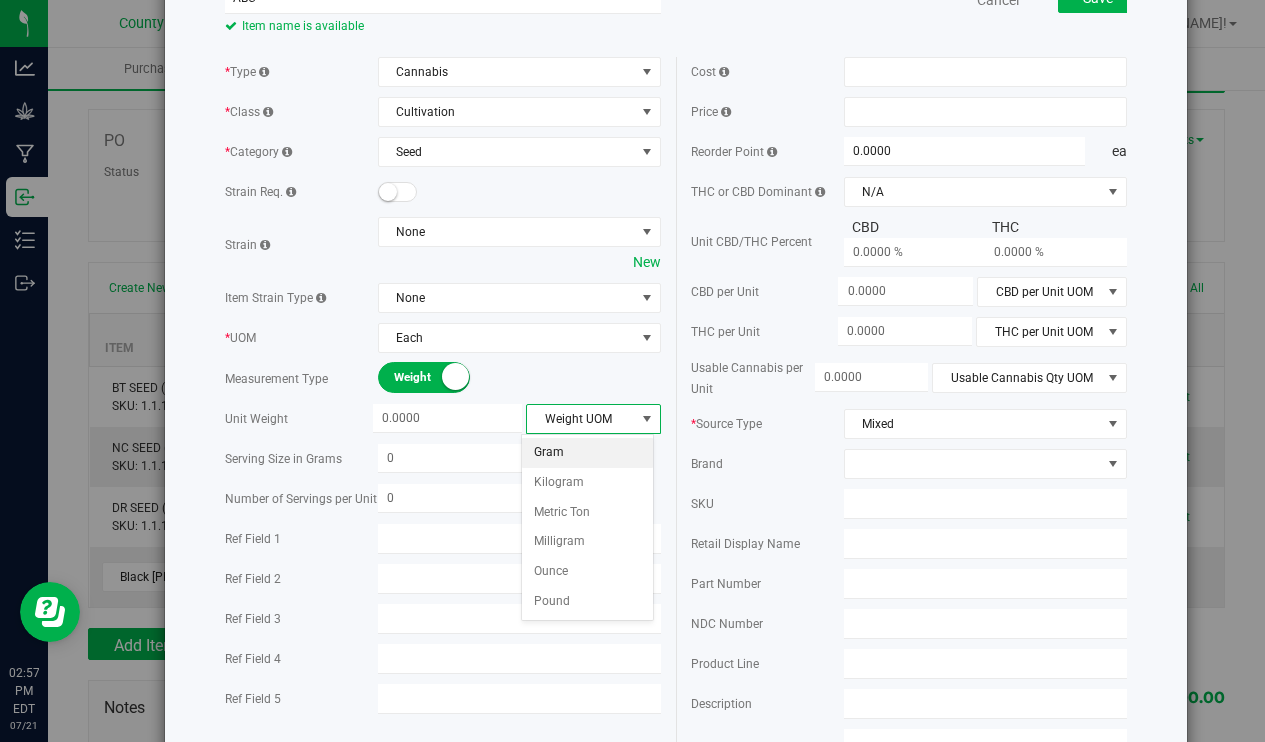 click on "Gram" at bounding box center [587, 453] 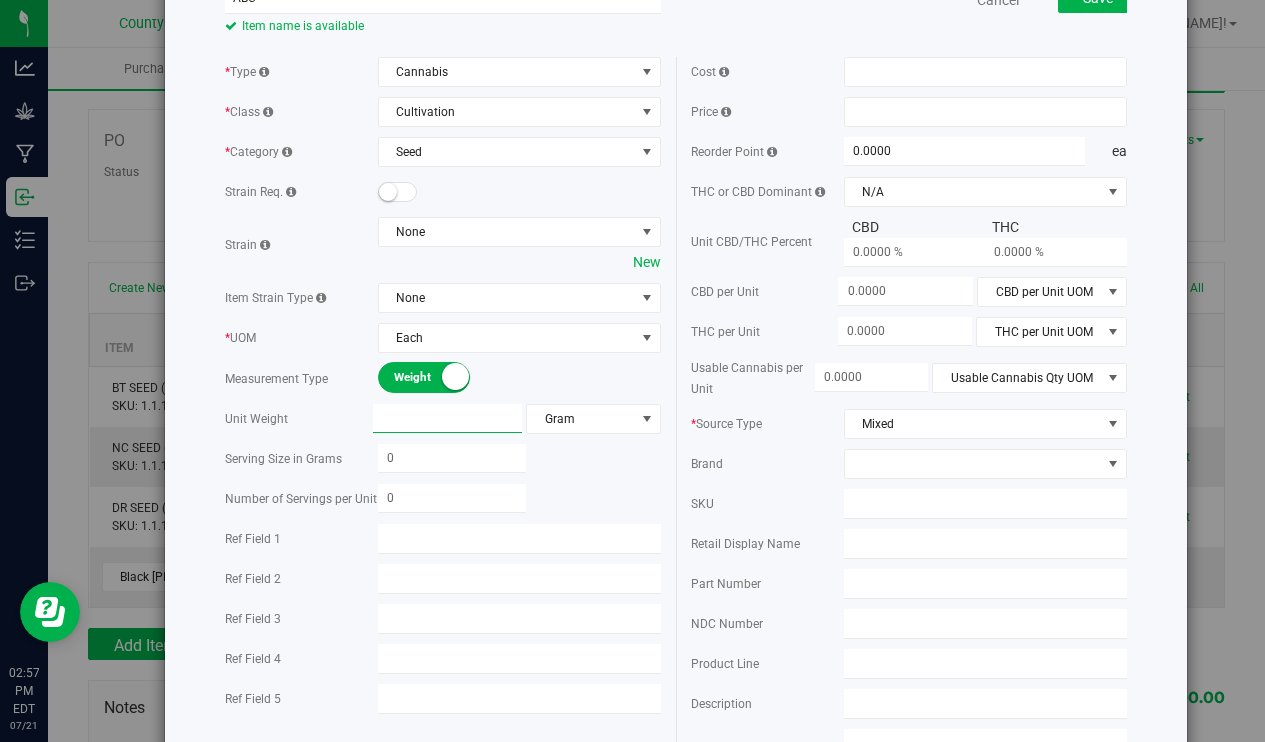 click at bounding box center [447, 418] 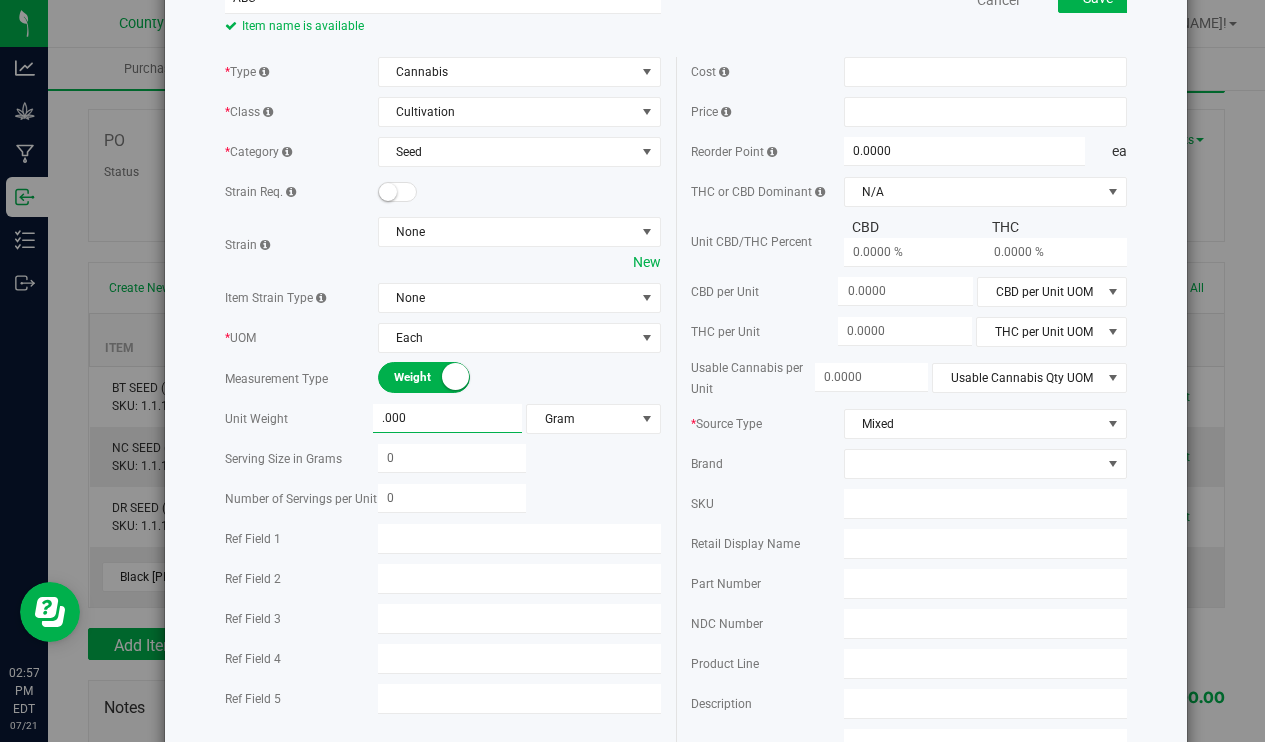type on ".0002" 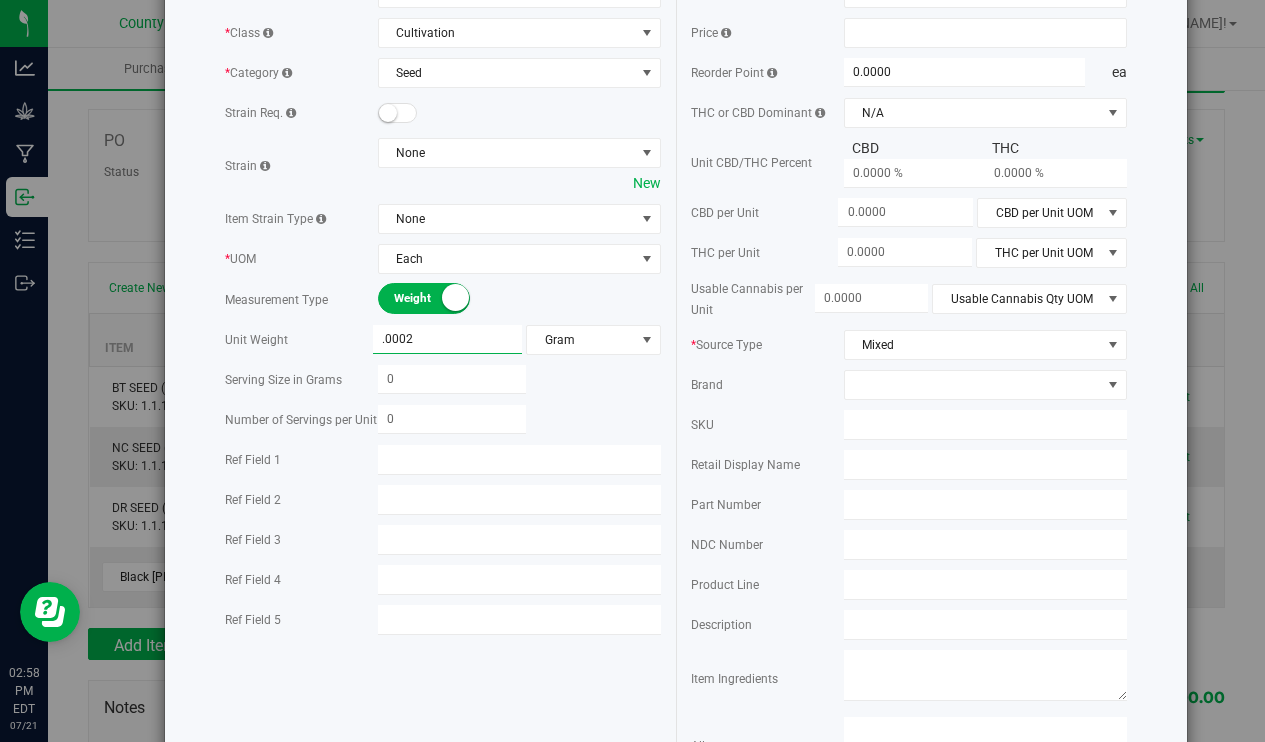 scroll, scrollTop: 235, scrollLeft: 0, axis: vertical 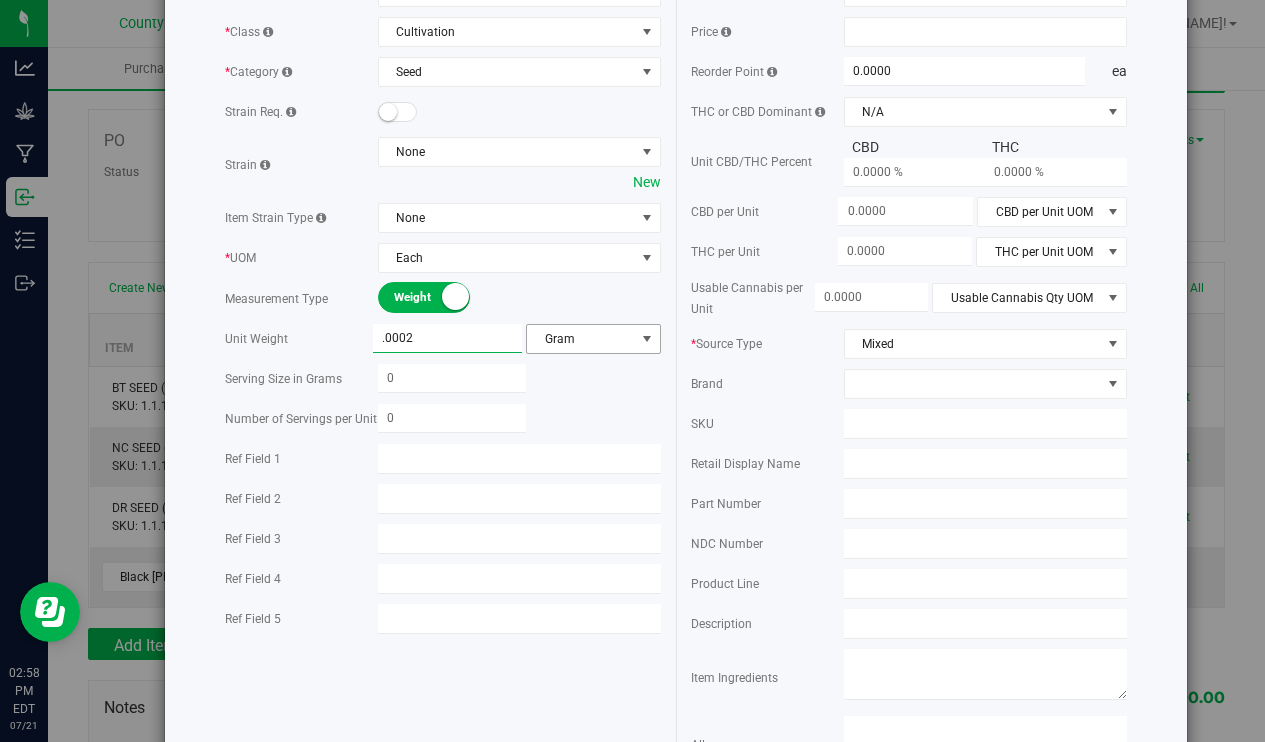 type on "0.0002" 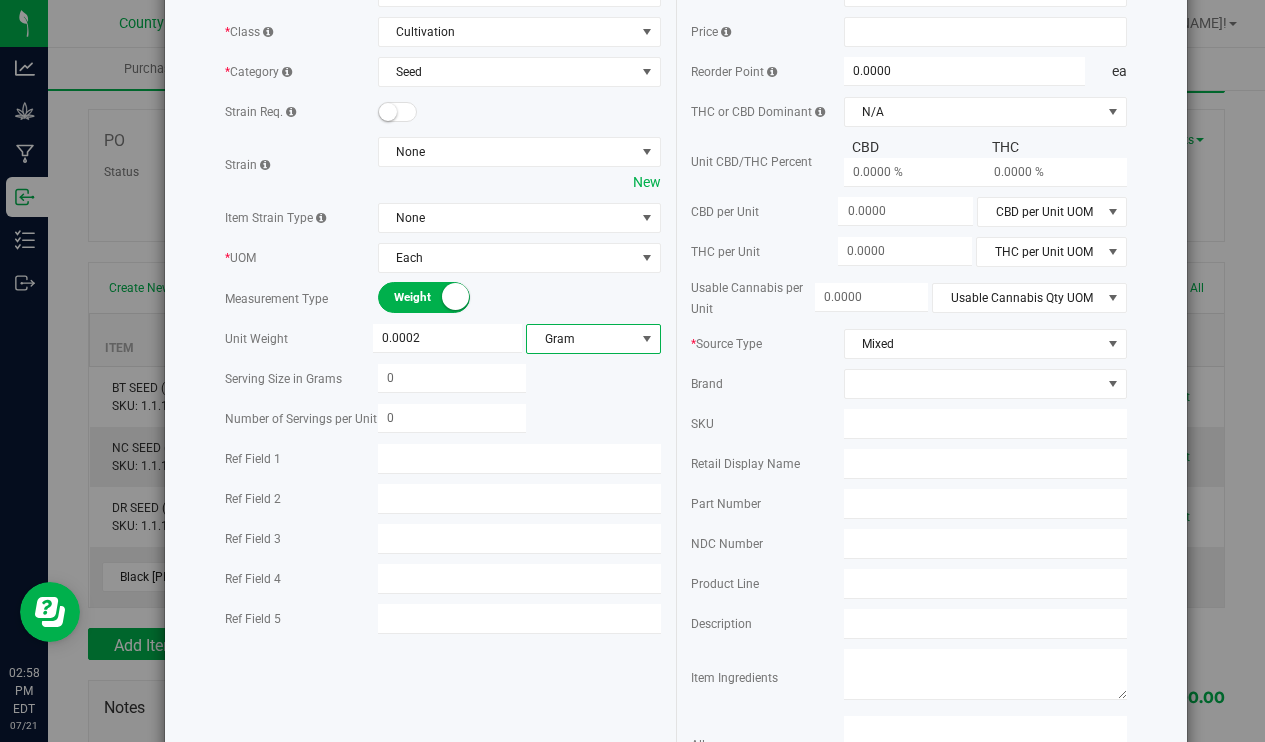click at bounding box center [647, 339] 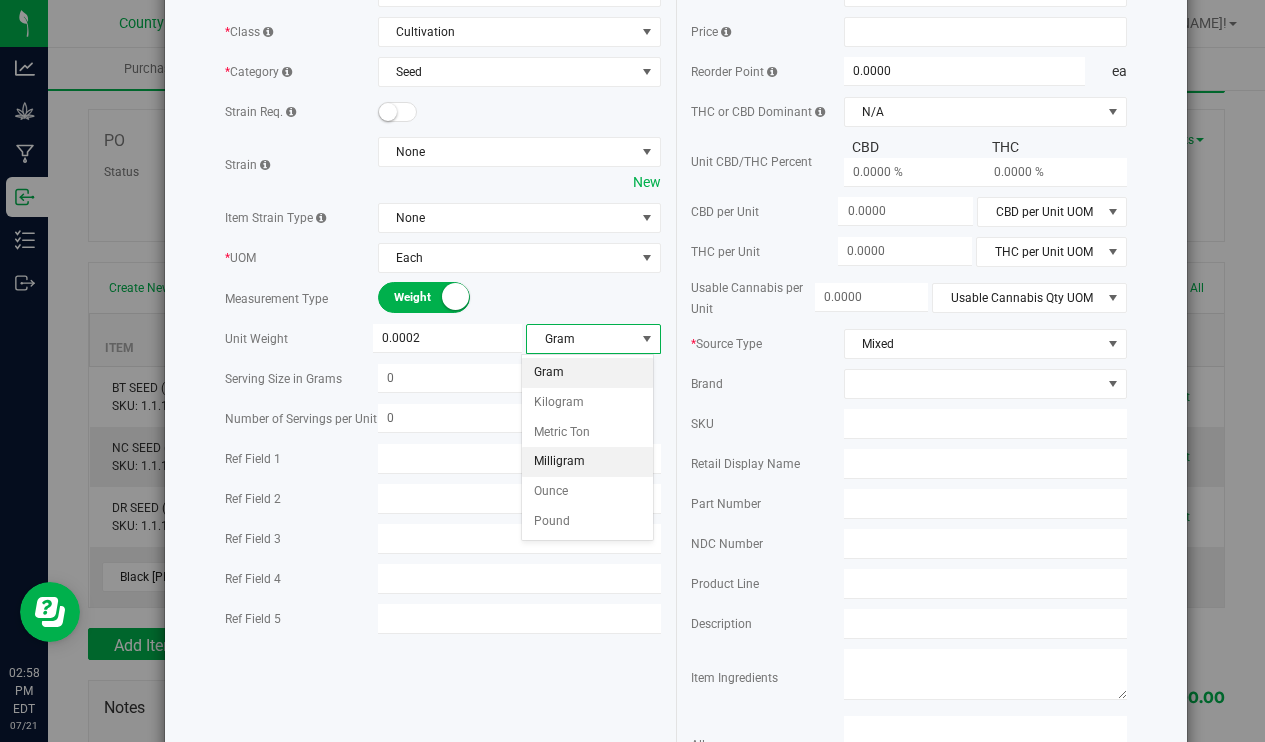 click on "Milligram" at bounding box center (587, 462) 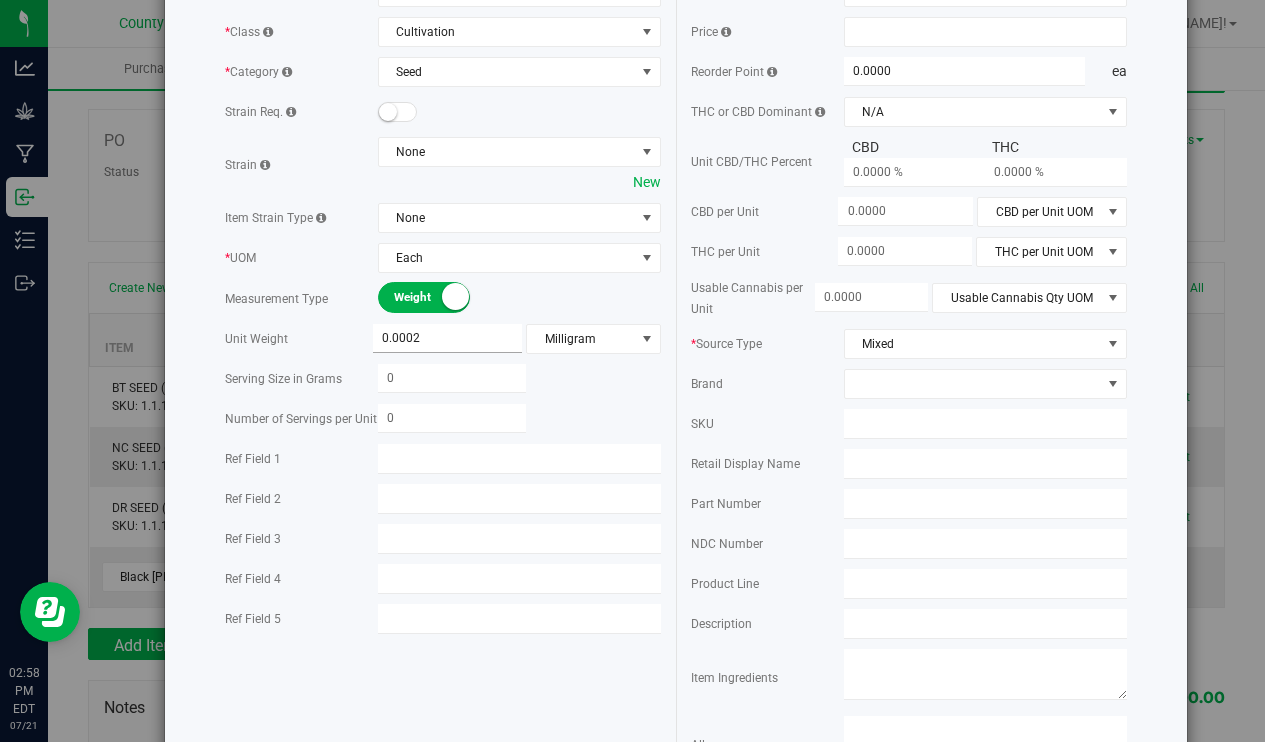 click on "0.0002 0.0002" at bounding box center [447, 338] 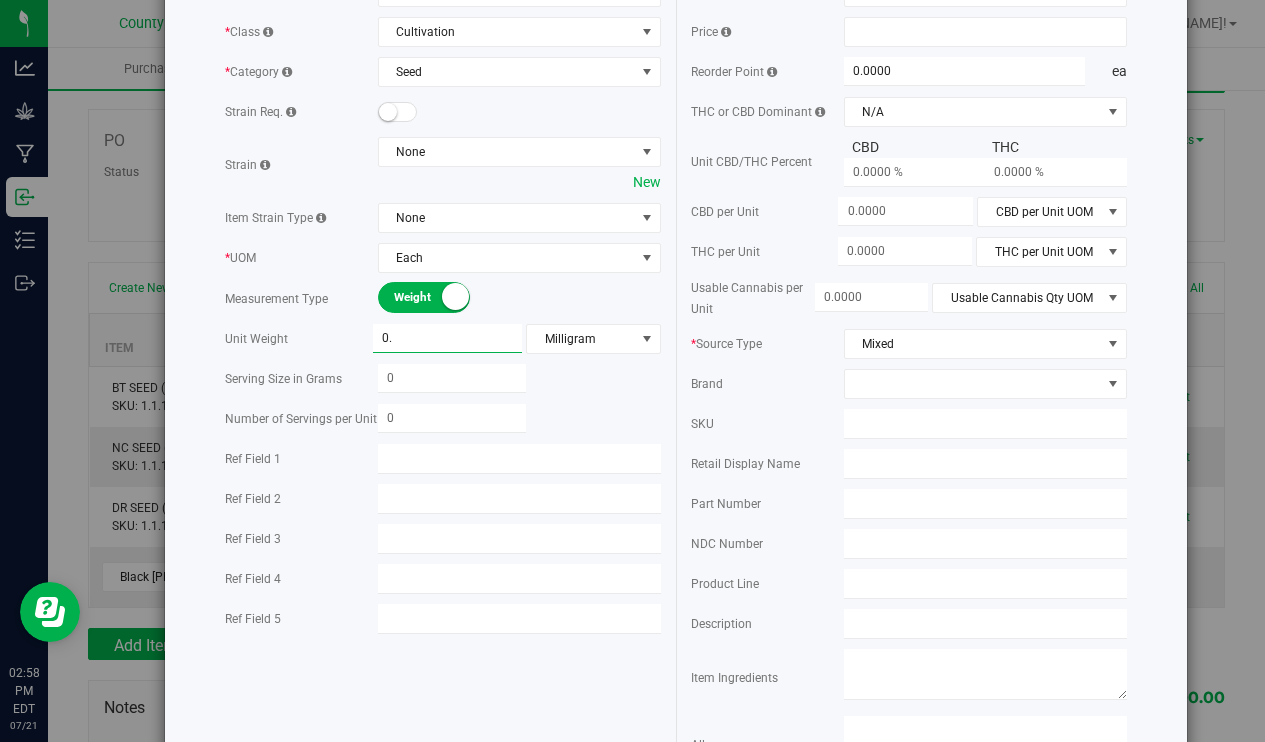 type on "0" 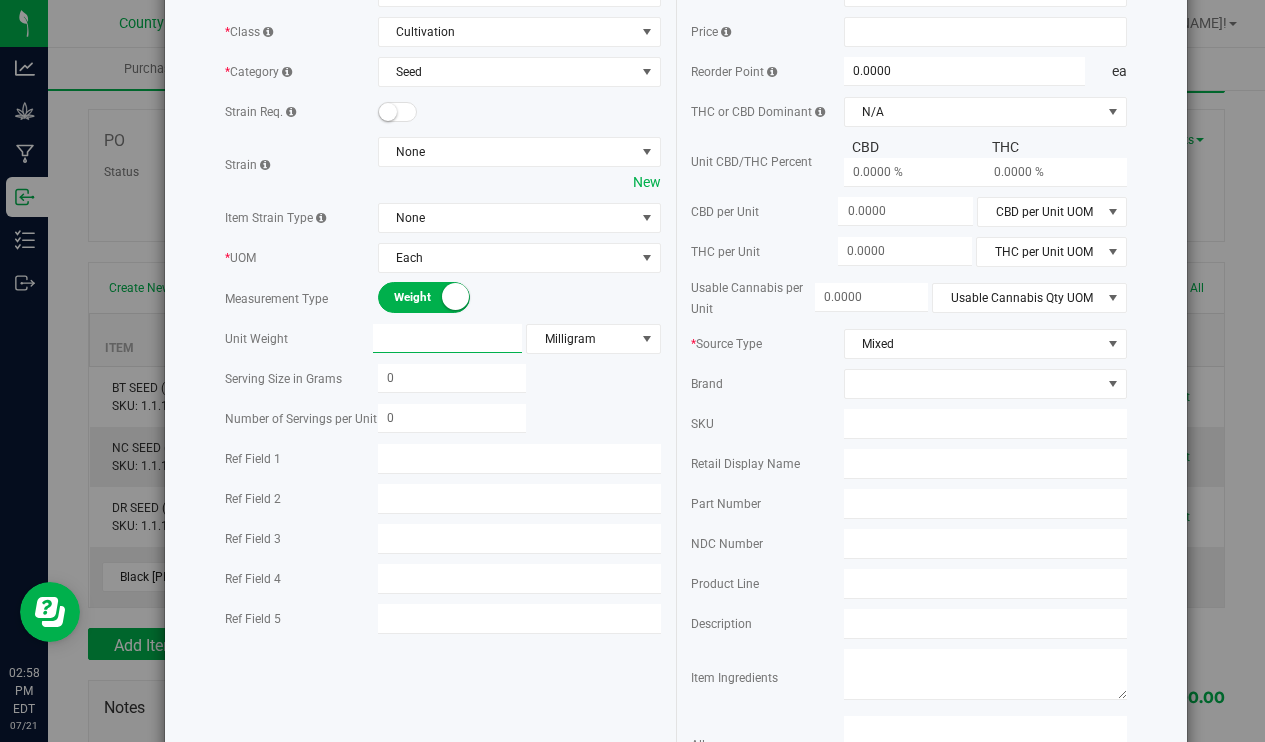 type on "1" 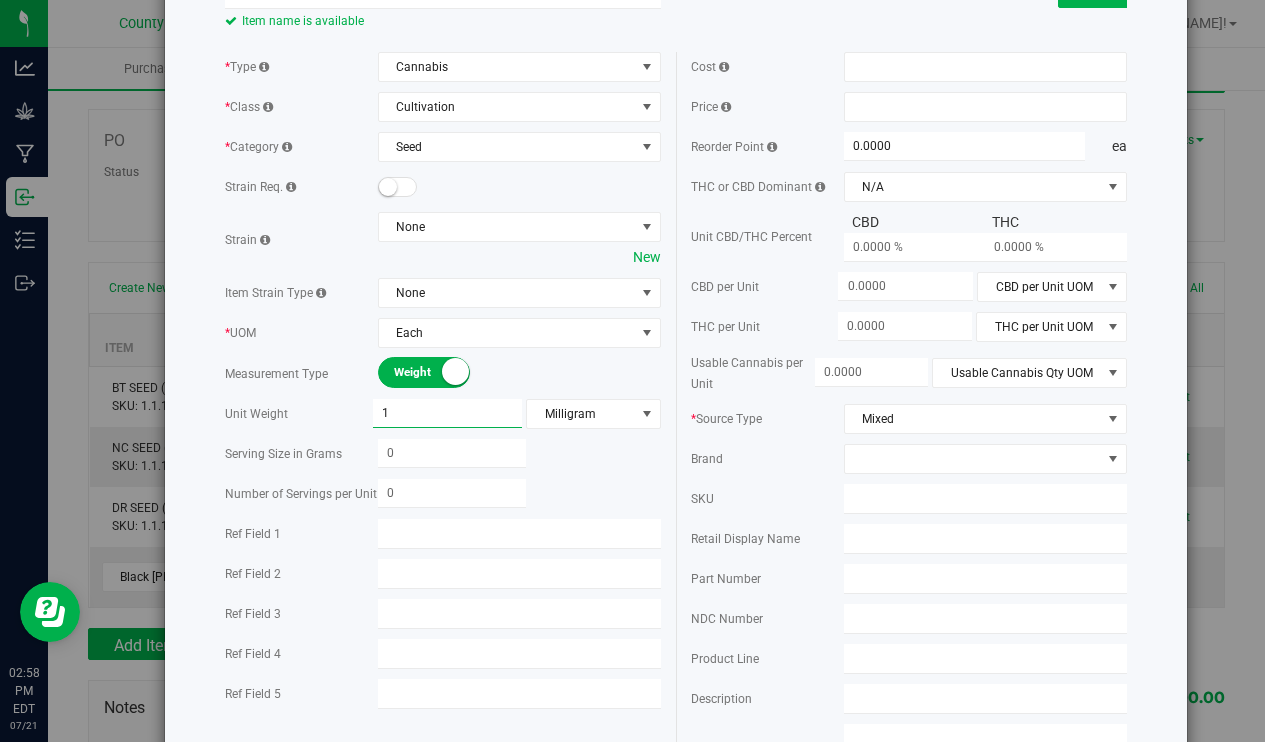 scroll, scrollTop: 161, scrollLeft: 0, axis: vertical 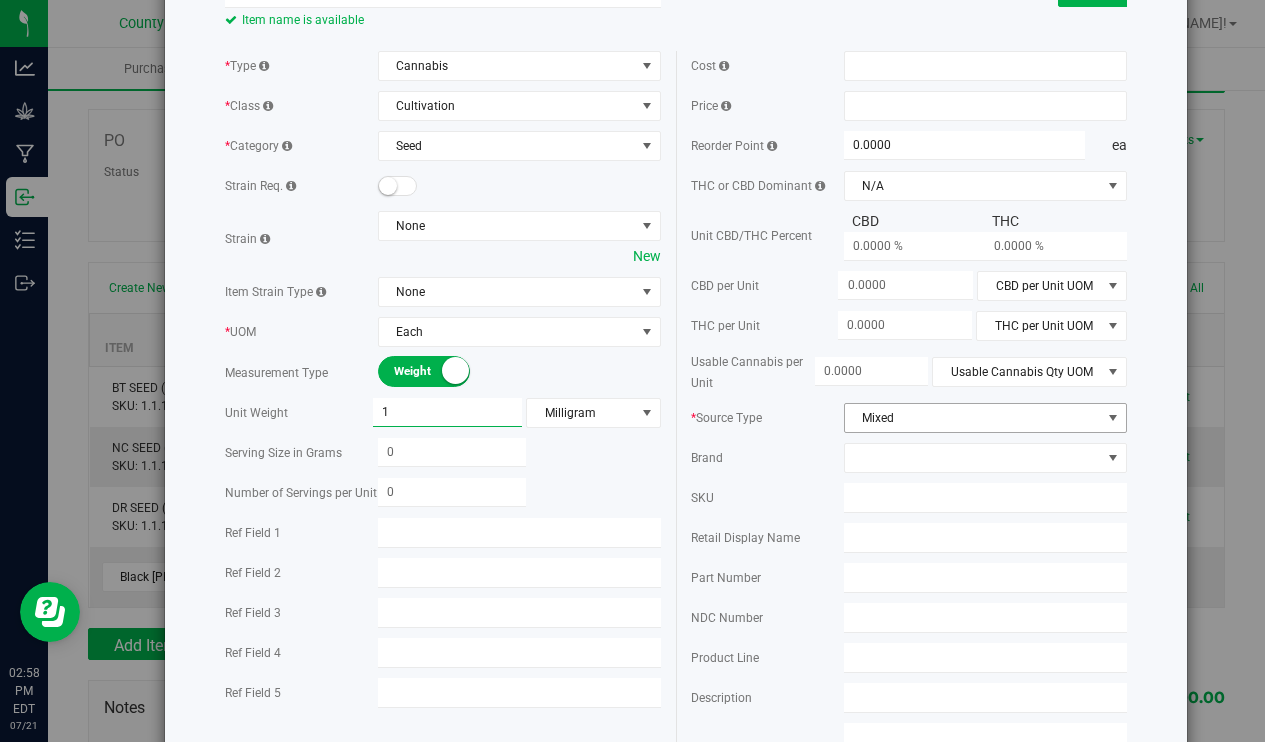 type on "1.0000" 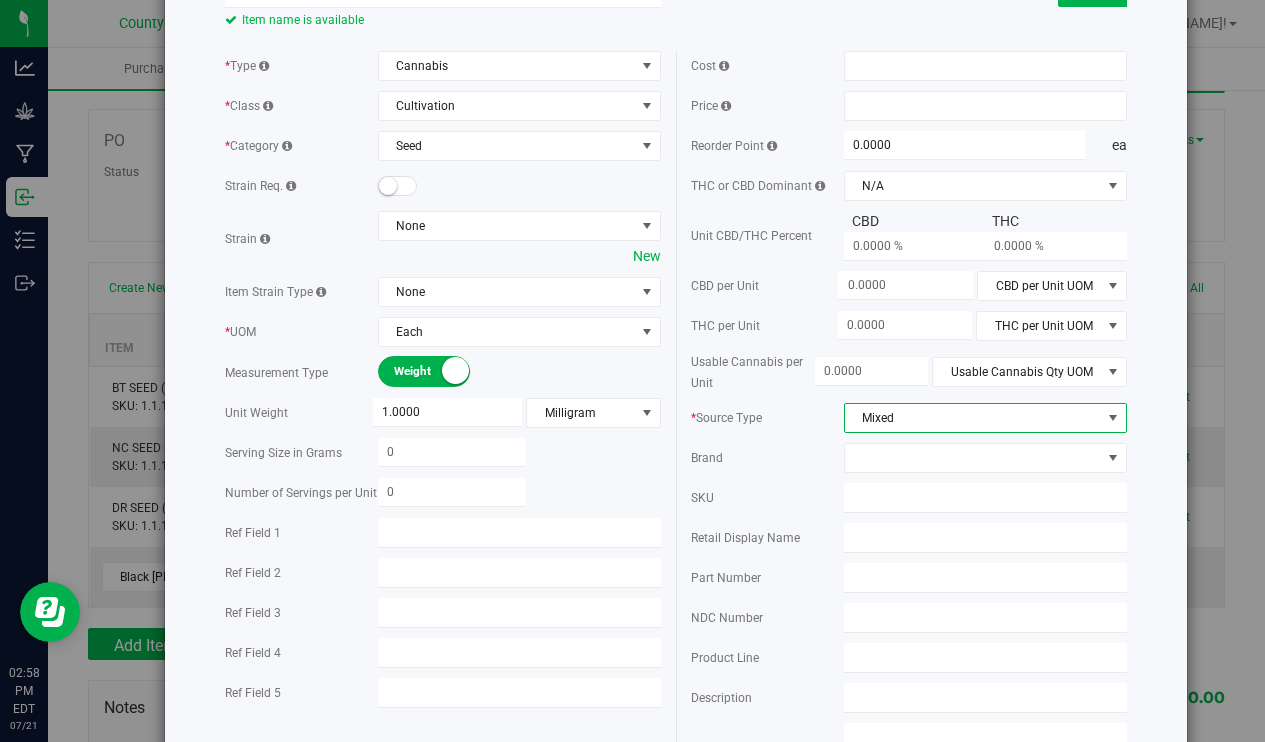 click on "Mixed" at bounding box center (973, 418) 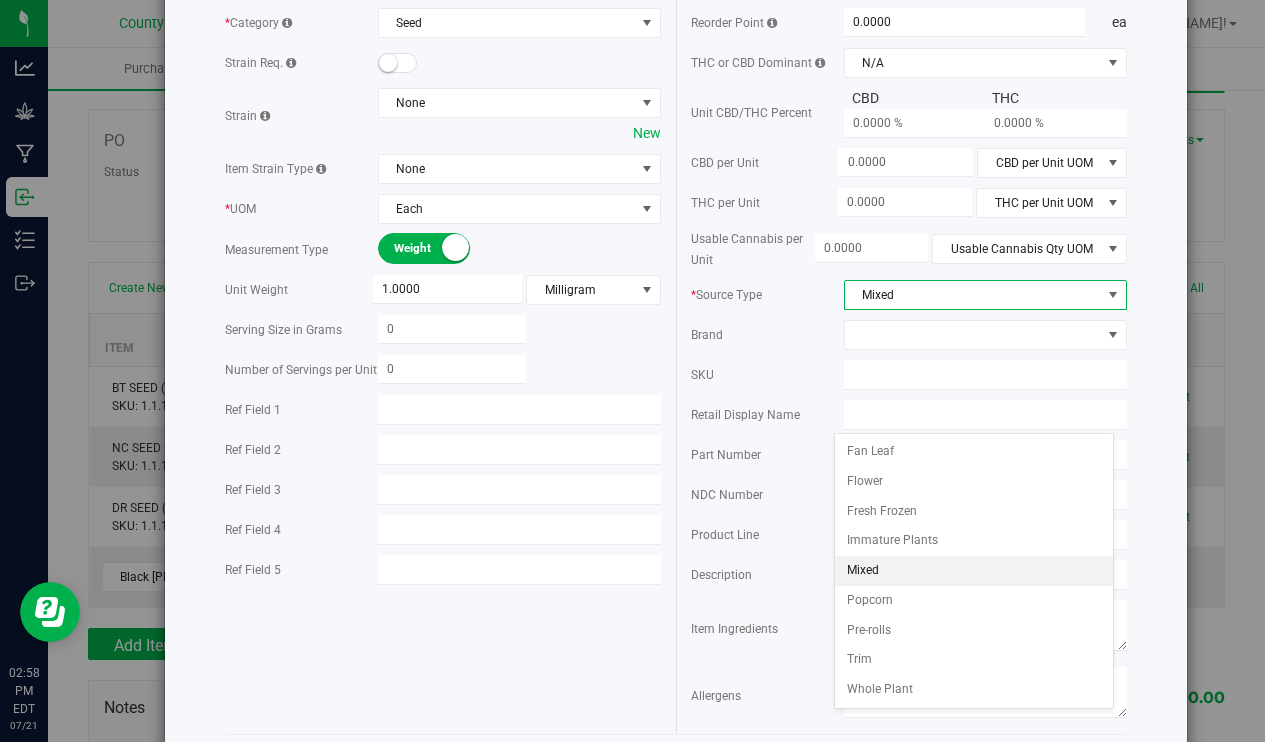 scroll, scrollTop: 299, scrollLeft: 0, axis: vertical 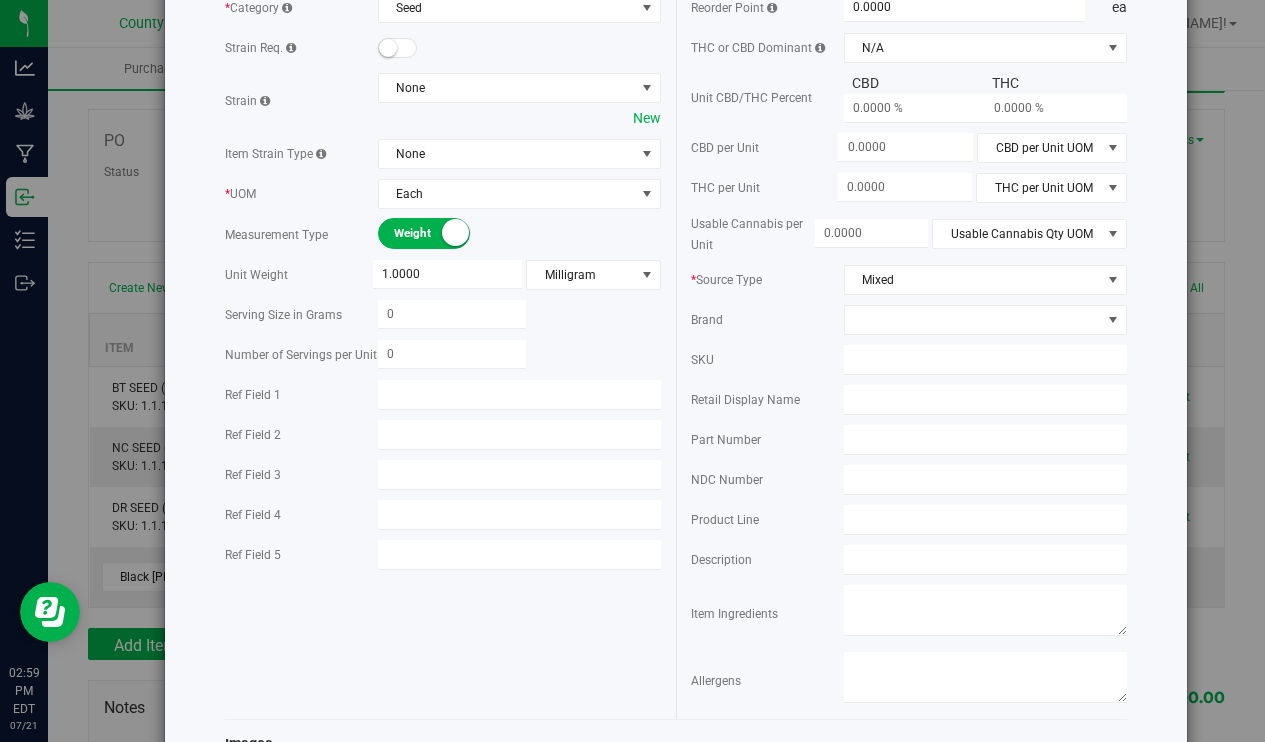 click on "Create New Item
ABC
Item name is available
Cancel
Save
*
Type
Cannabis Select type Cannabis
*
Class" at bounding box center [676, 627] 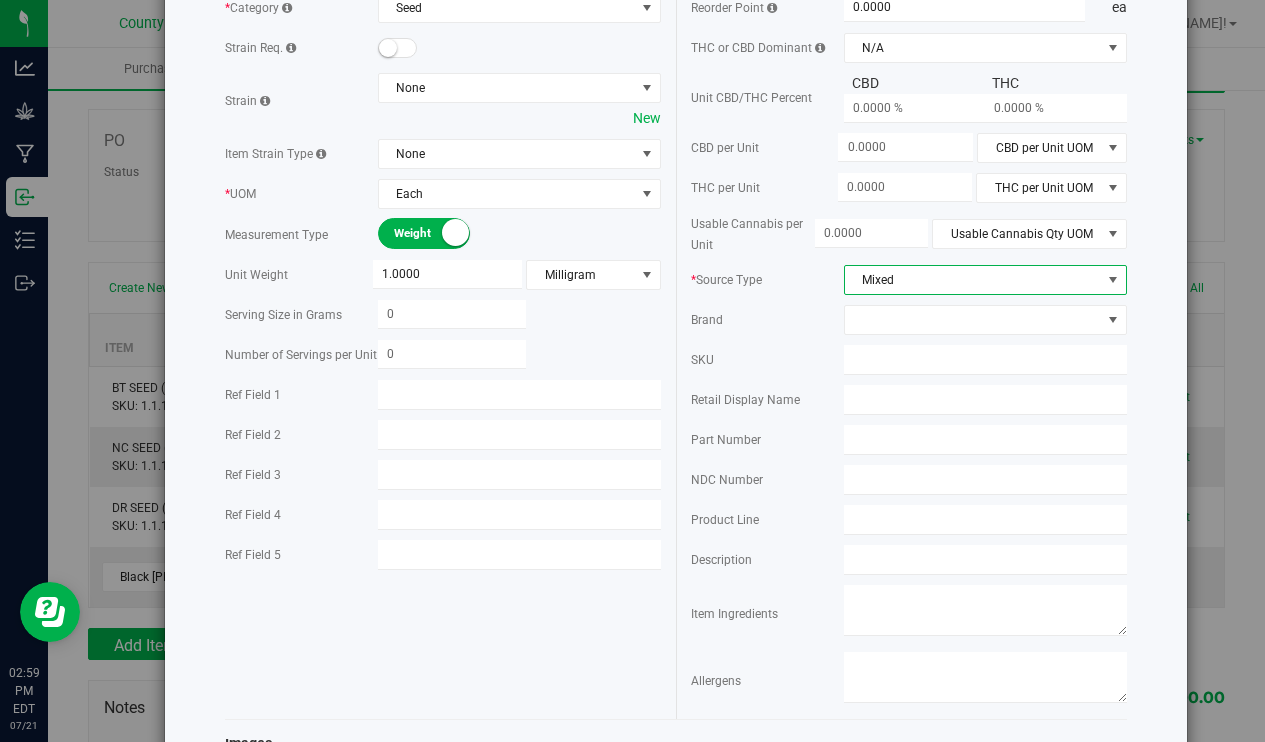 click on "Mixed" at bounding box center [973, 280] 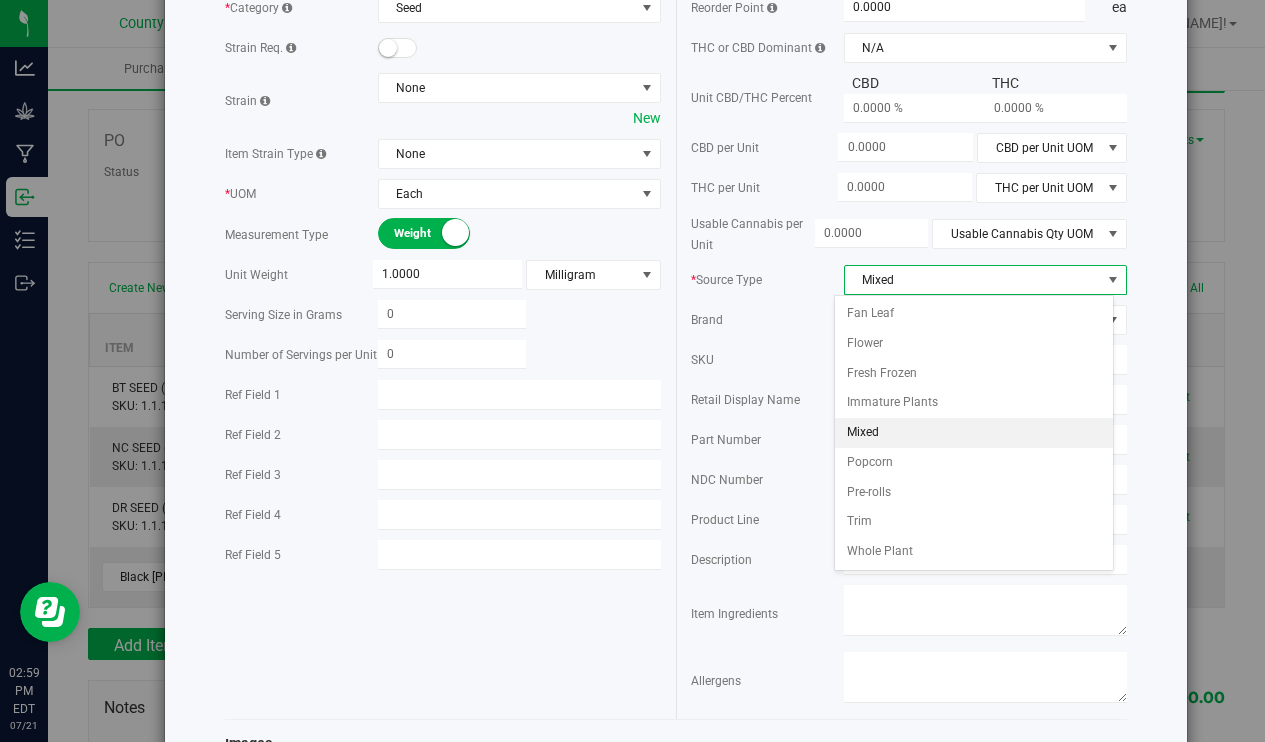 click on "Mixed" at bounding box center [973, 280] 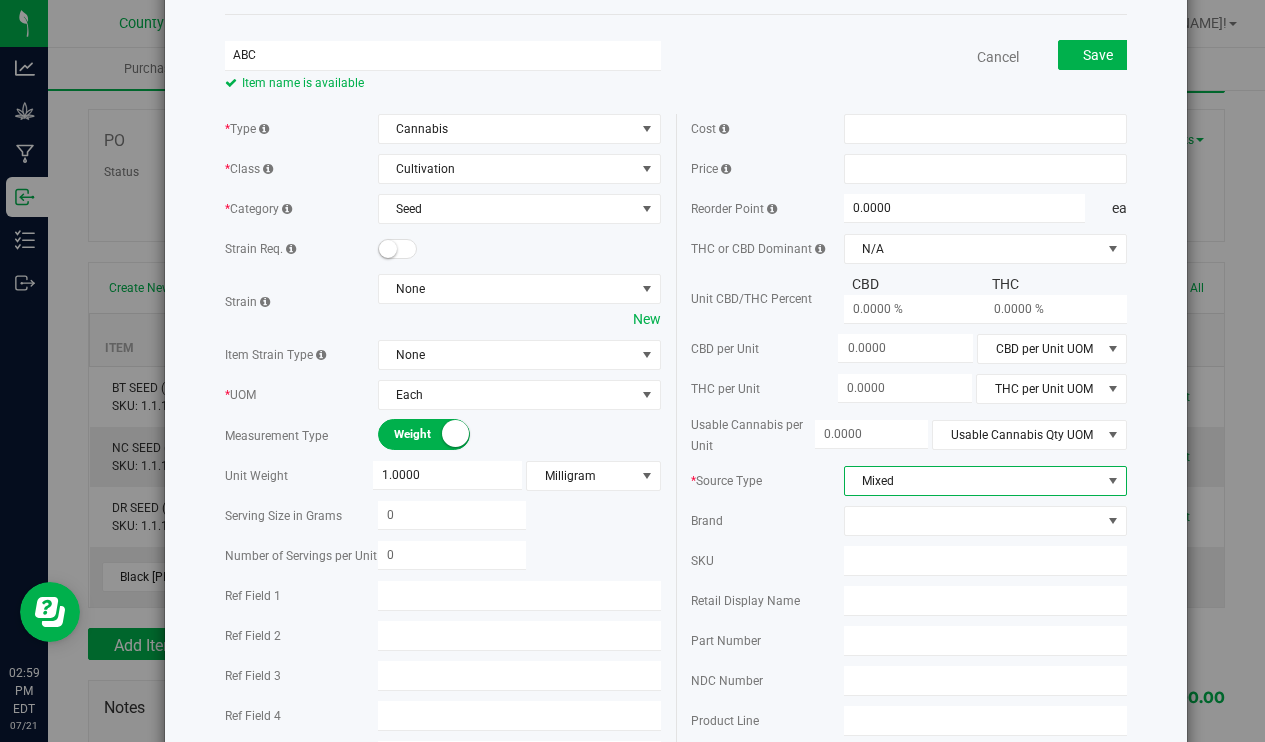 scroll, scrollTop: 0, scrollLeft: 0, axis: both 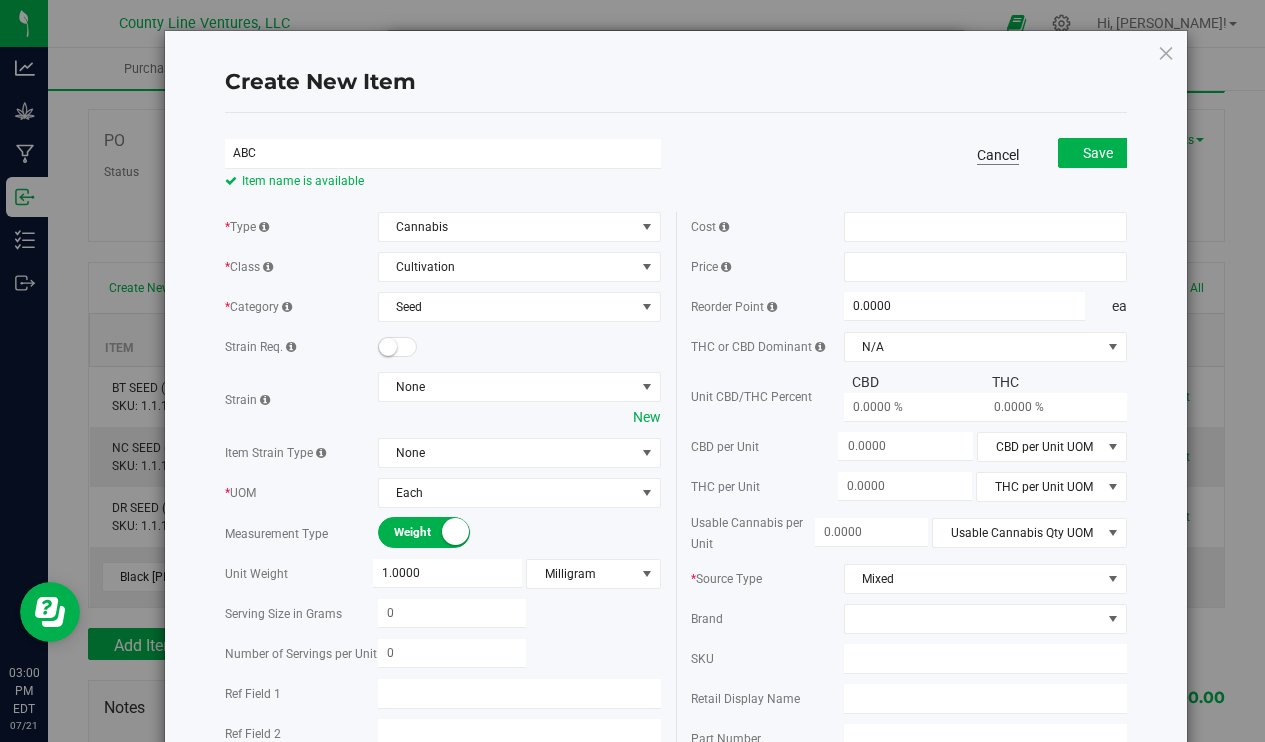 click on "Cancel" at bounding box center (998, 155) 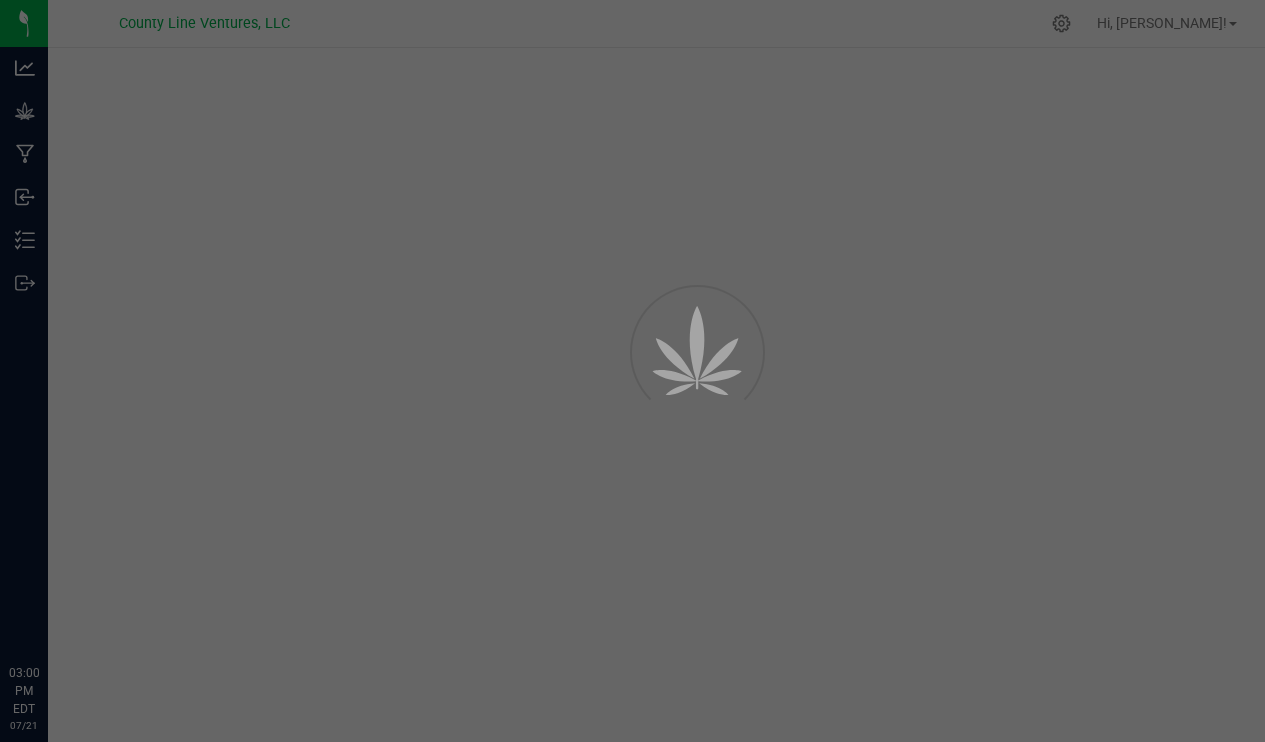scroll, scrollTop: 0, scrollLeft: 0, axis: both 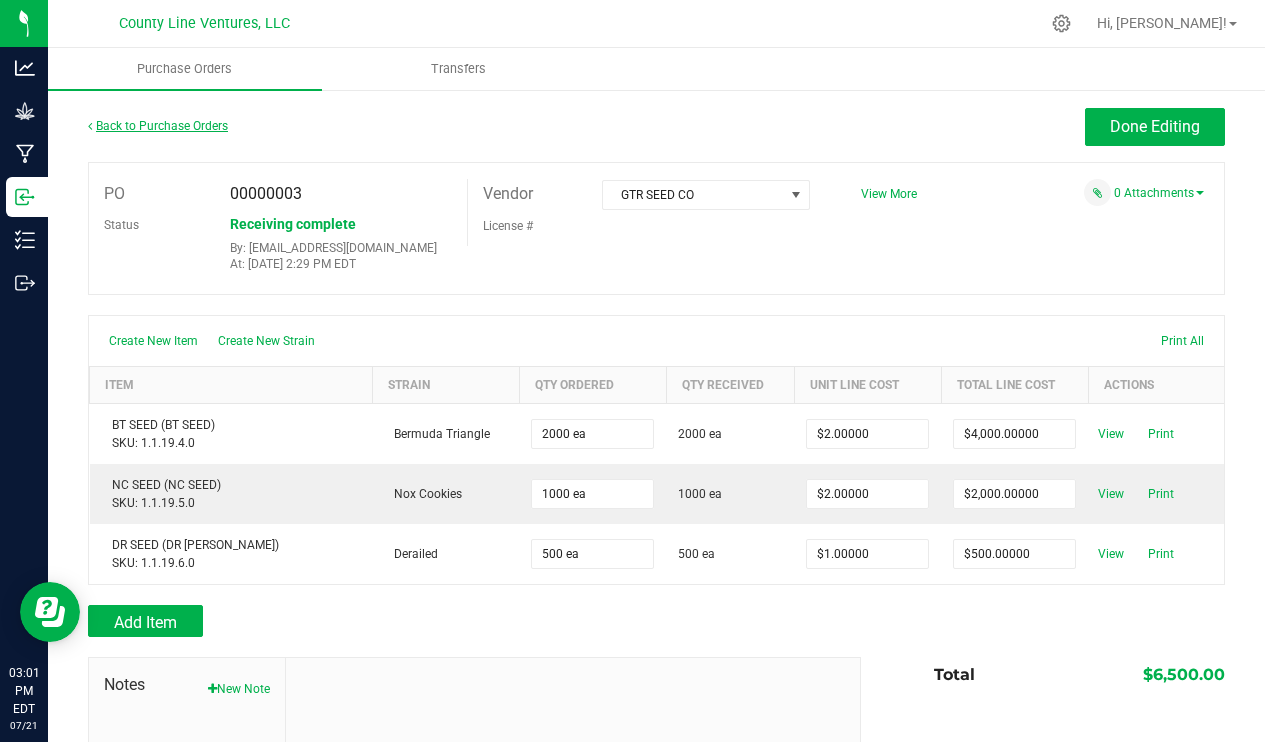 click on "Back to Purchase Orders" at bounding box center (158, 126) 